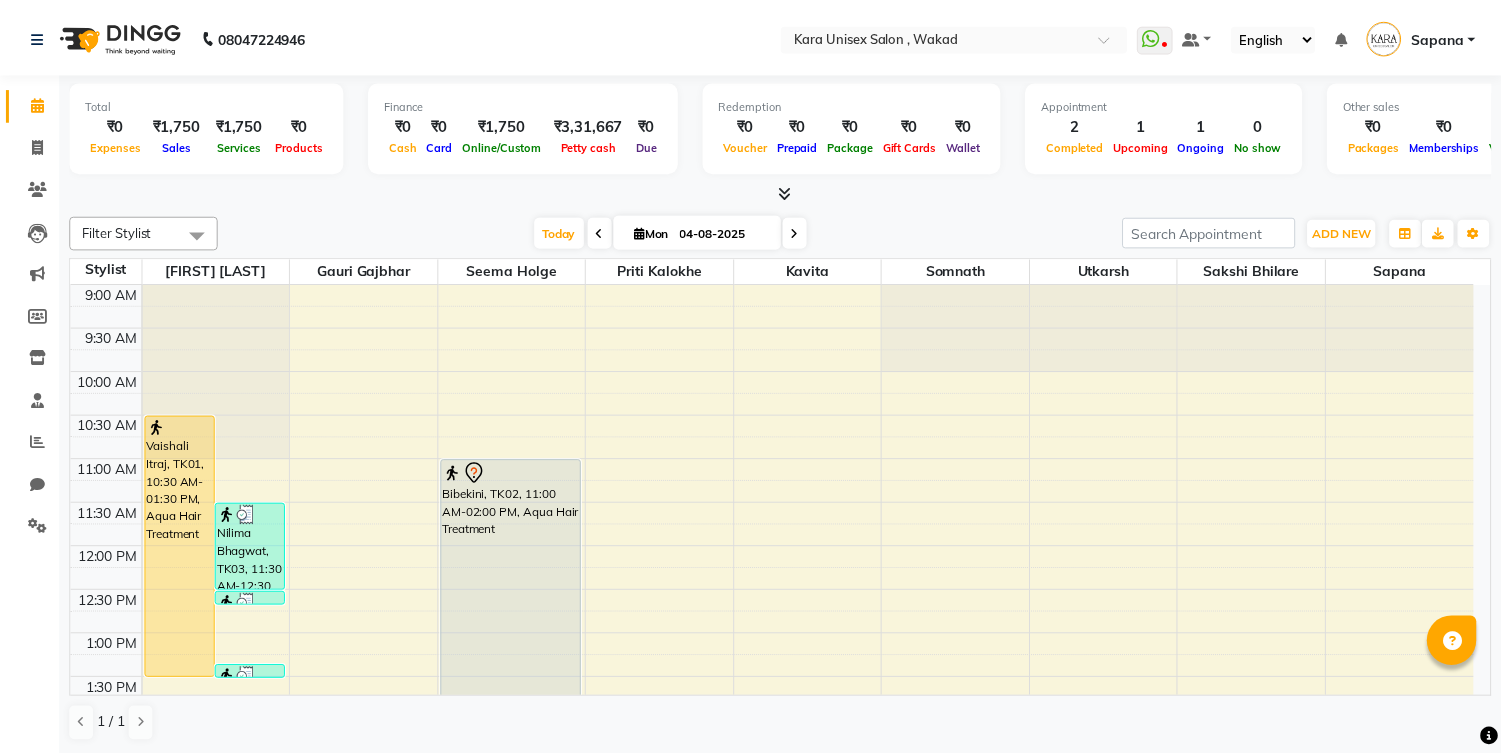 scroll, scrollTop: 0, scrollLeft: 0, axis: both 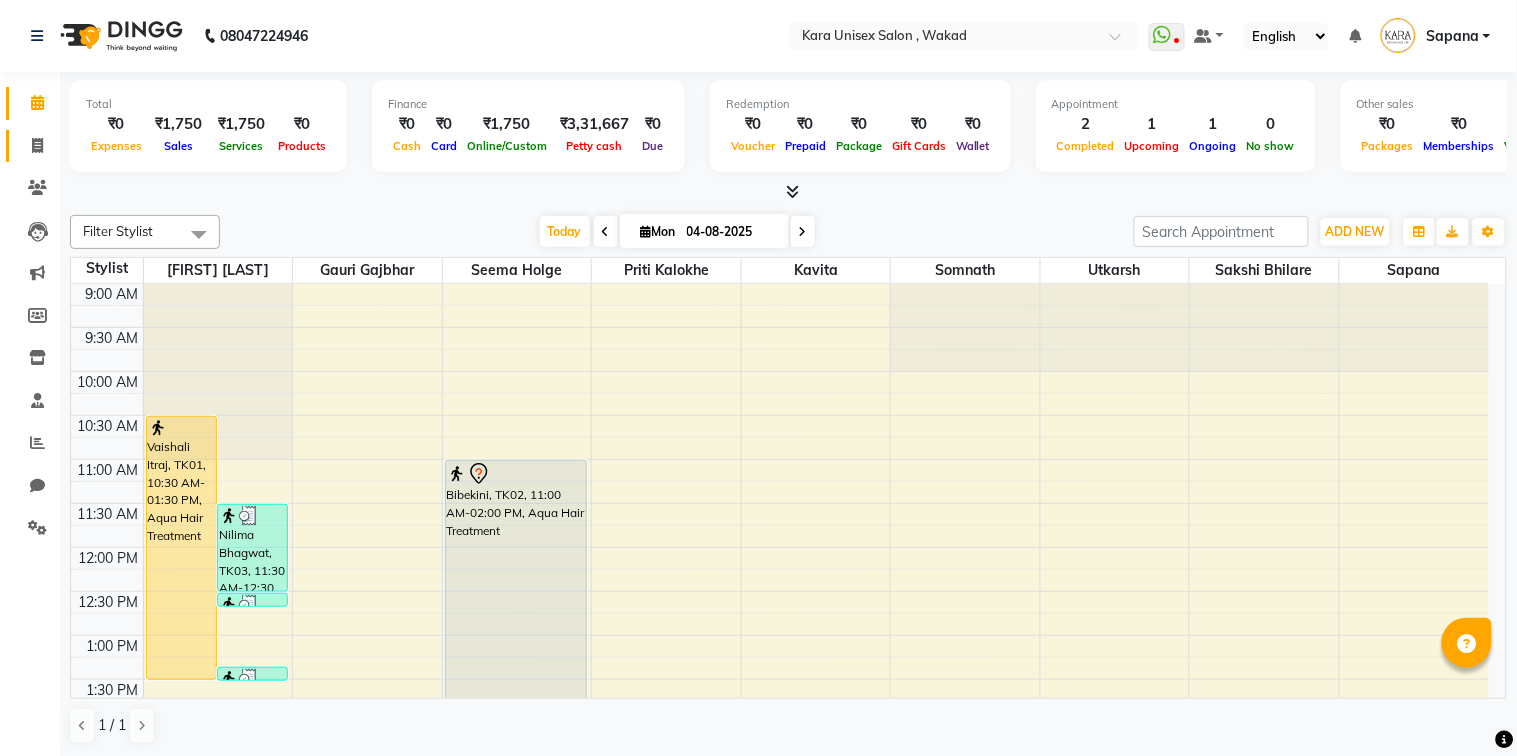 click on "Invoice" 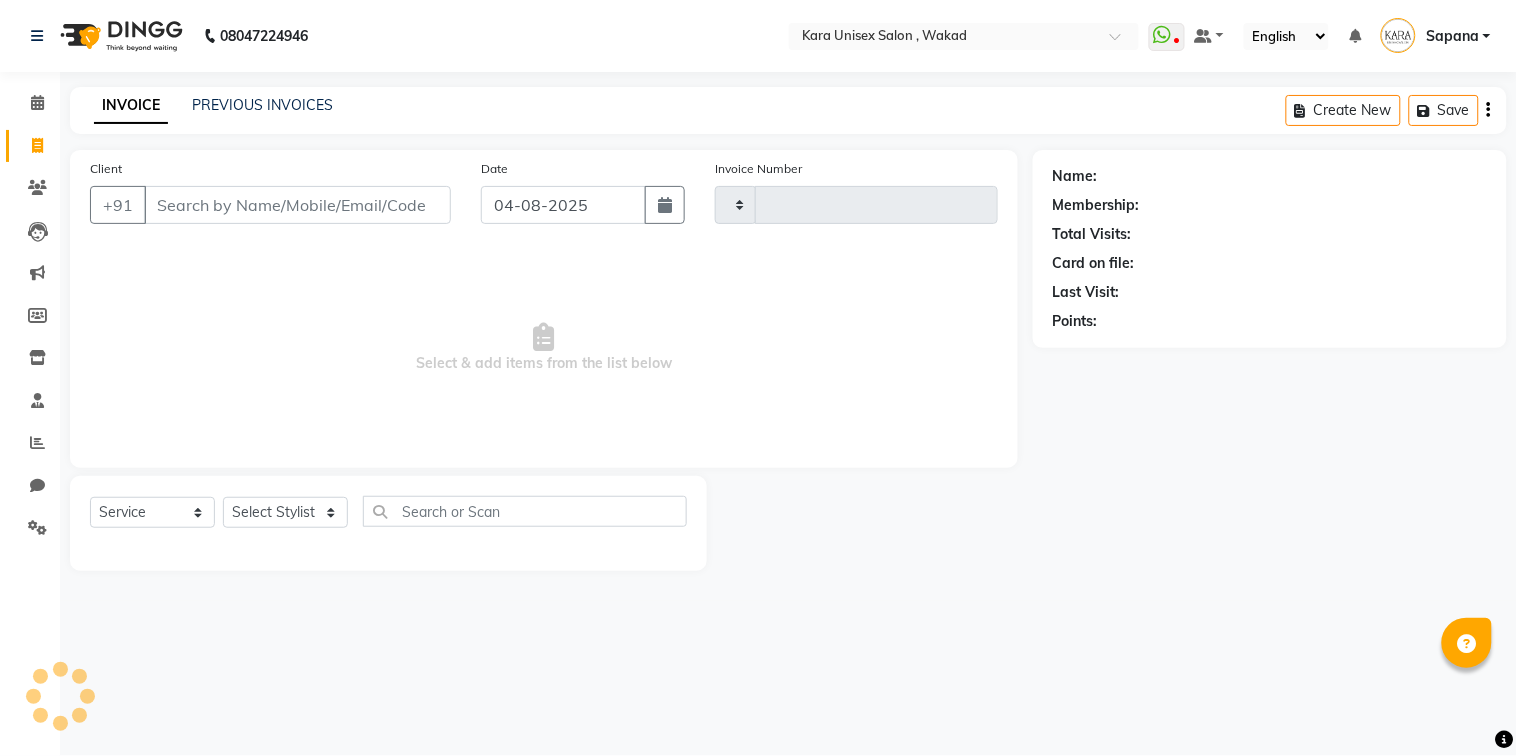 type on "0443" 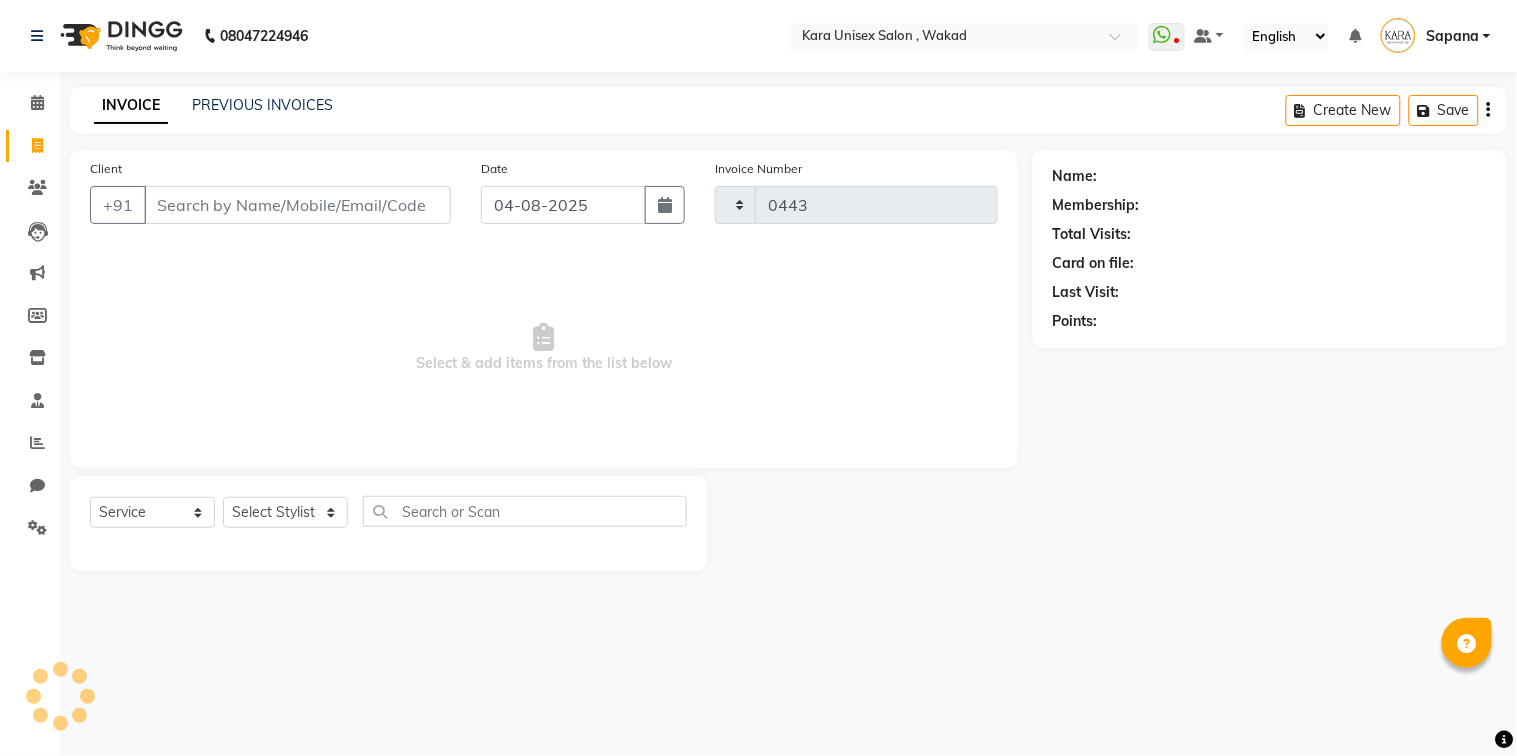 select on "7293" 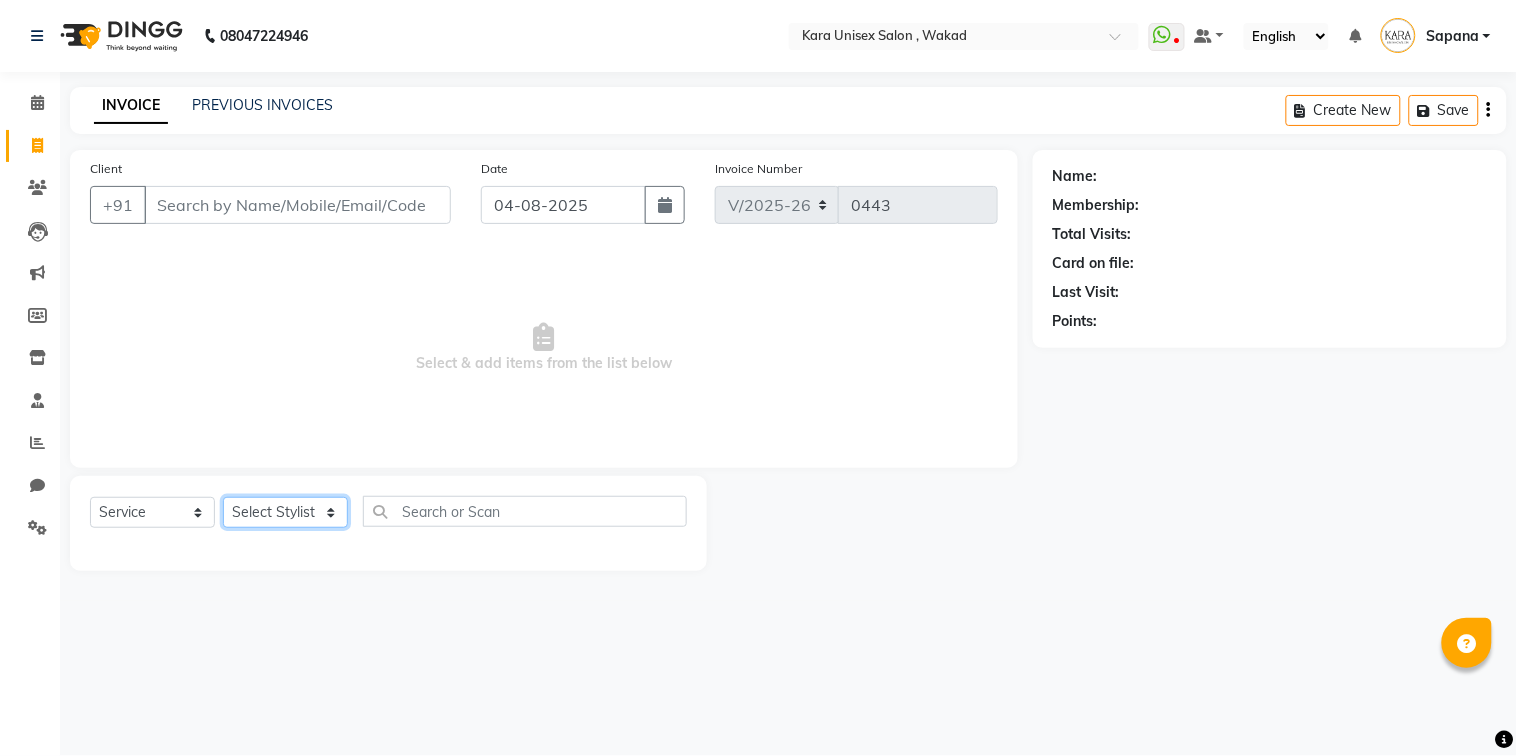 select on "[NUMBER]" 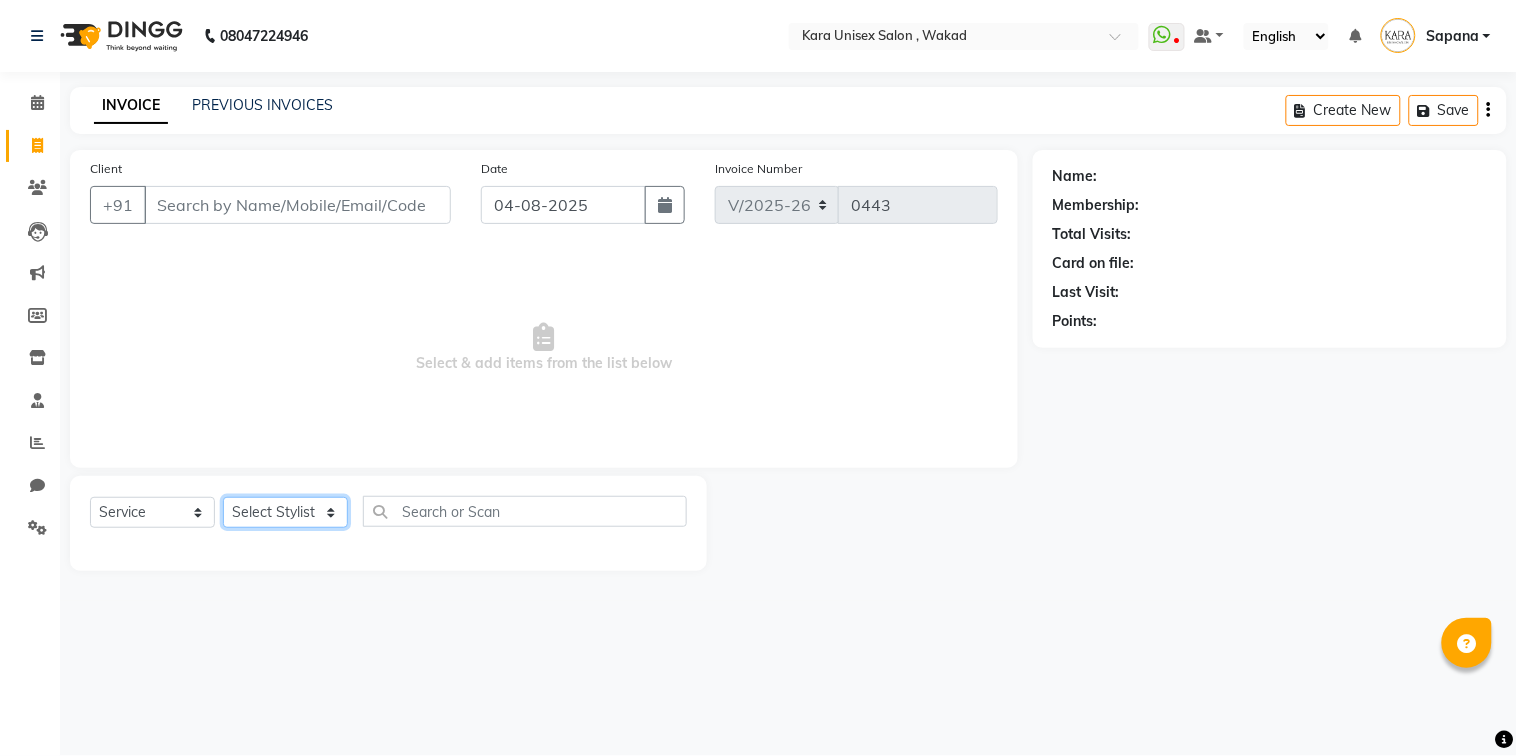 click on "Select Stylist Alka Atul Gauri Gajbhar Guru Jyotsana Kavita Payal Prajakta Priti Kalokhe Priyanka khade Rubina Nadaf Sadhana Awtade Sakshi Bhilare Sapana  Seema Holge Somnath  Swati Utkarsh" 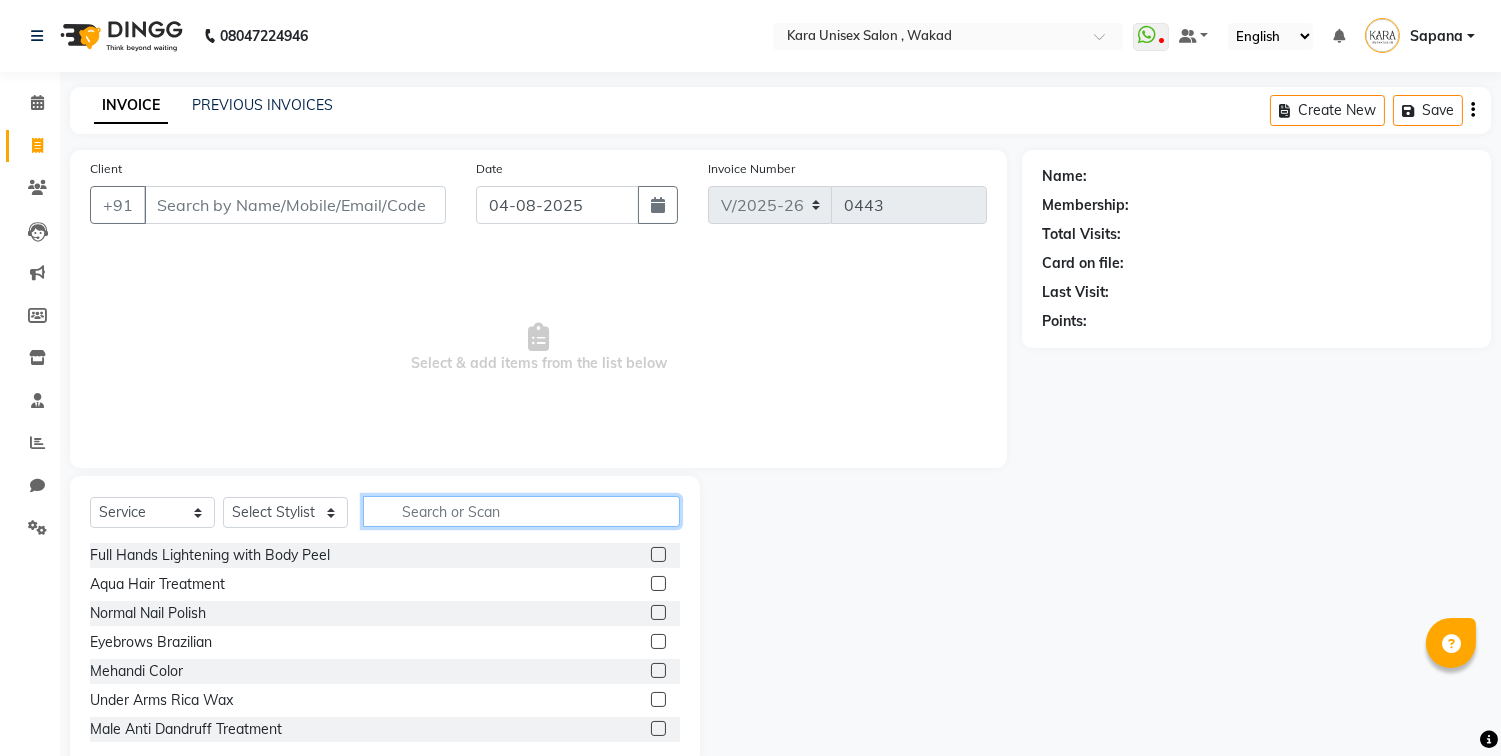 click 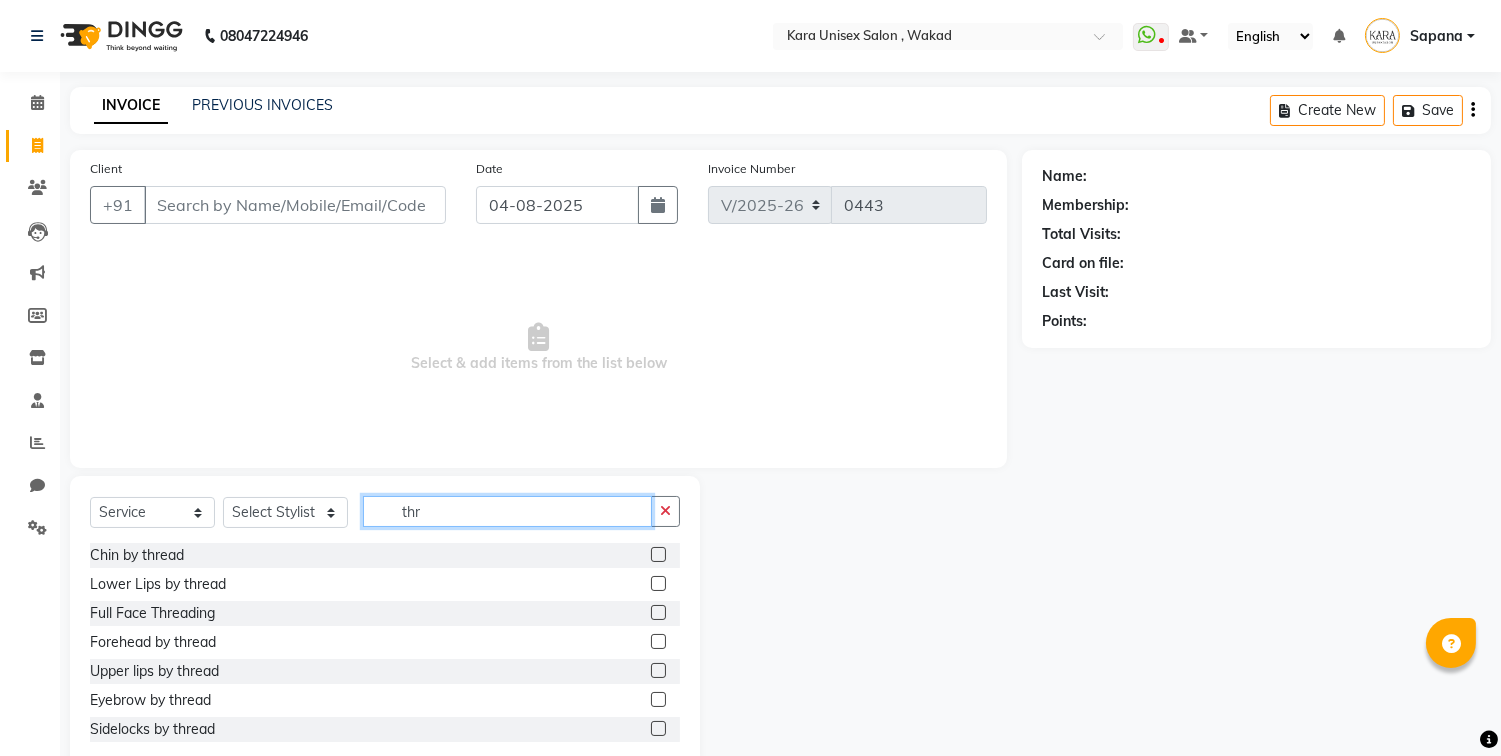type on "thr" 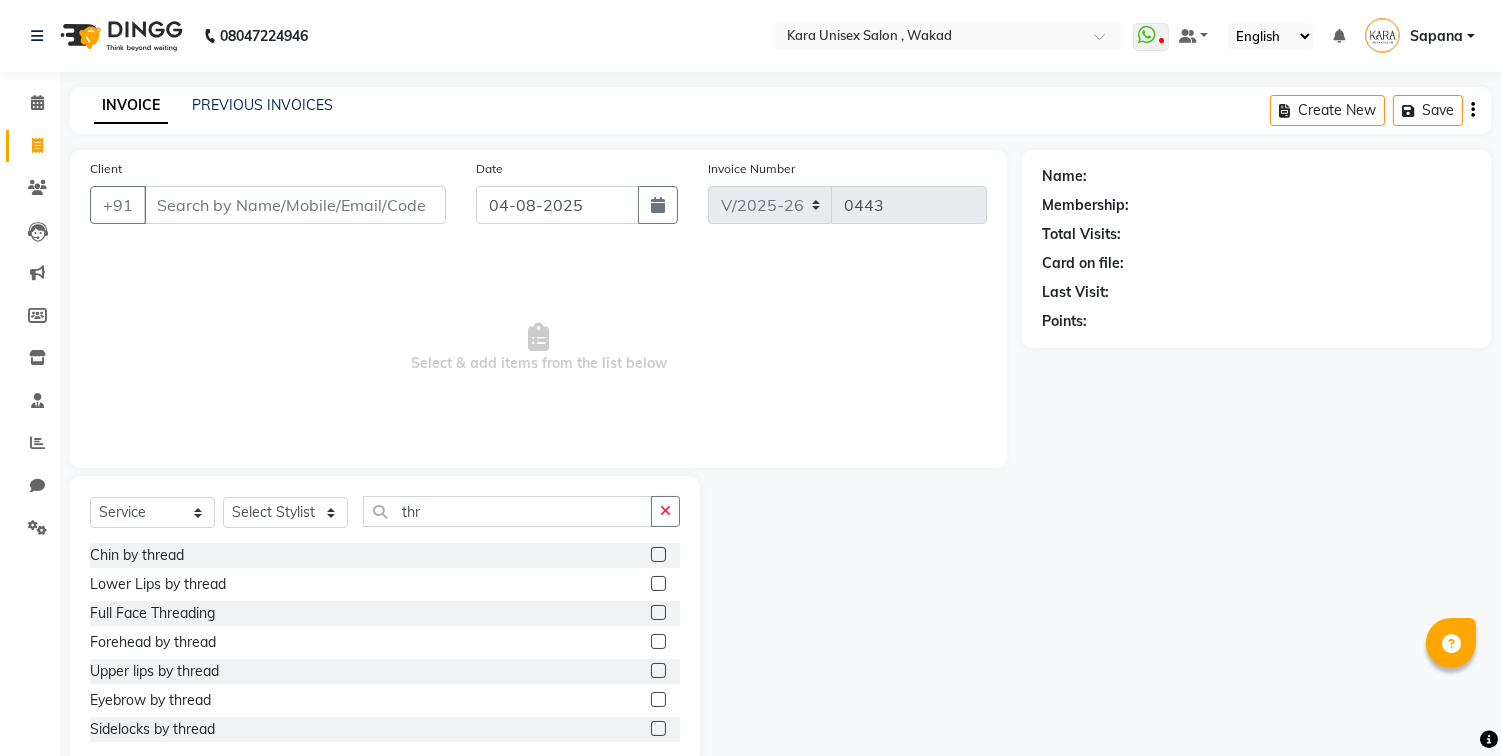 click 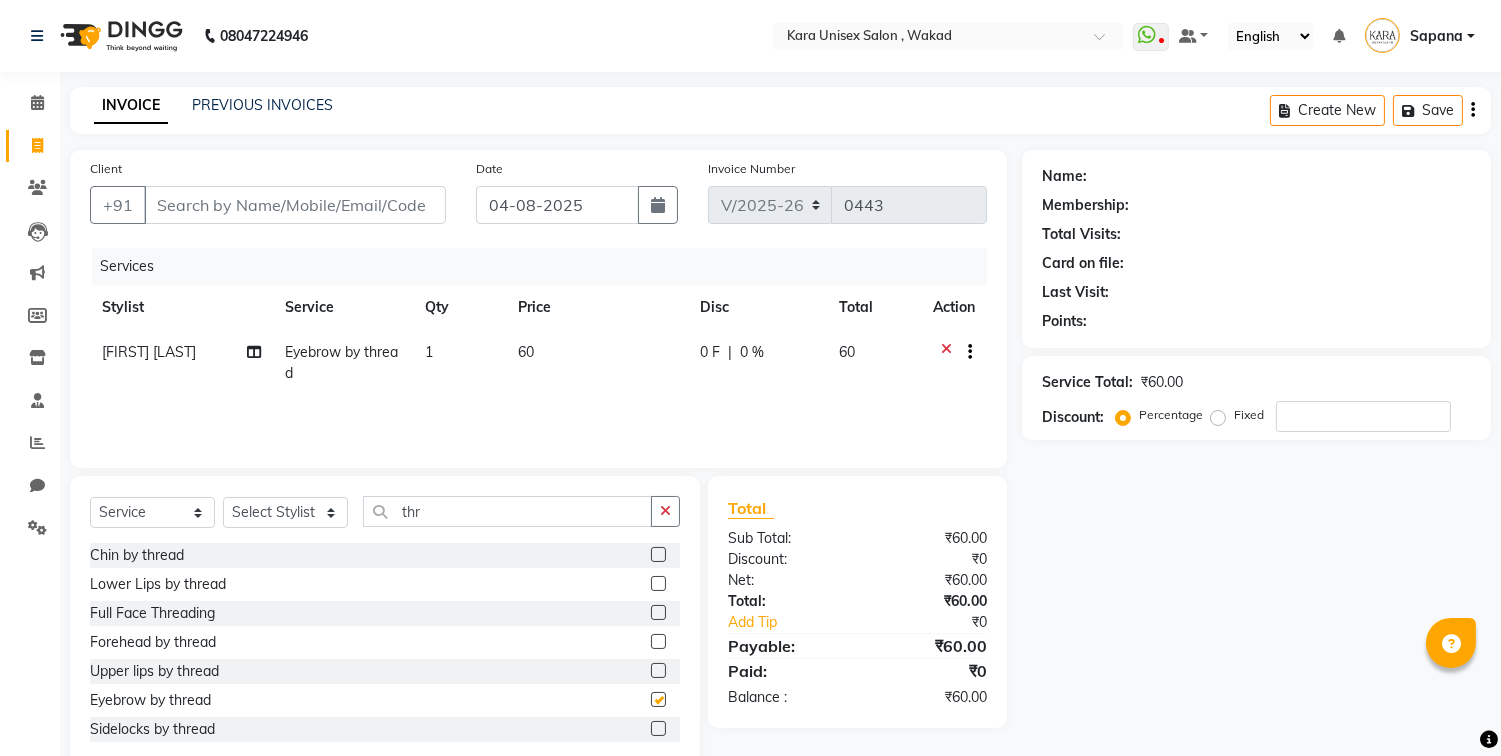 checkbox on "false" 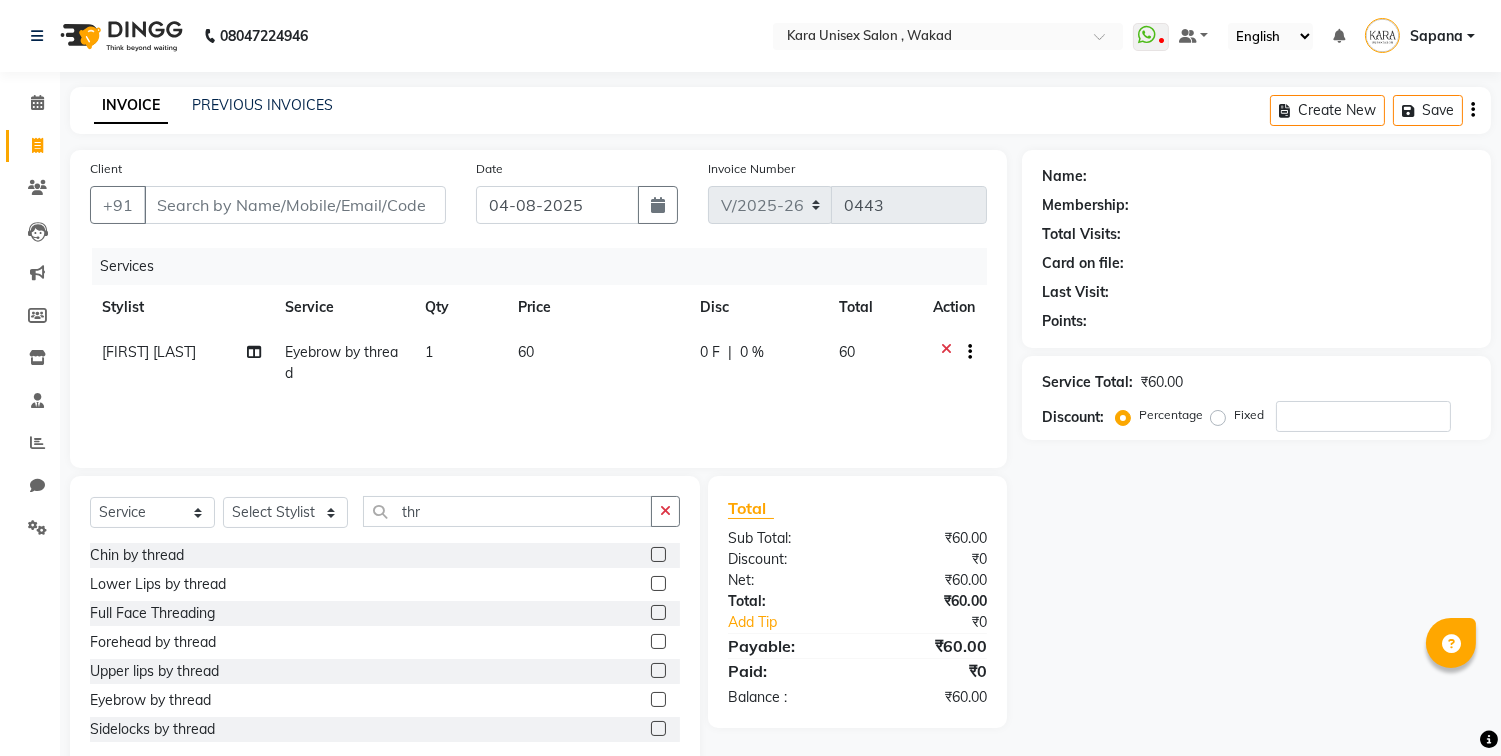 click 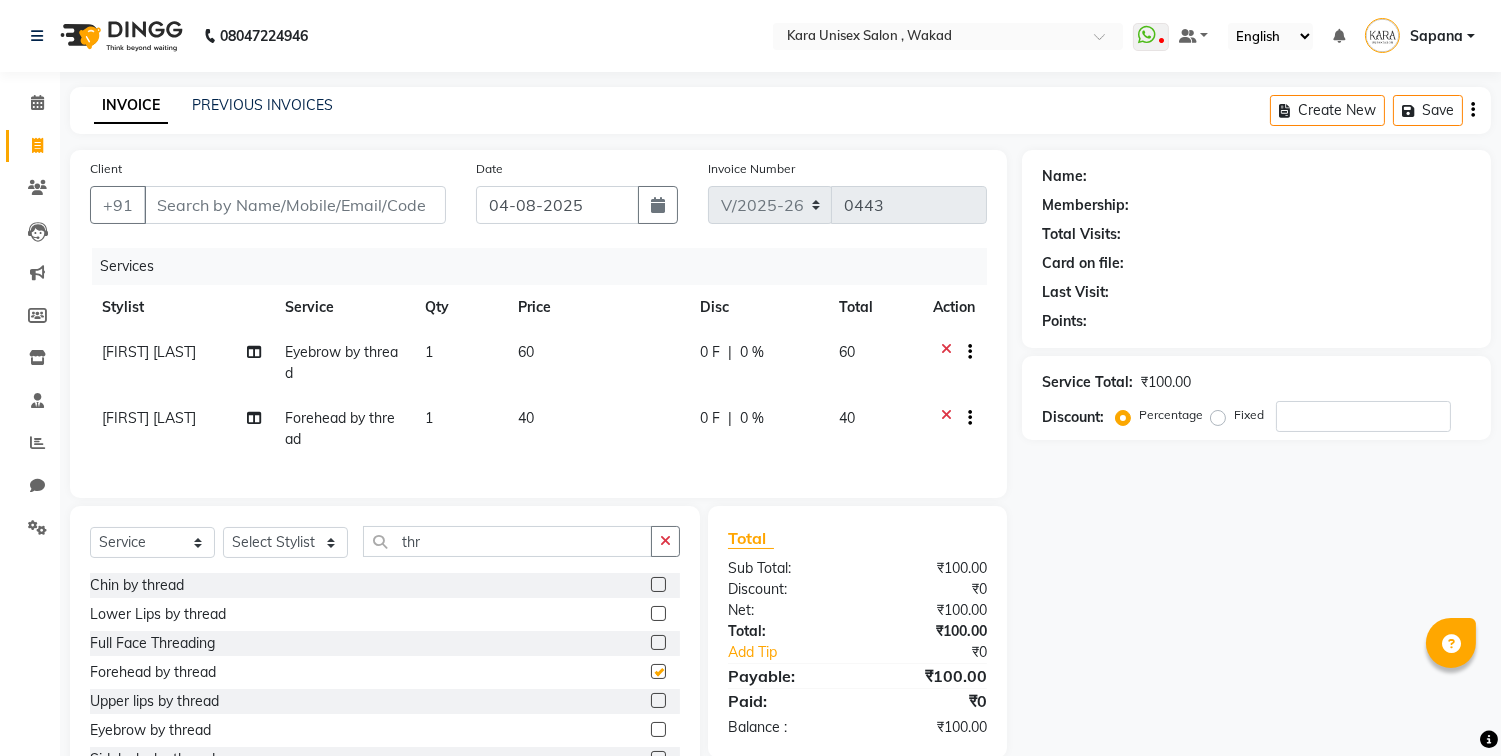 checkbox on "false" 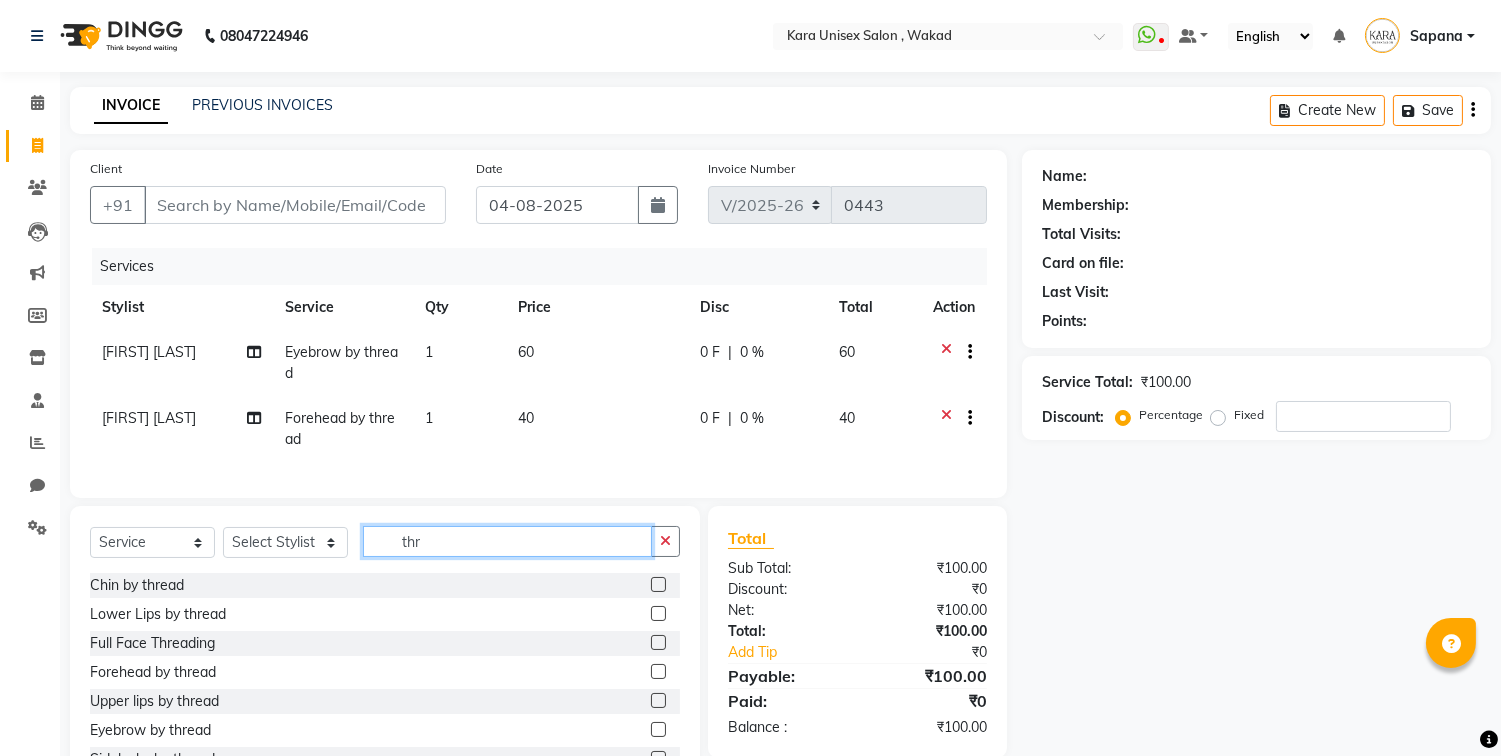 click on "thr" 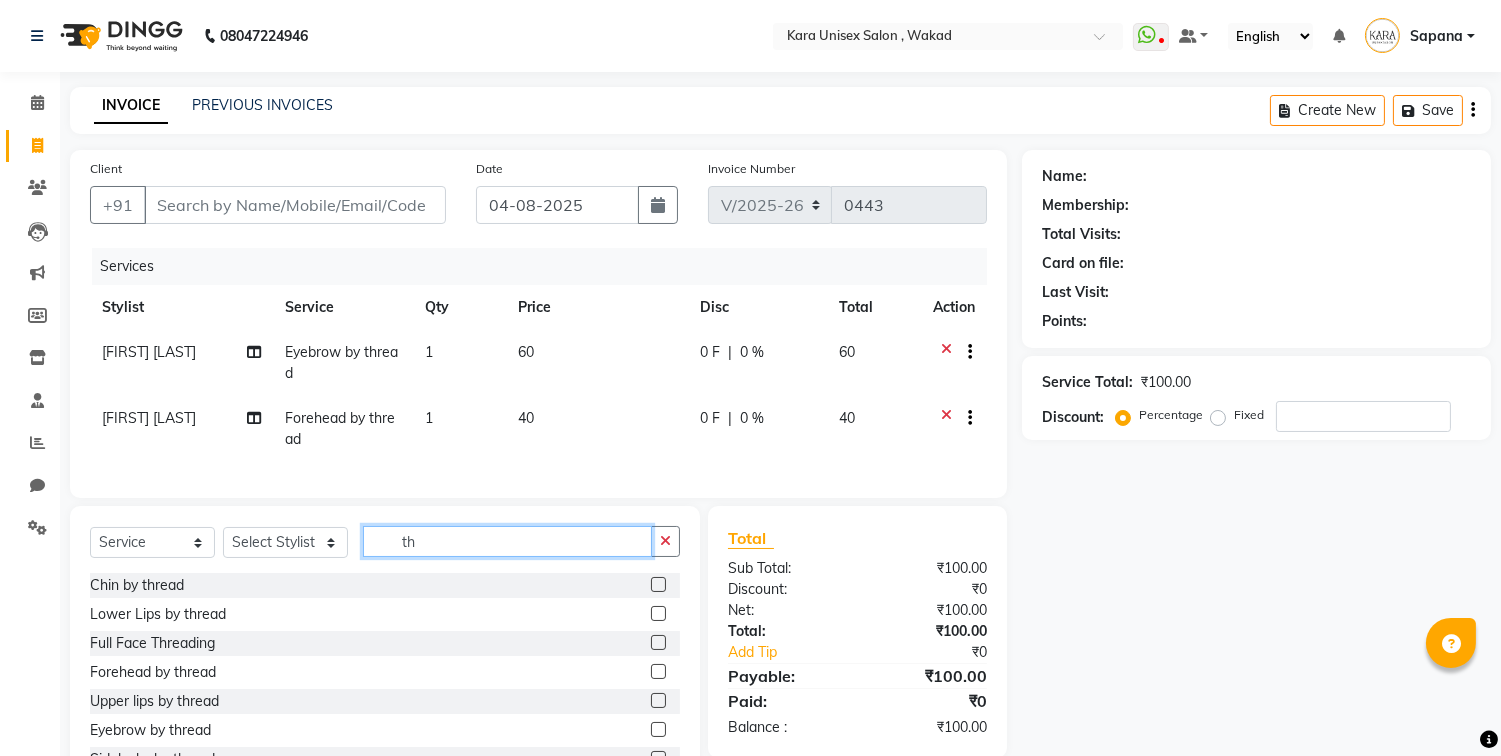 type on "t" 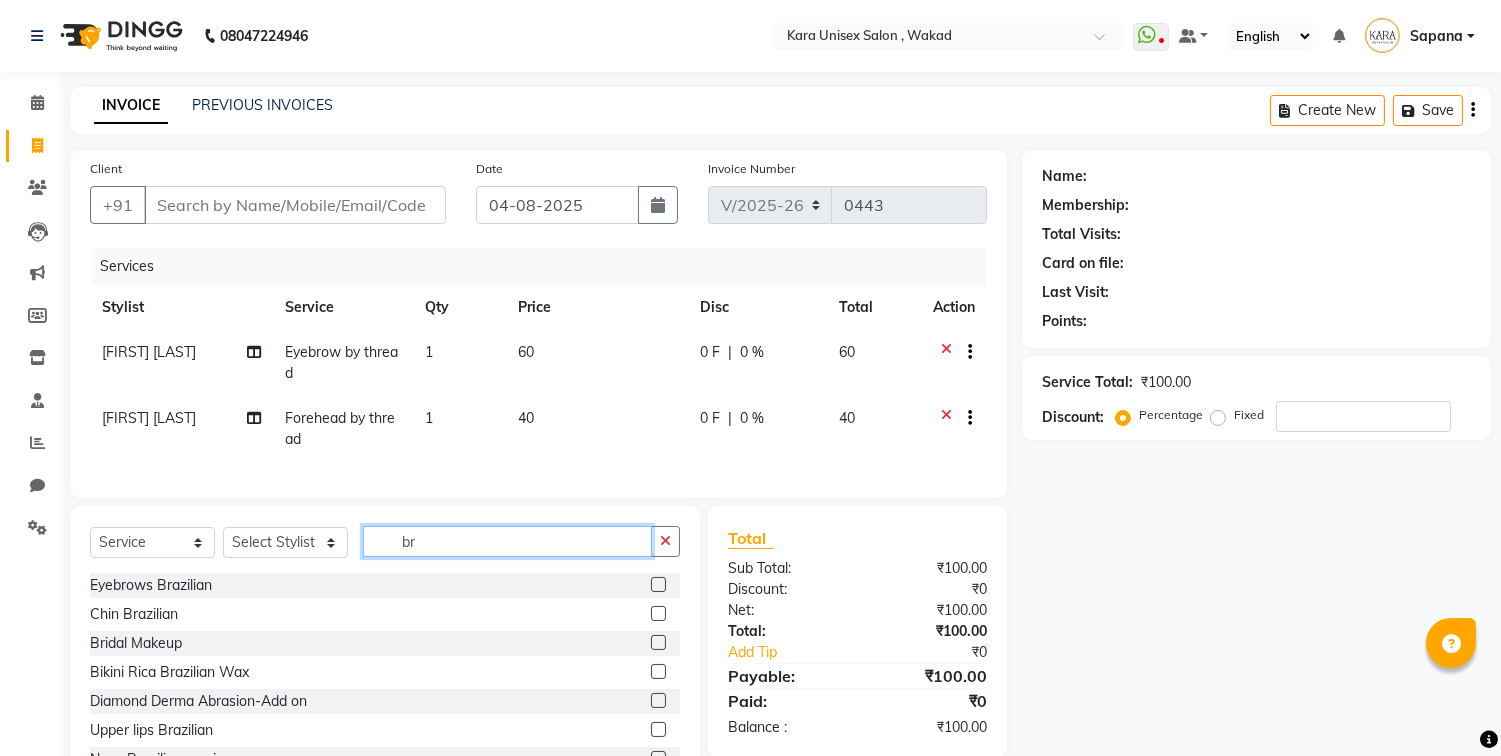 type on "br" 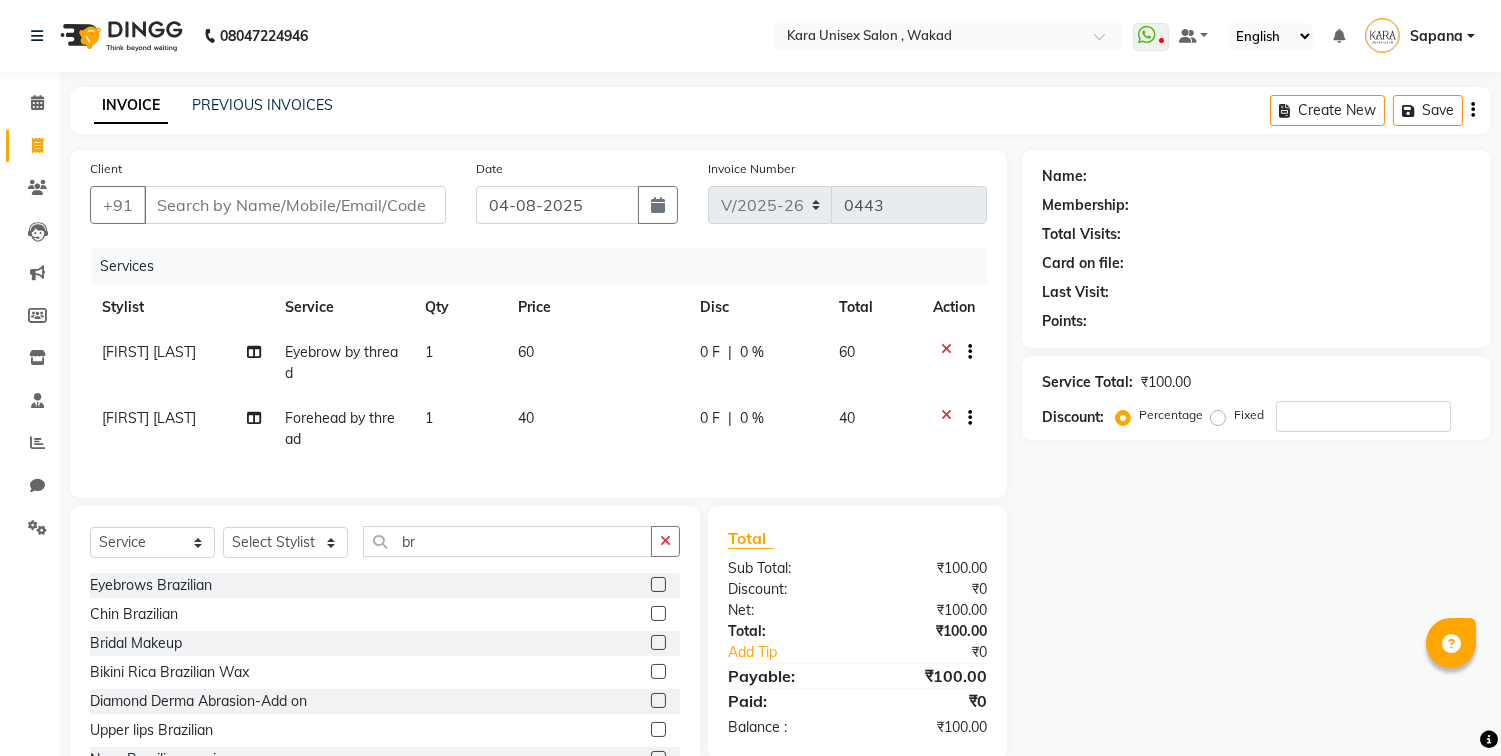 click 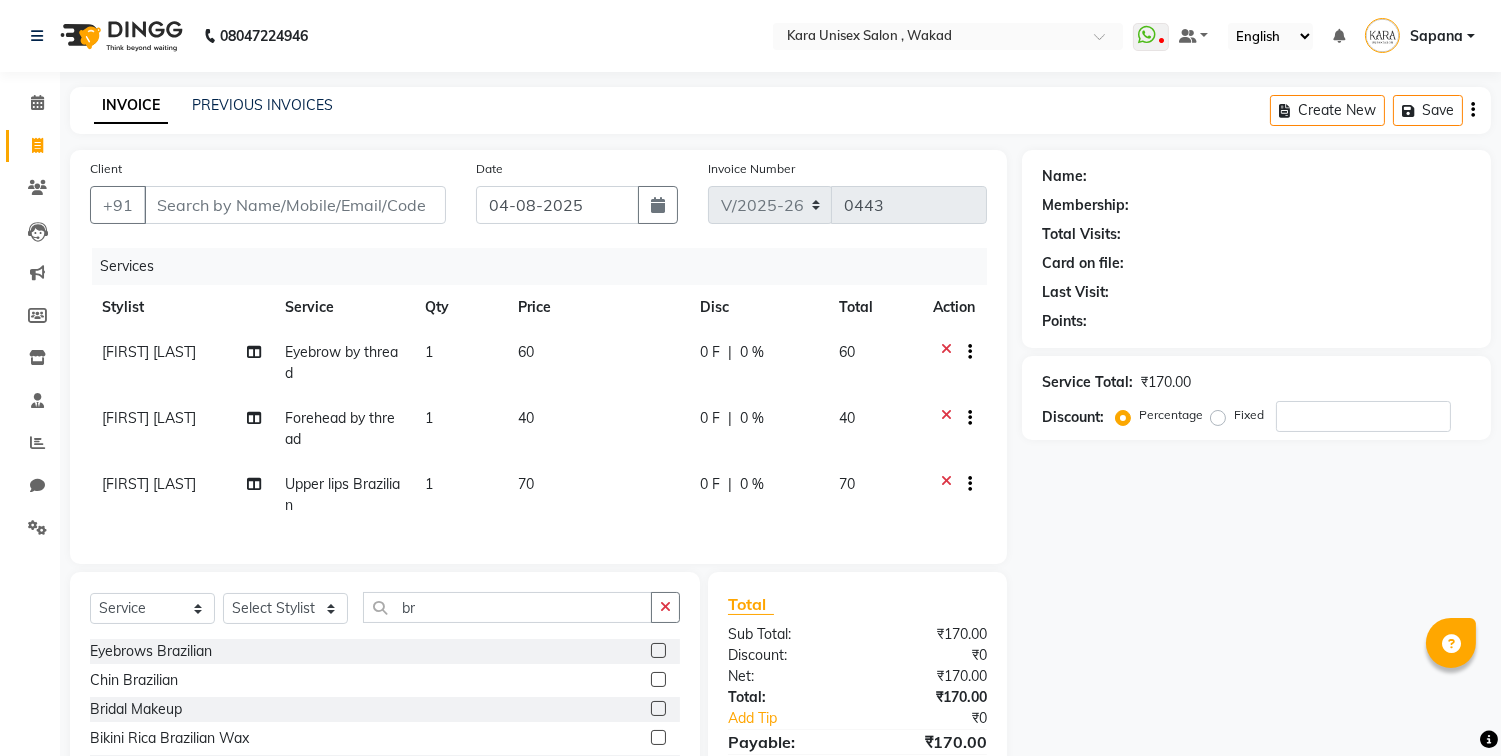 checkbox on "false" 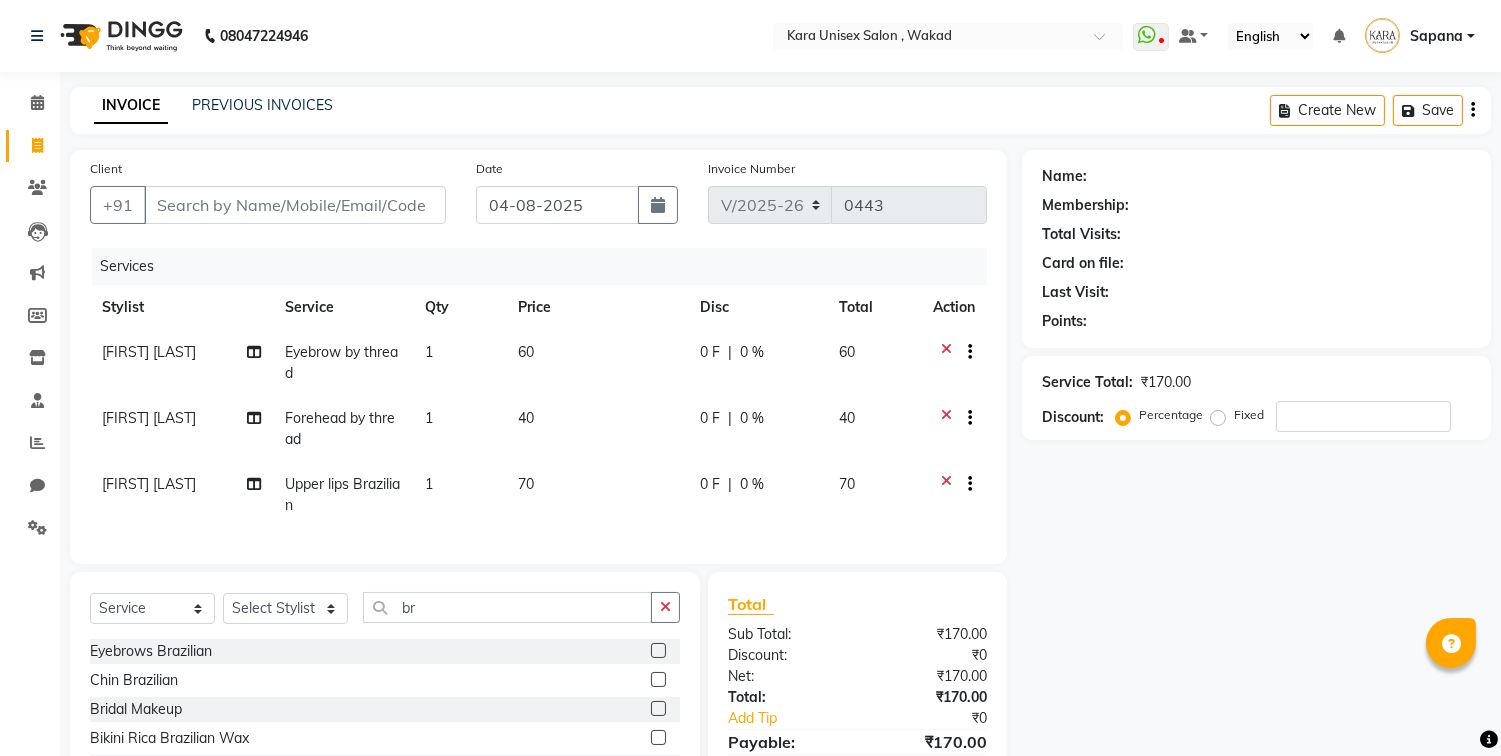 click on "Name: Membership: Total Visits: Card on file: Last Visit:  Points:  Service Total:  ₹170.00  Discount:  Percentage   Fixed" 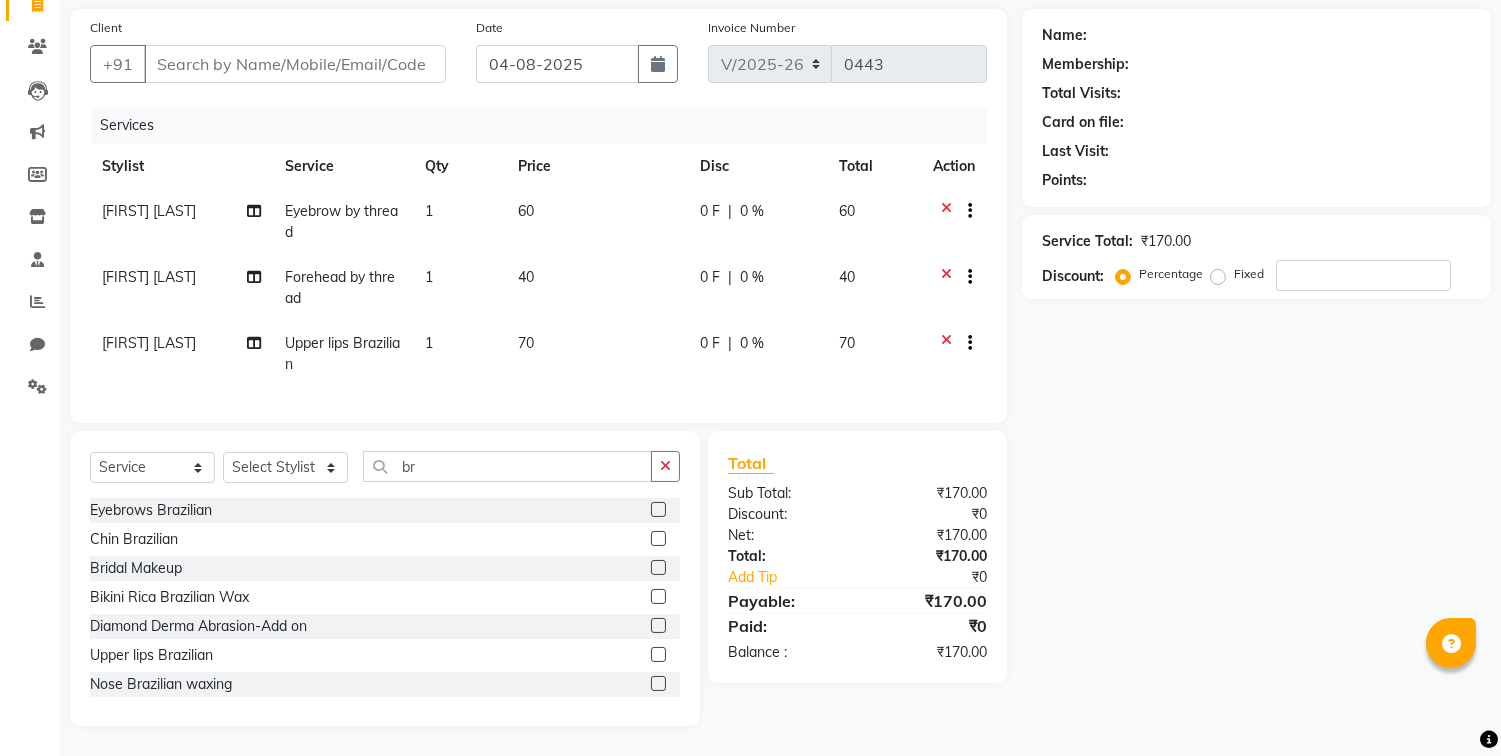 scroll, scrollTop: 0, scrollLeft: 0, axis: both 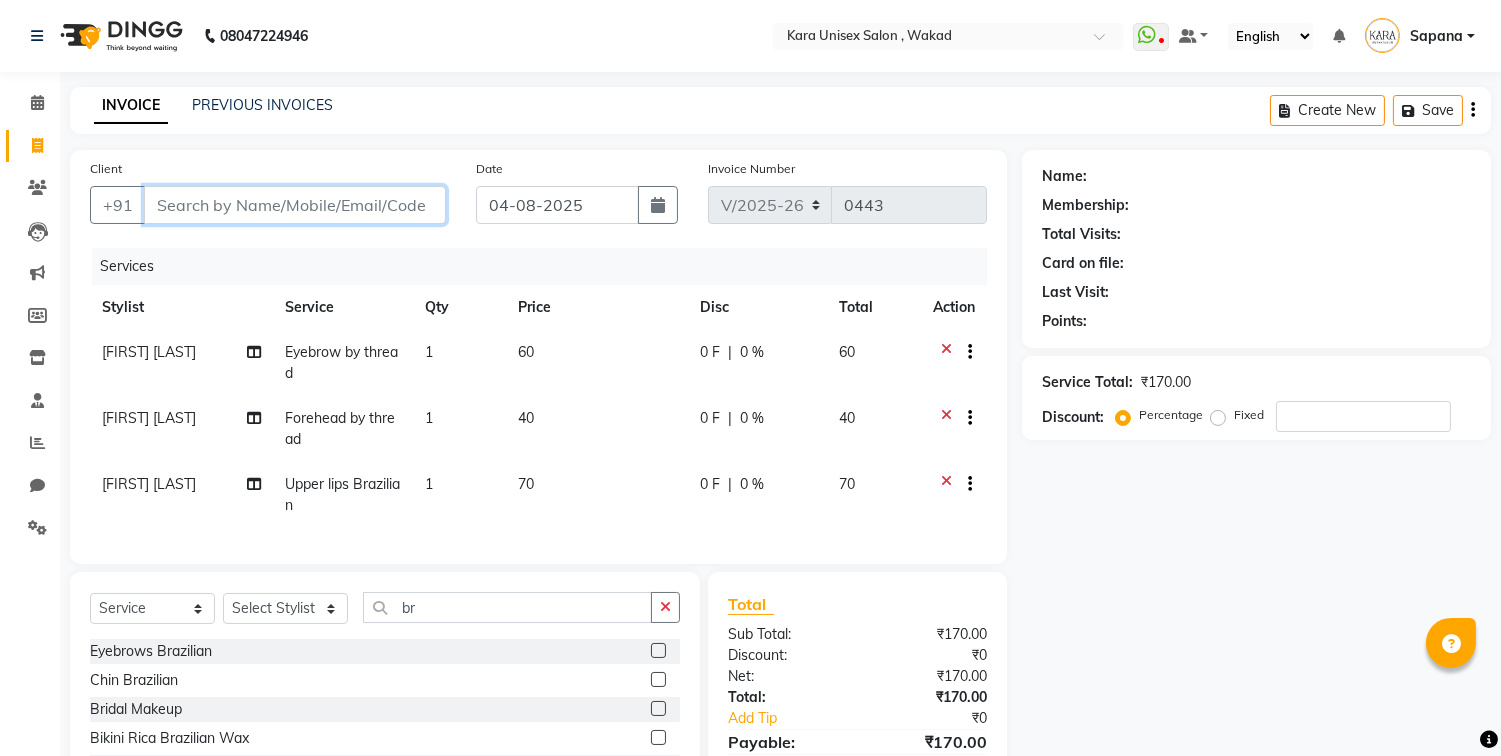 click on "Client" at bounding box center [295, 205] 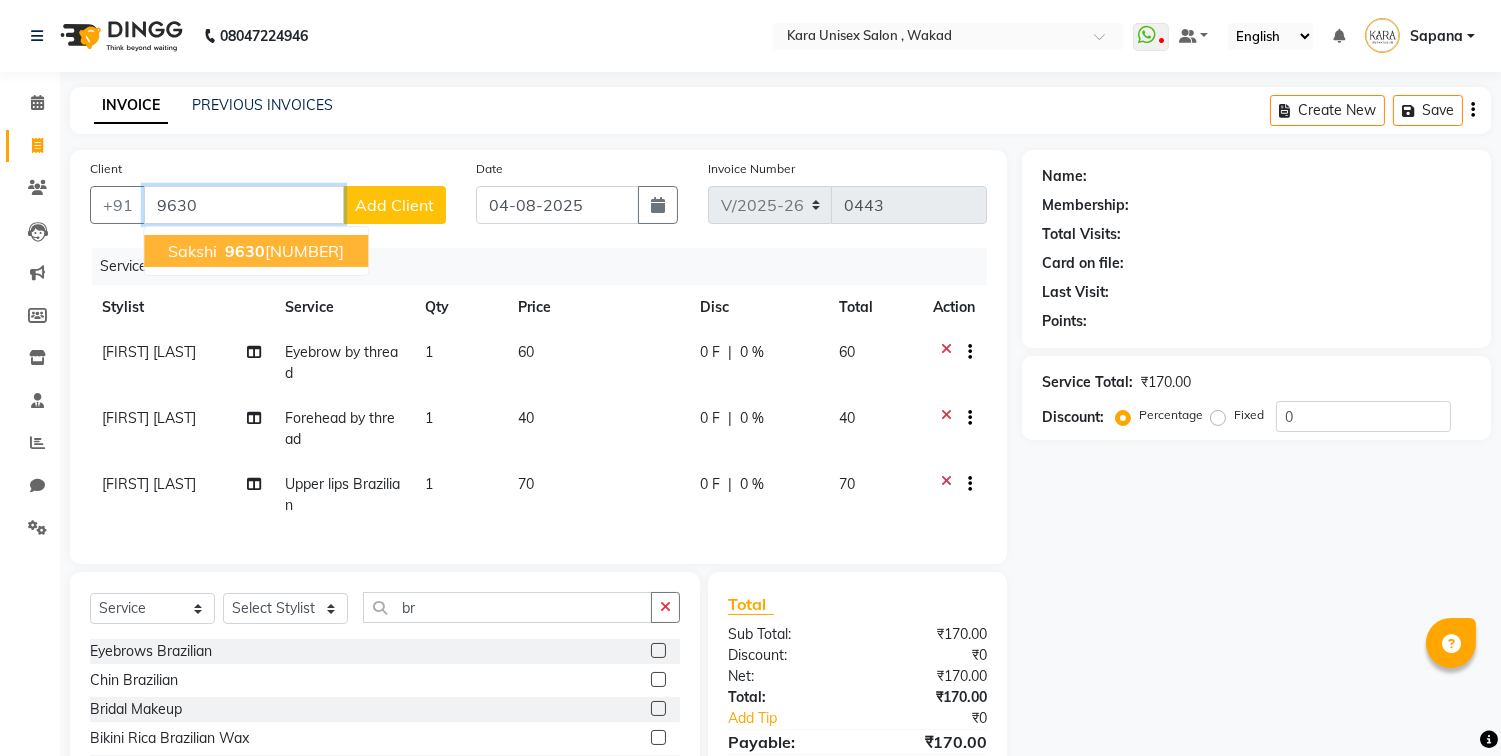 click on "Sakshi   [PHONE]" at bounding box center (256, 251) 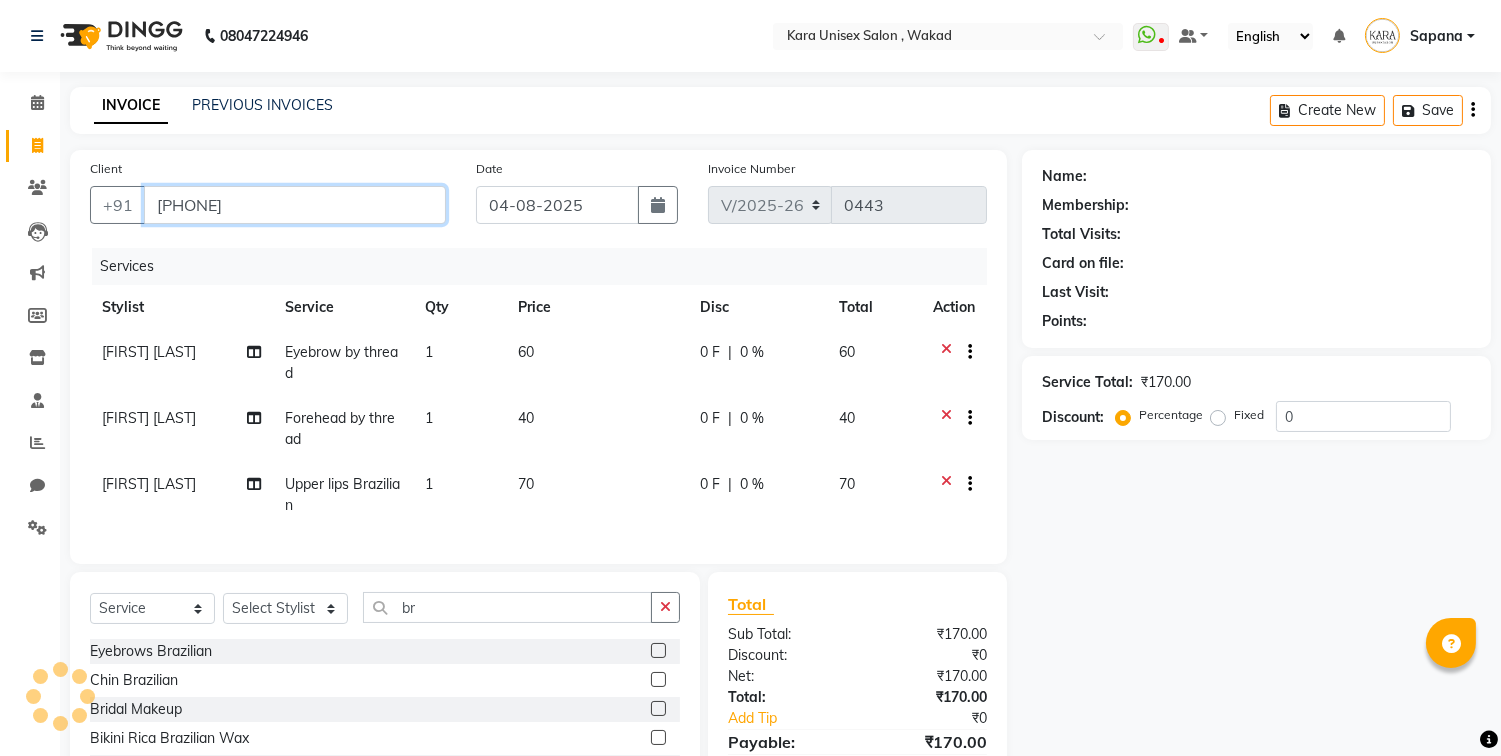 type on "[PHONE]" 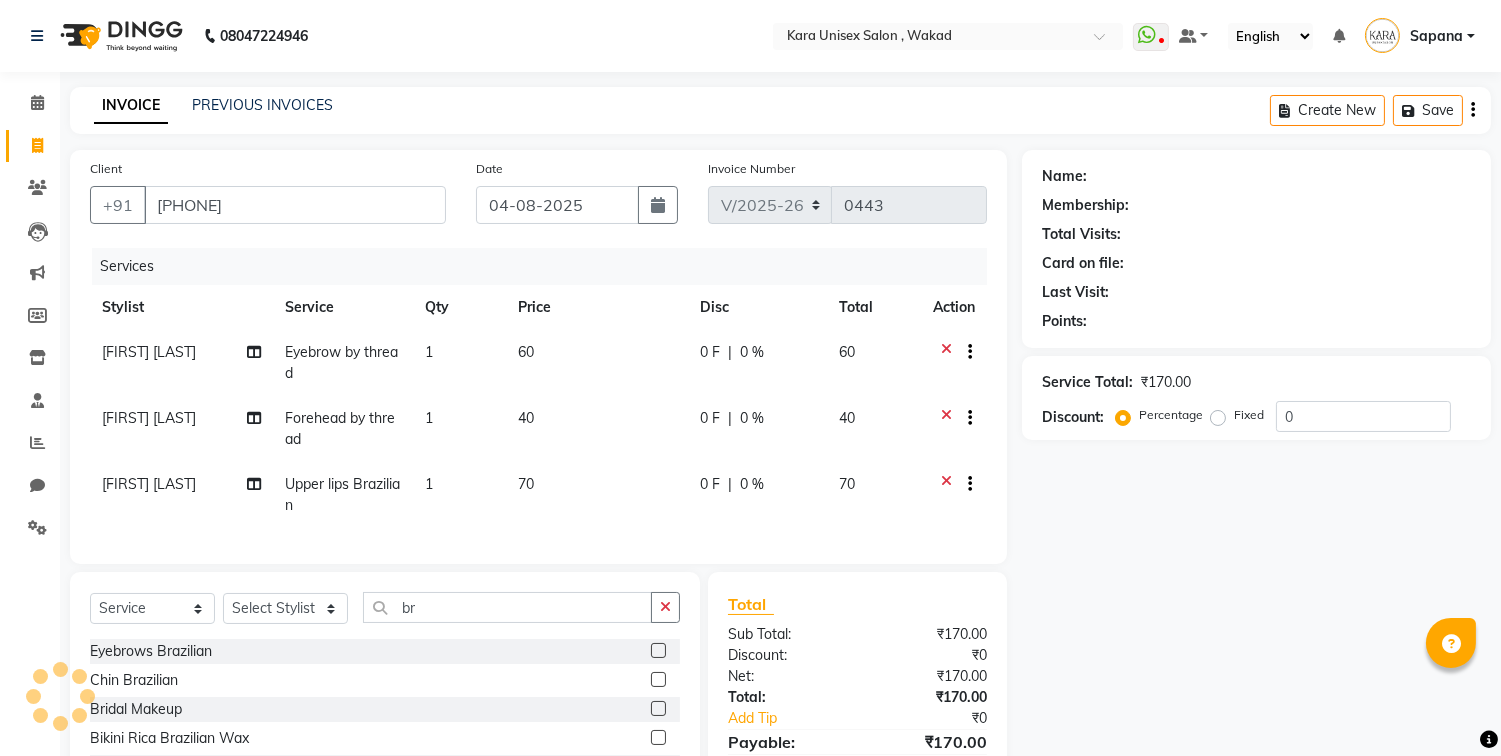 select on "1: Object" 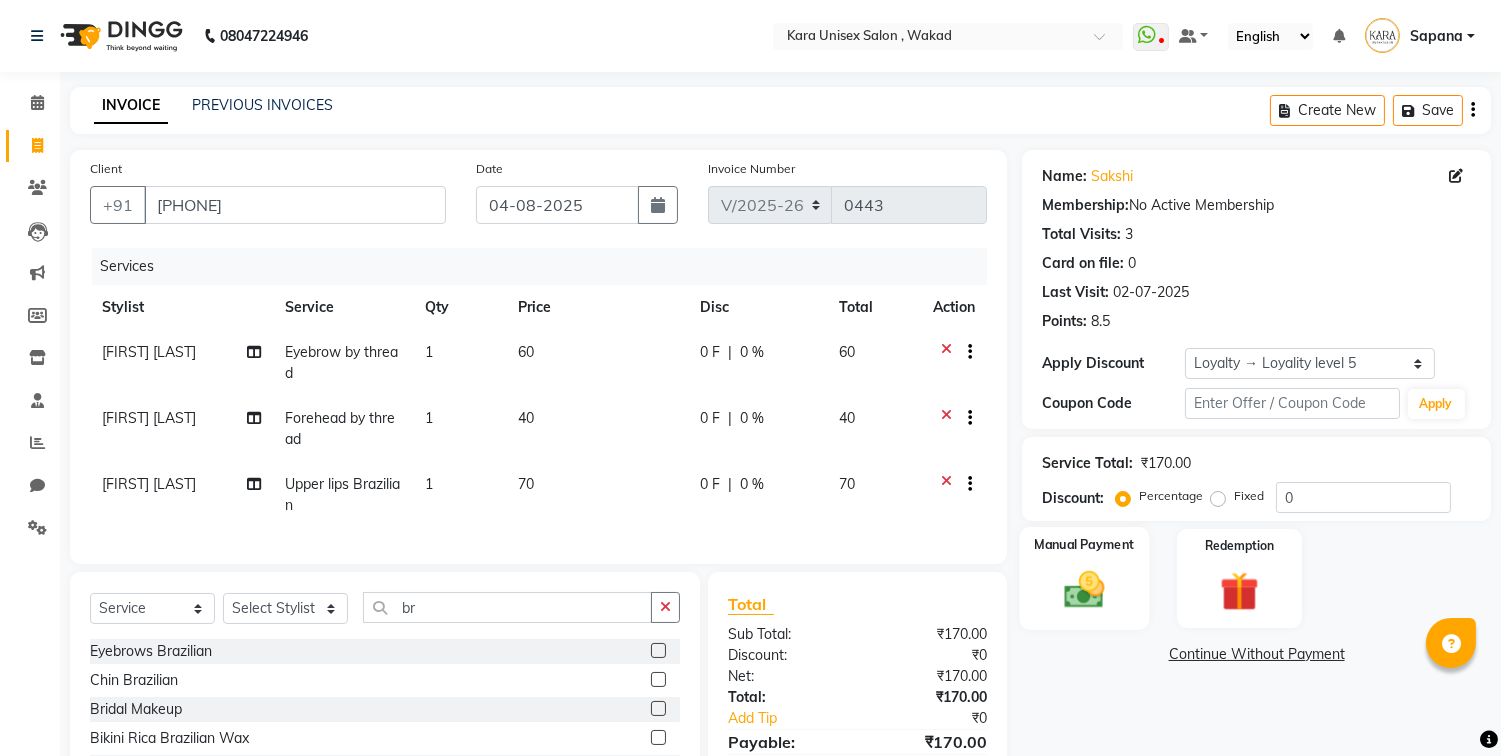 click 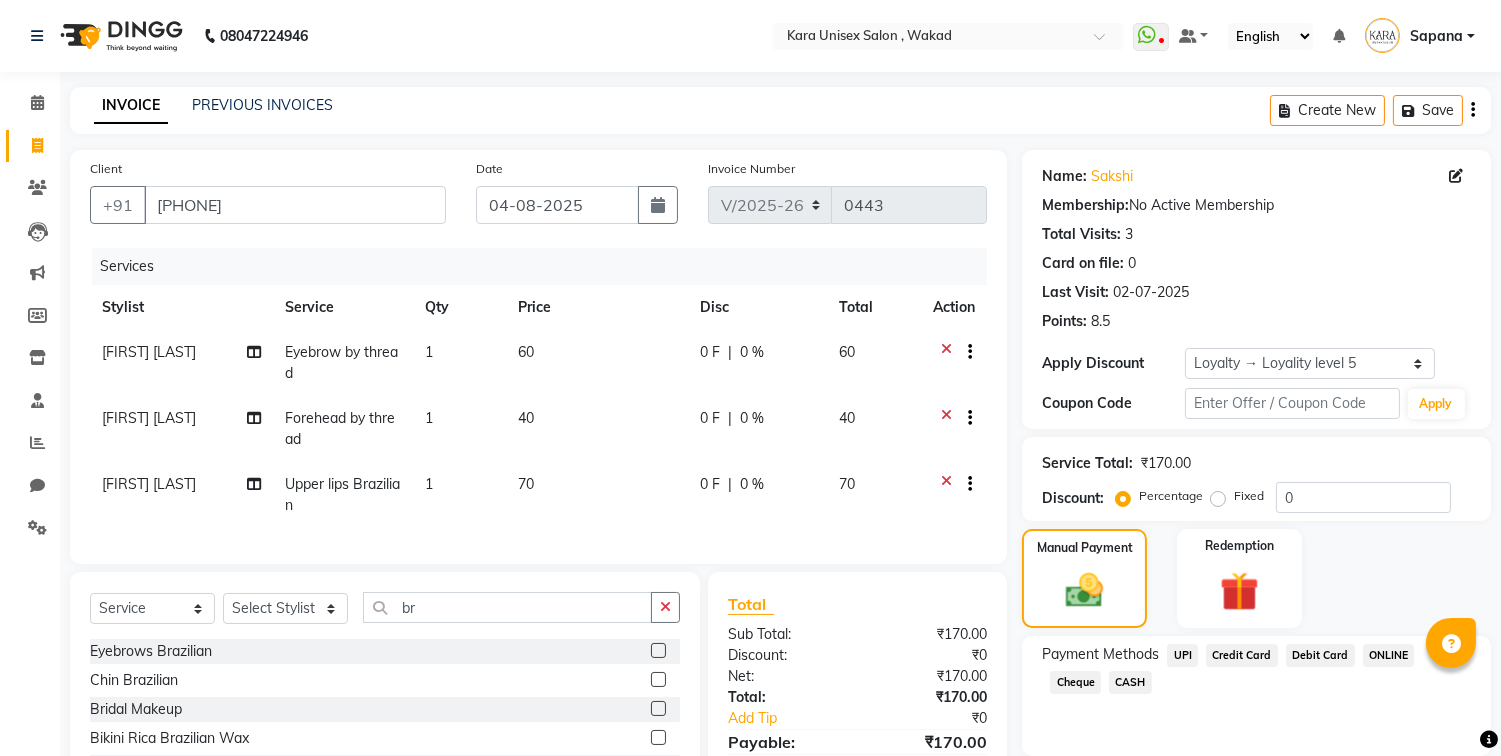 click on "UPI" 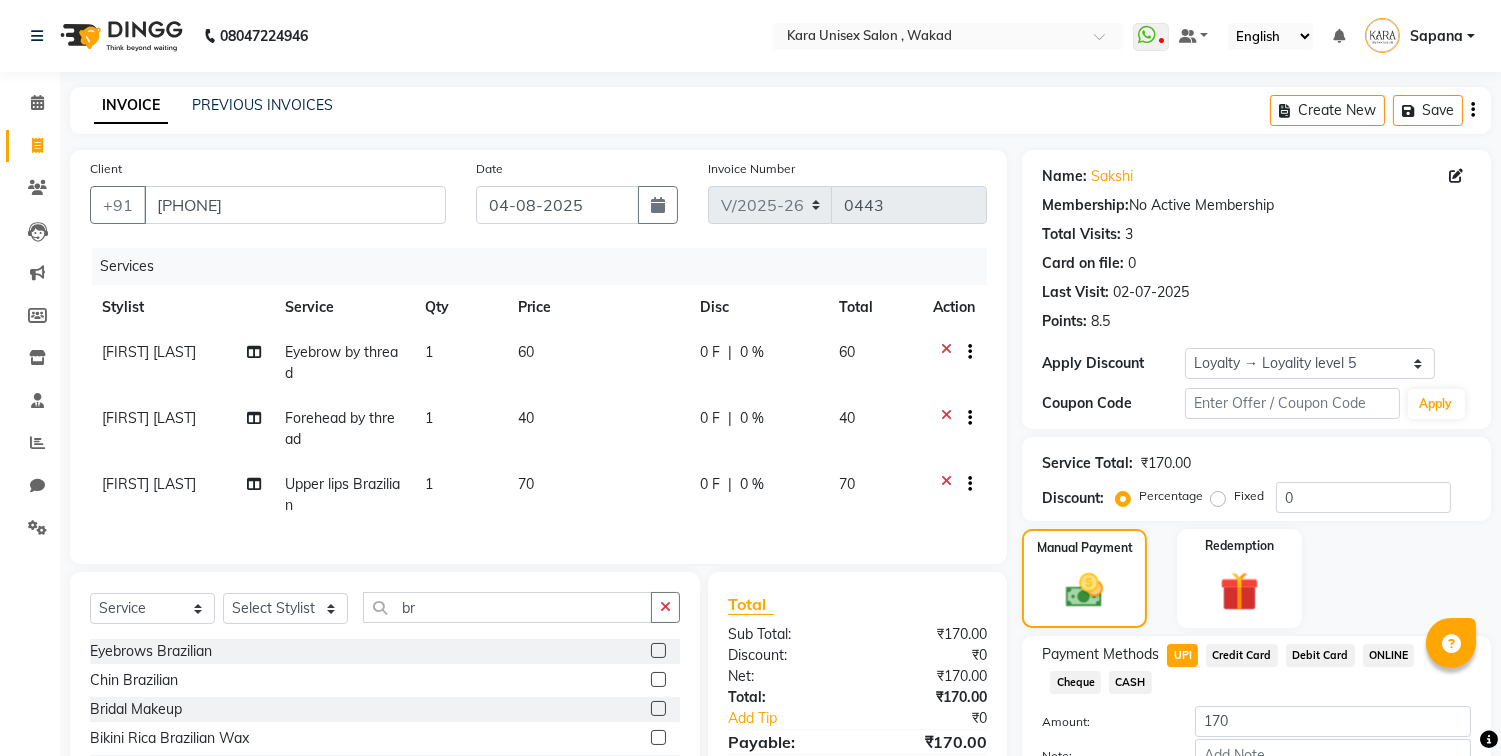 scroll, scrollTop: 157, scrollLeft: 0, axis: vertical 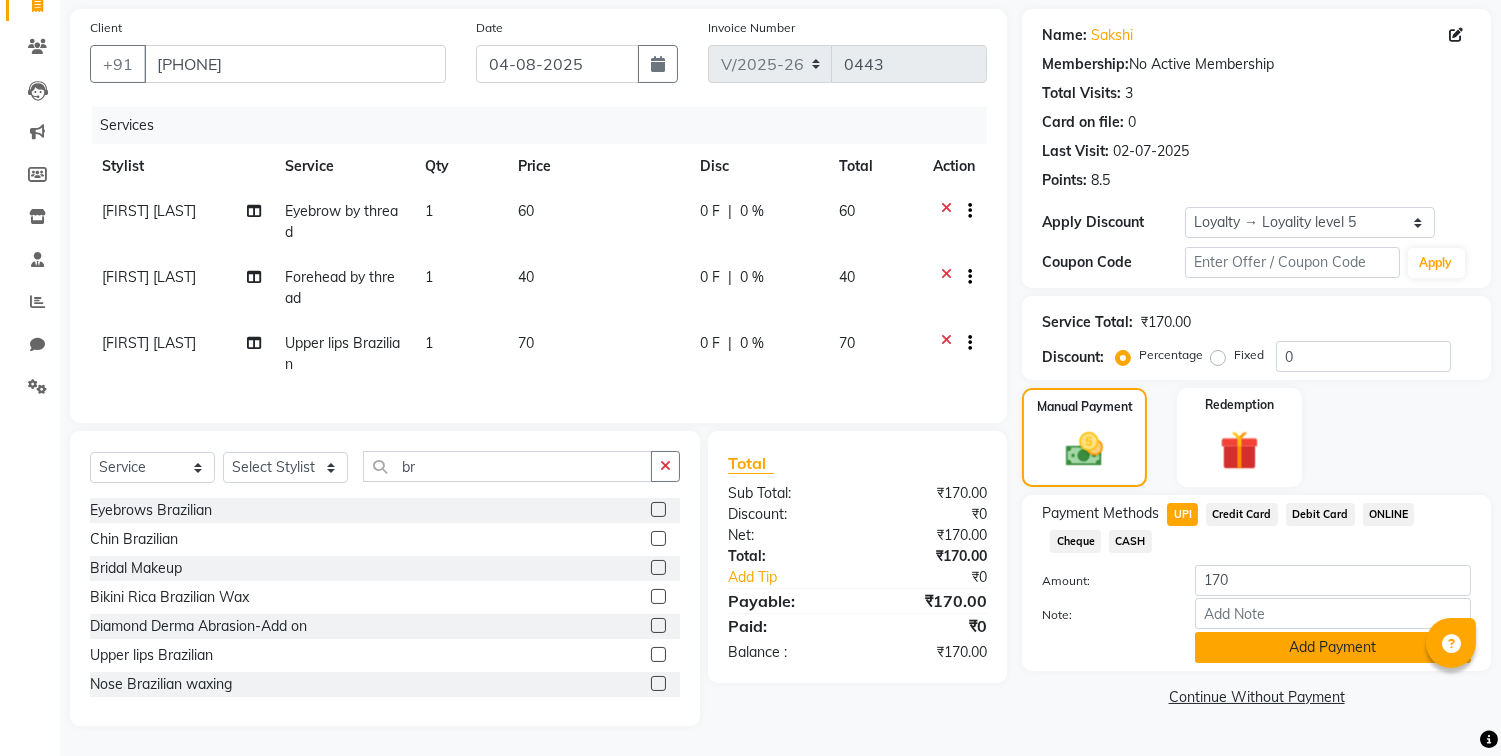 click on "Add Payment" 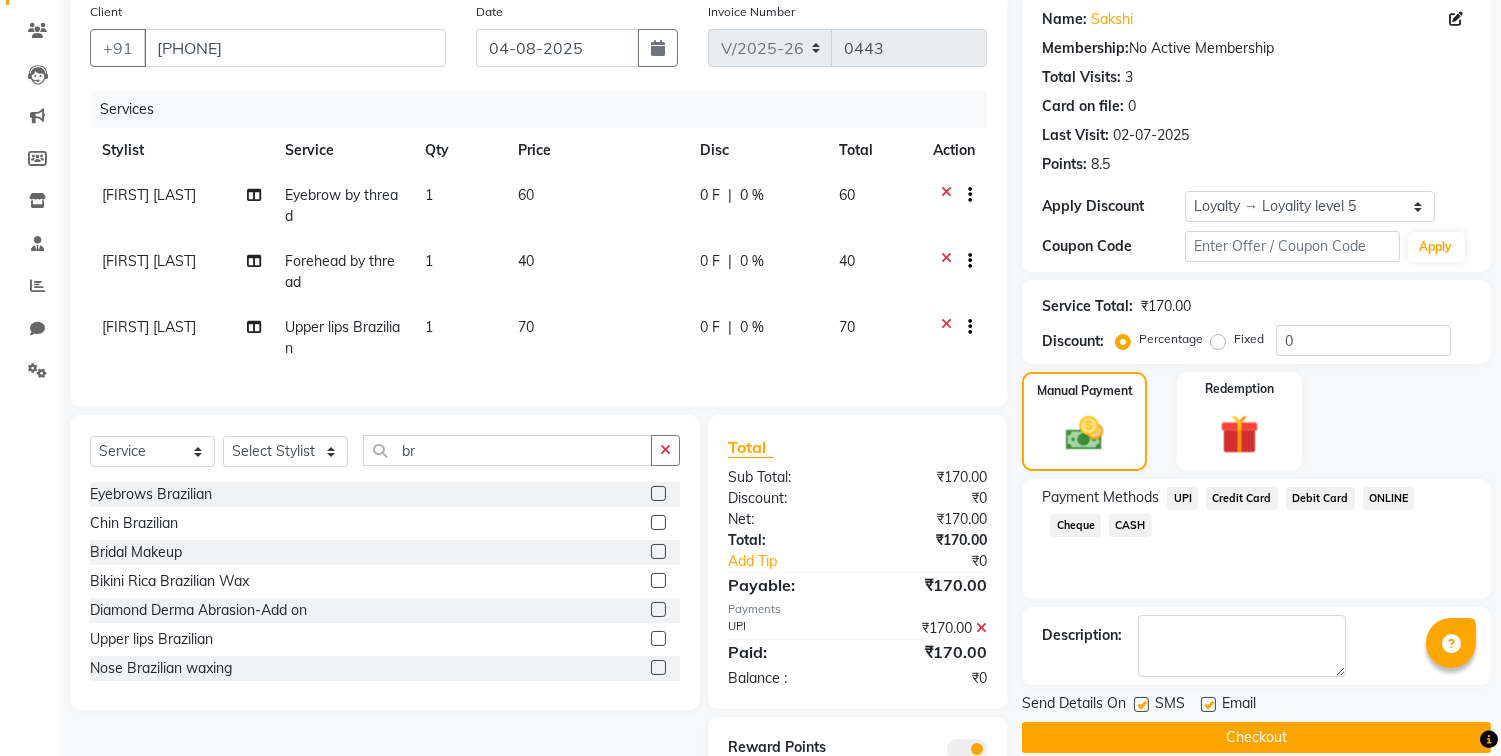 click on "Checkout" 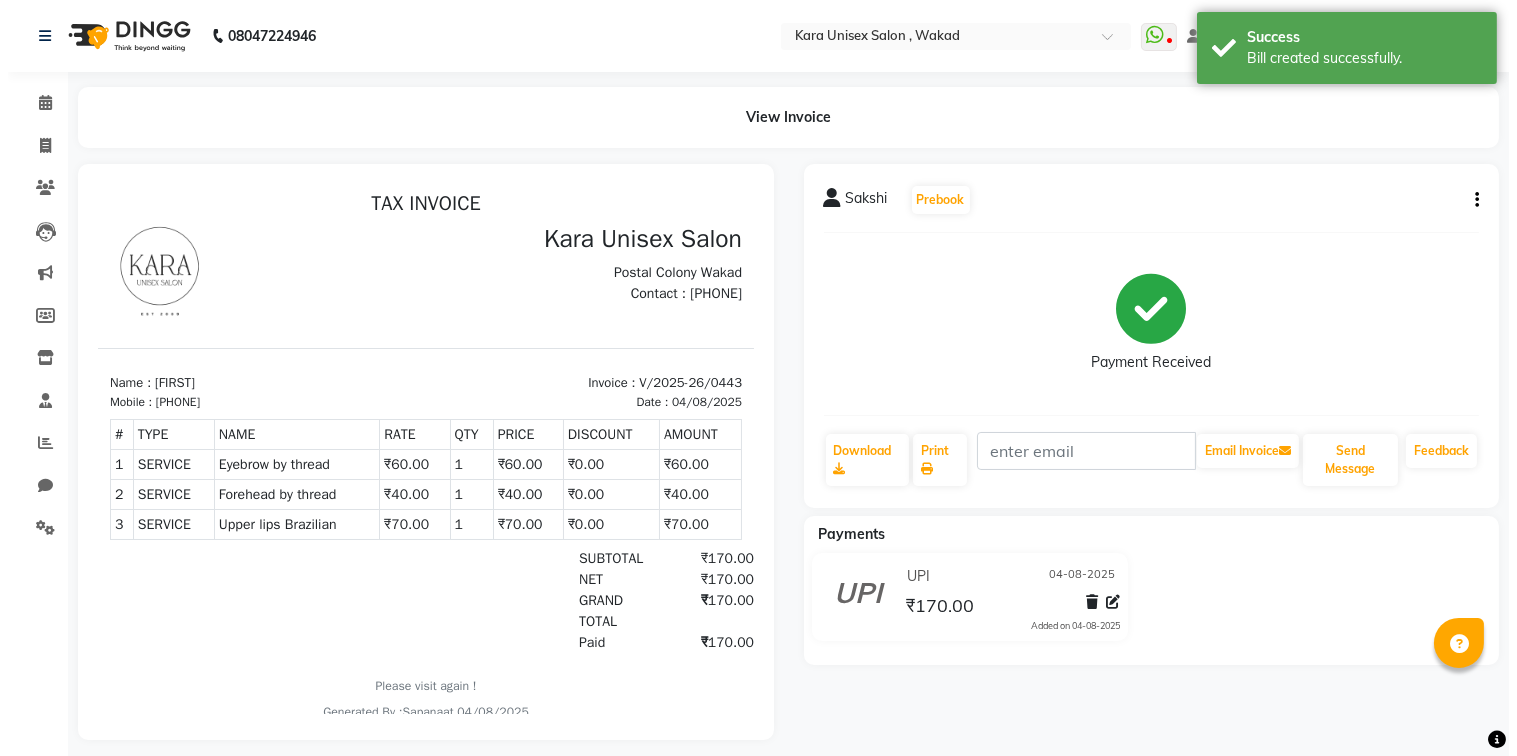 scroll, scrollTop: 0, scrollLeft: 0, axis: both 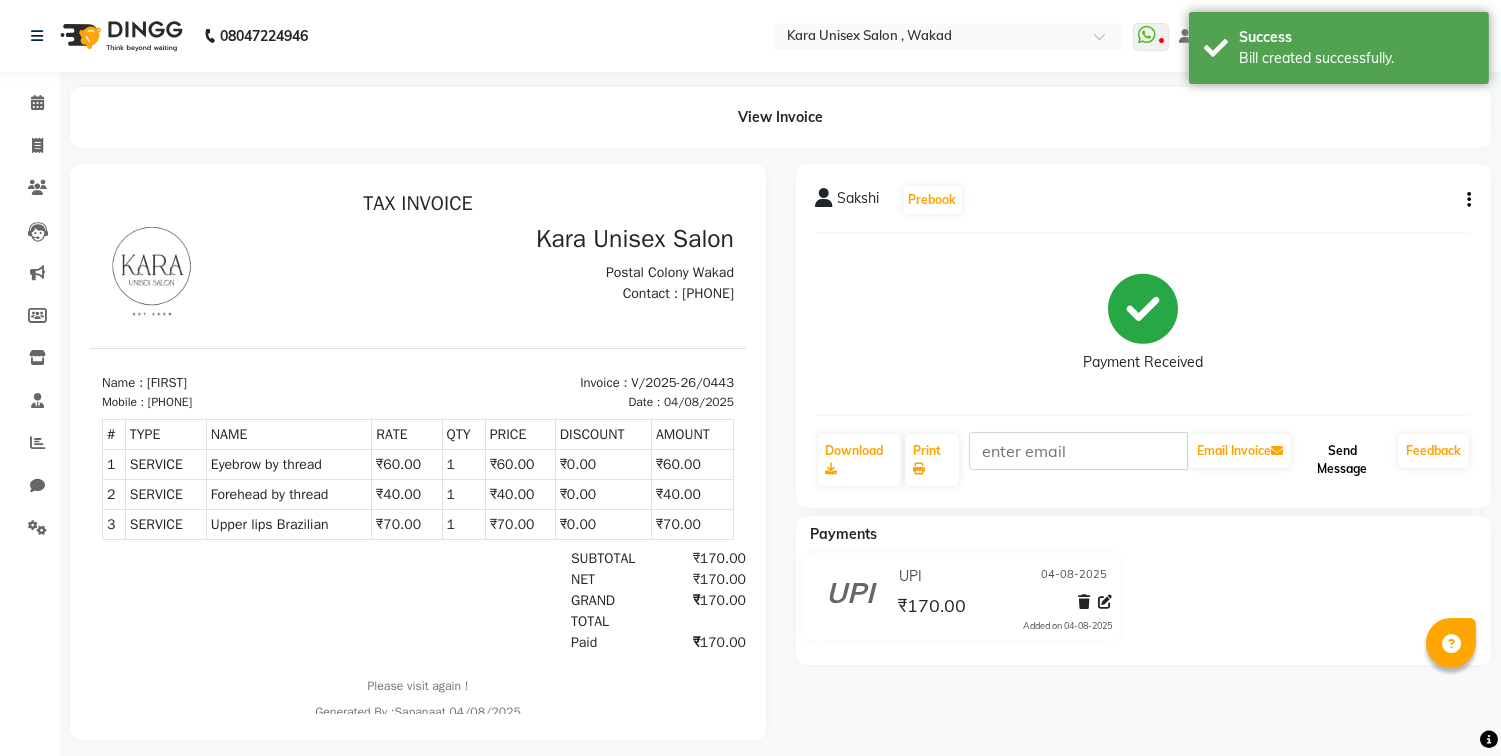 click on "Send Message" 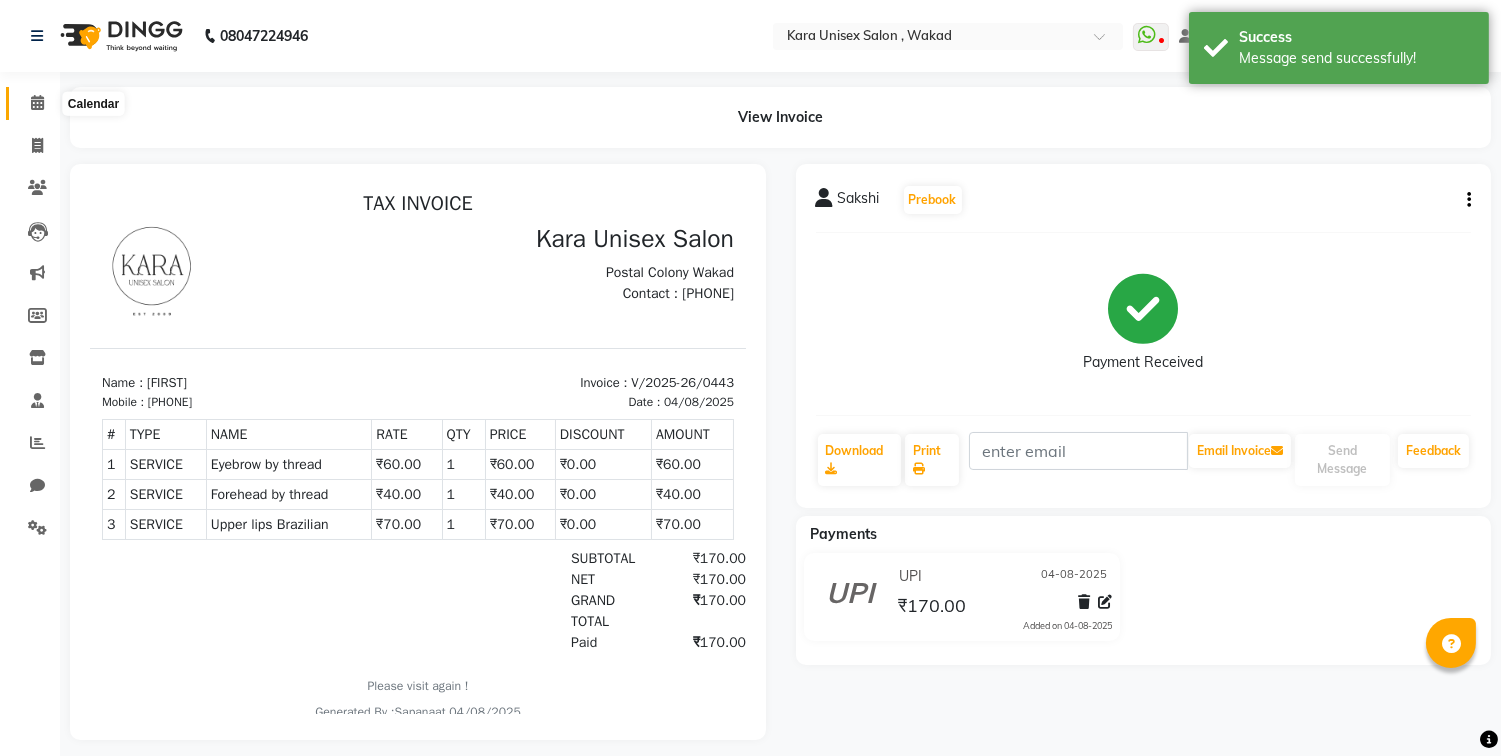 click 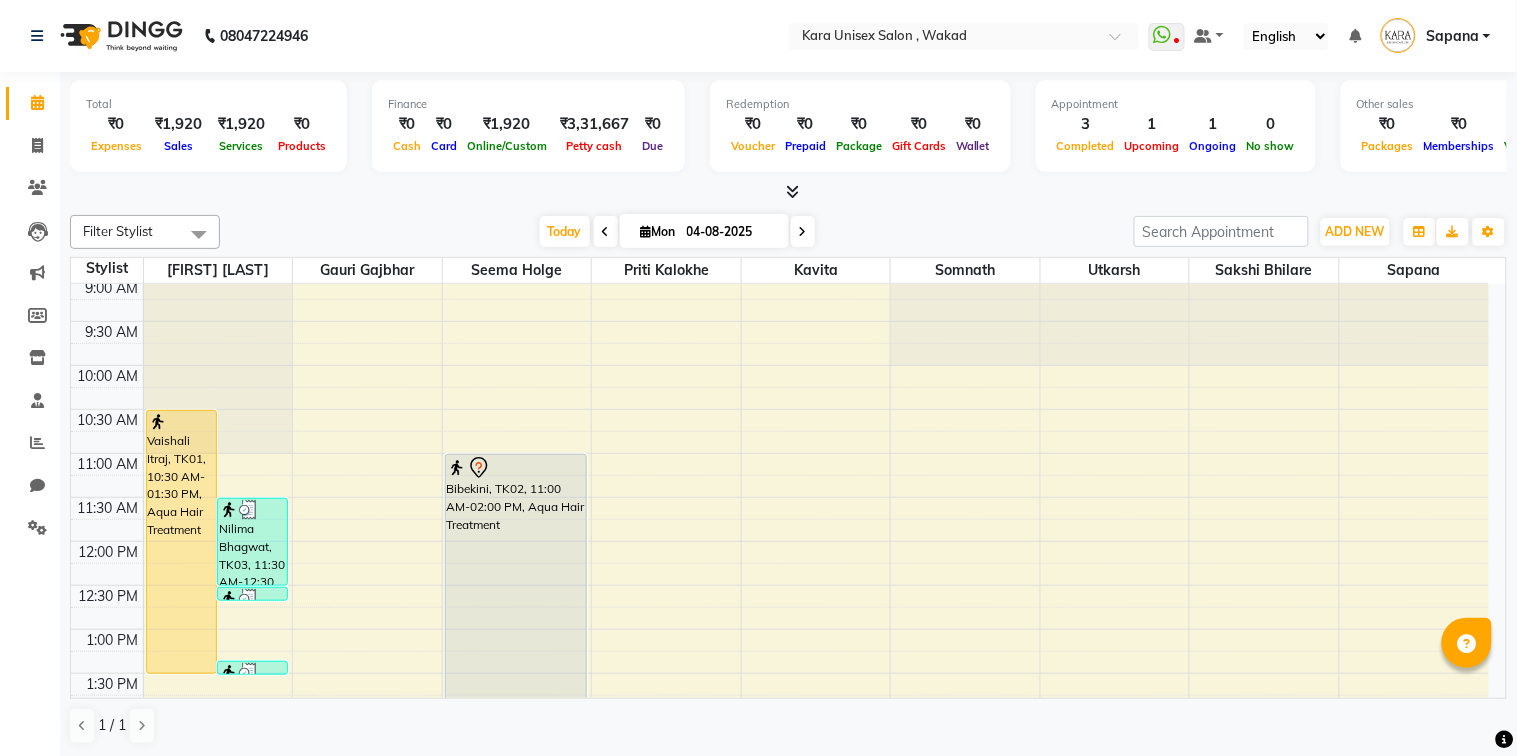 scroll, scrollTop: 3, scrollLeft: 0, axis: vertical 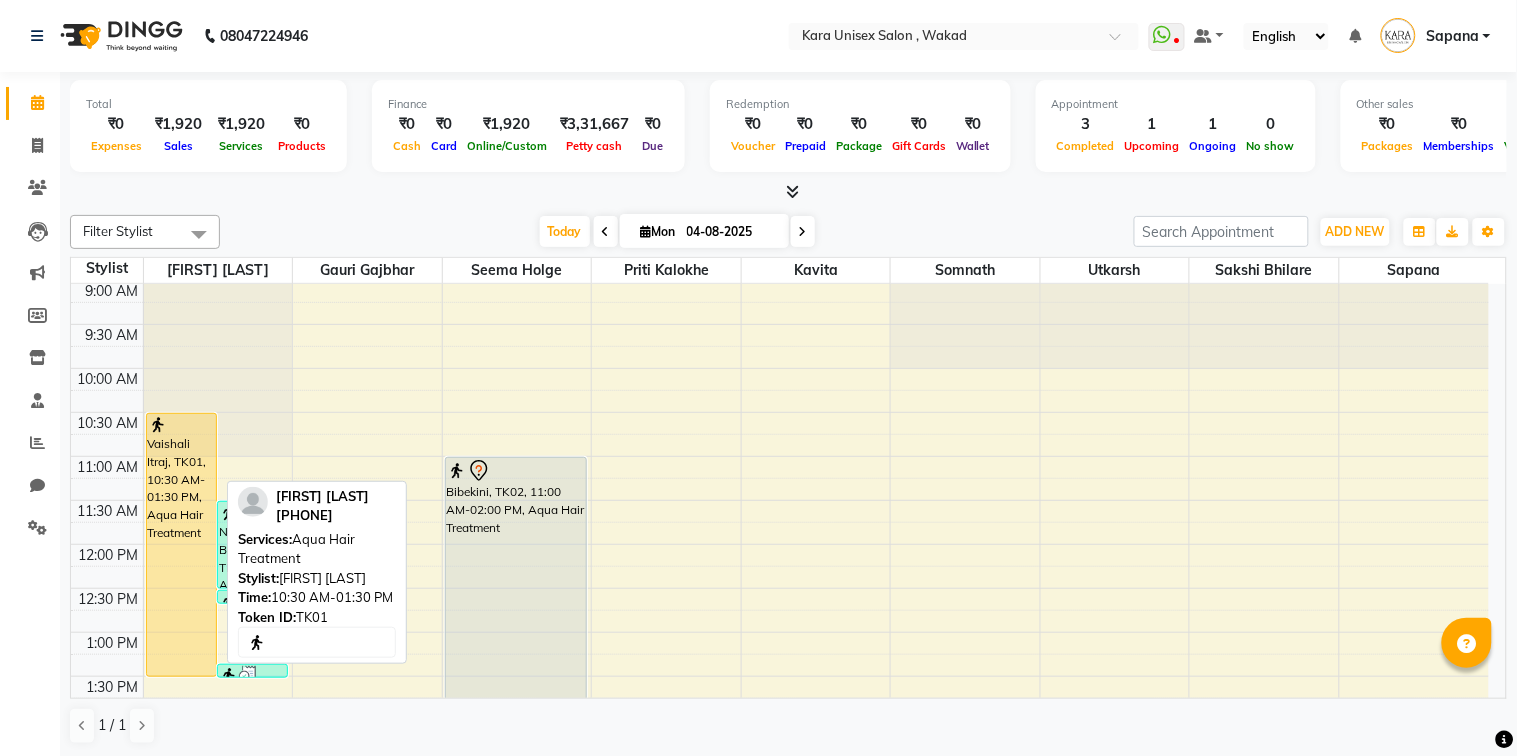 drag, startPoint x: 675, startPoint y: 346, endPoint x: 156, endPoint y: 498, distance: 540.80035 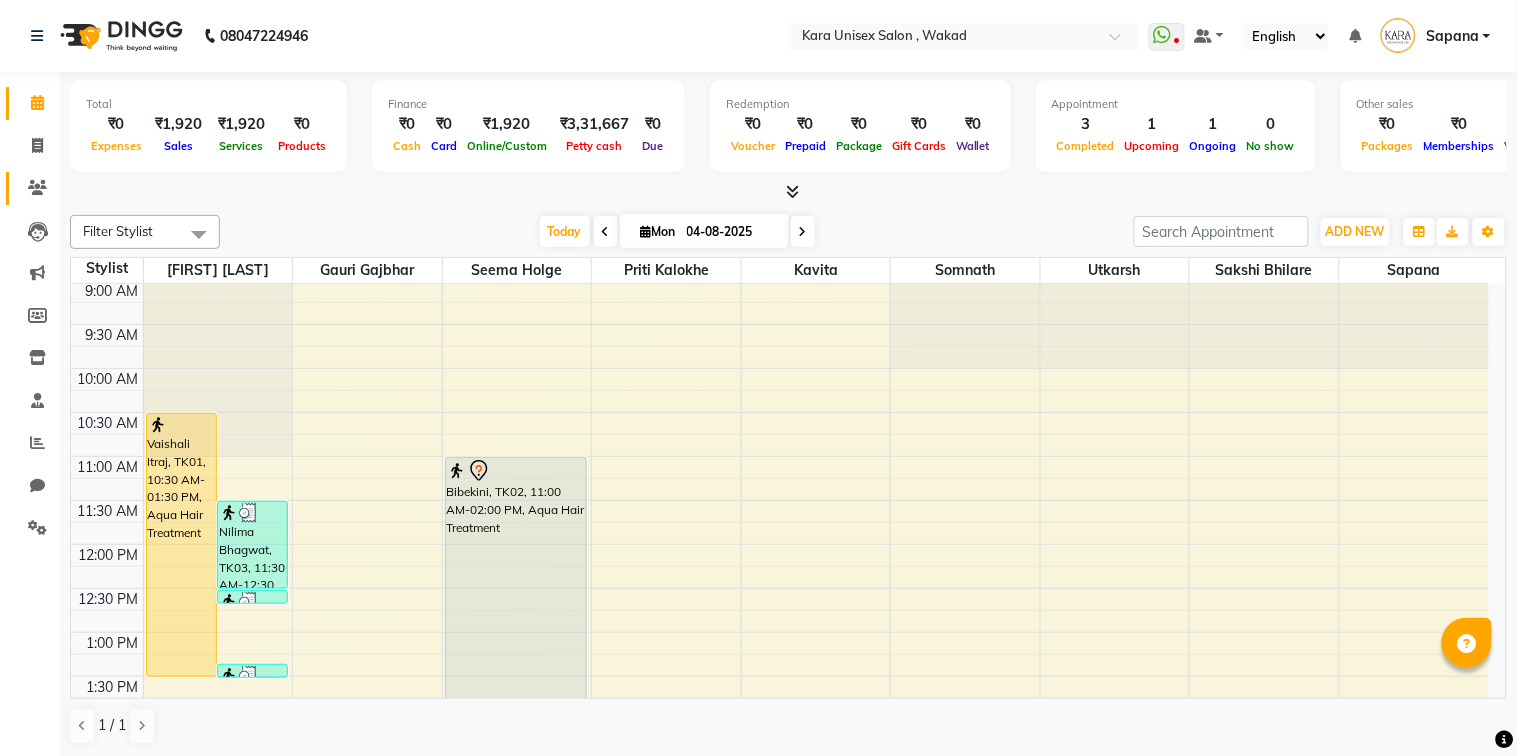 scroll, scrollTop: 0, scrollLeft: 0, axis: both 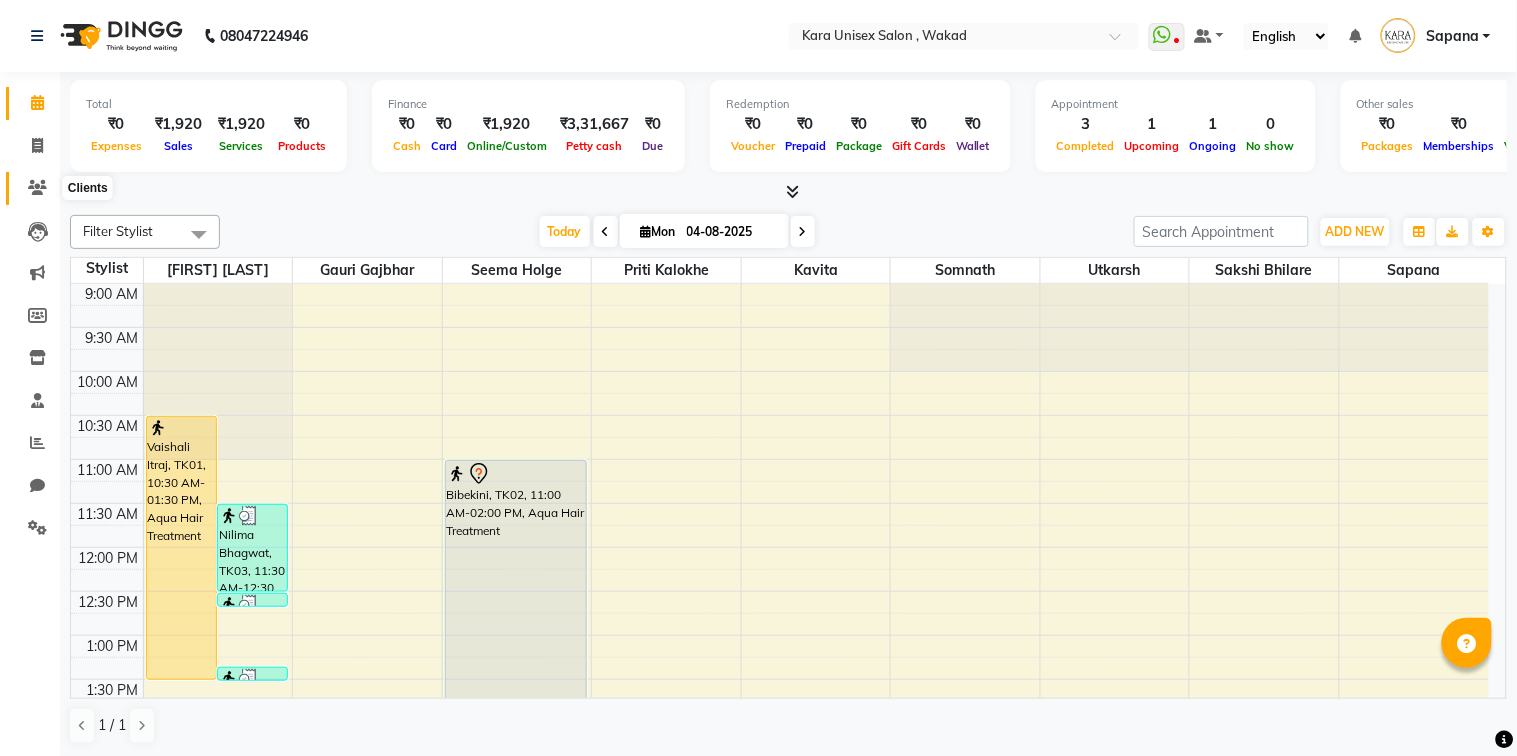 drag, startPoint x: 241, startPoint y: 337, endPoint x: 33, endPoint y: 184, distance: 258.21115 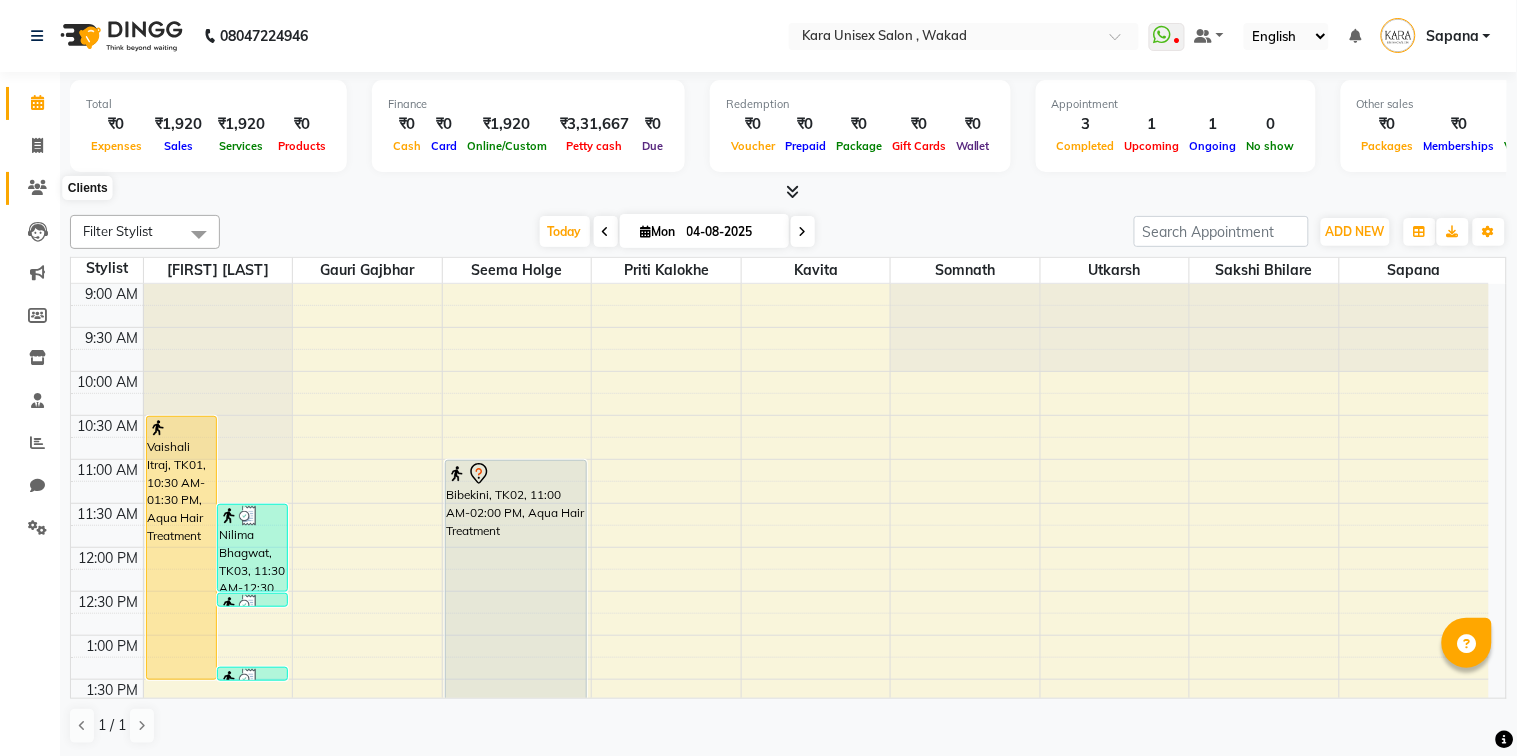click 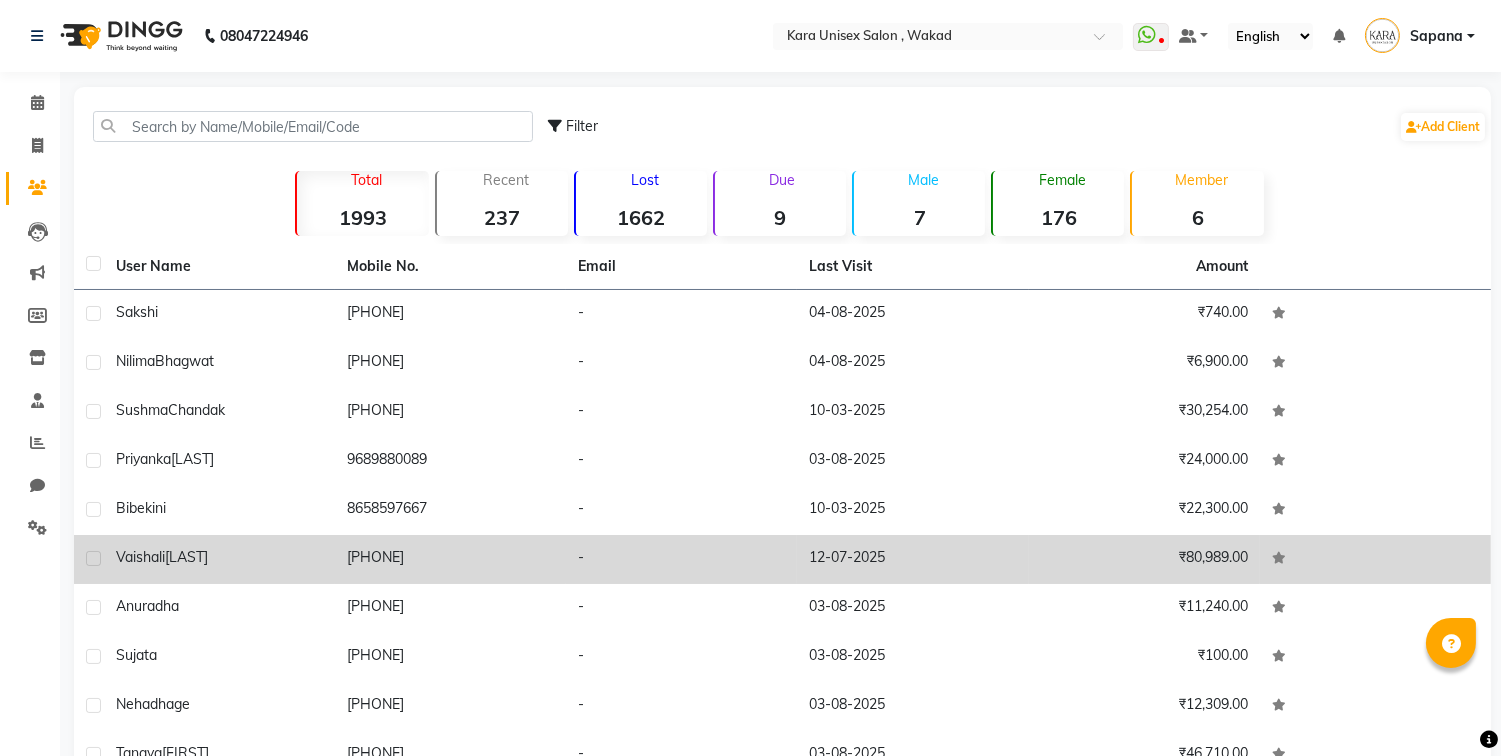 click on "[PHONE]" 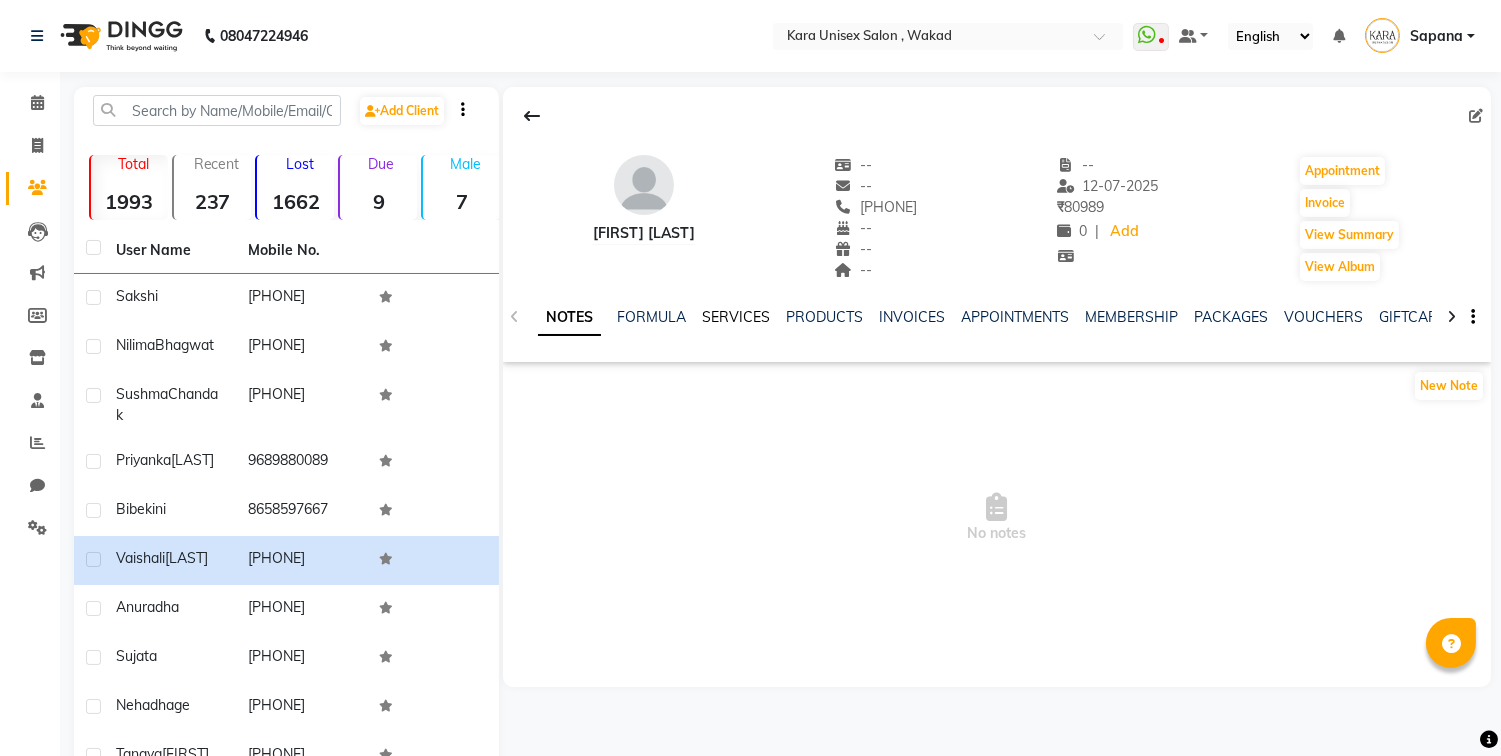click on "SERVICES" 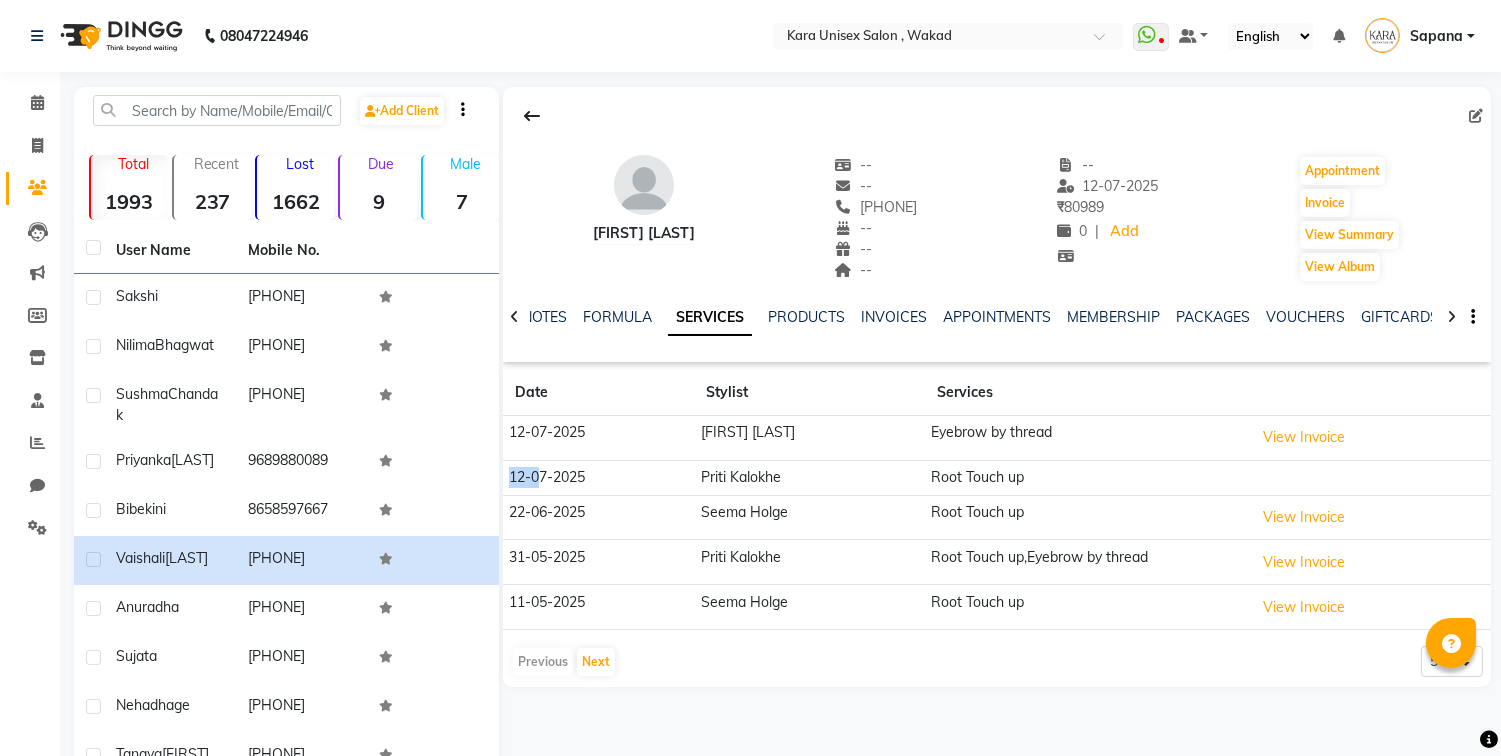 drag, startPoint x: 543, startPoint y: 482, endPoint x: 1085, endPoint y: 450, distance: 542.94385 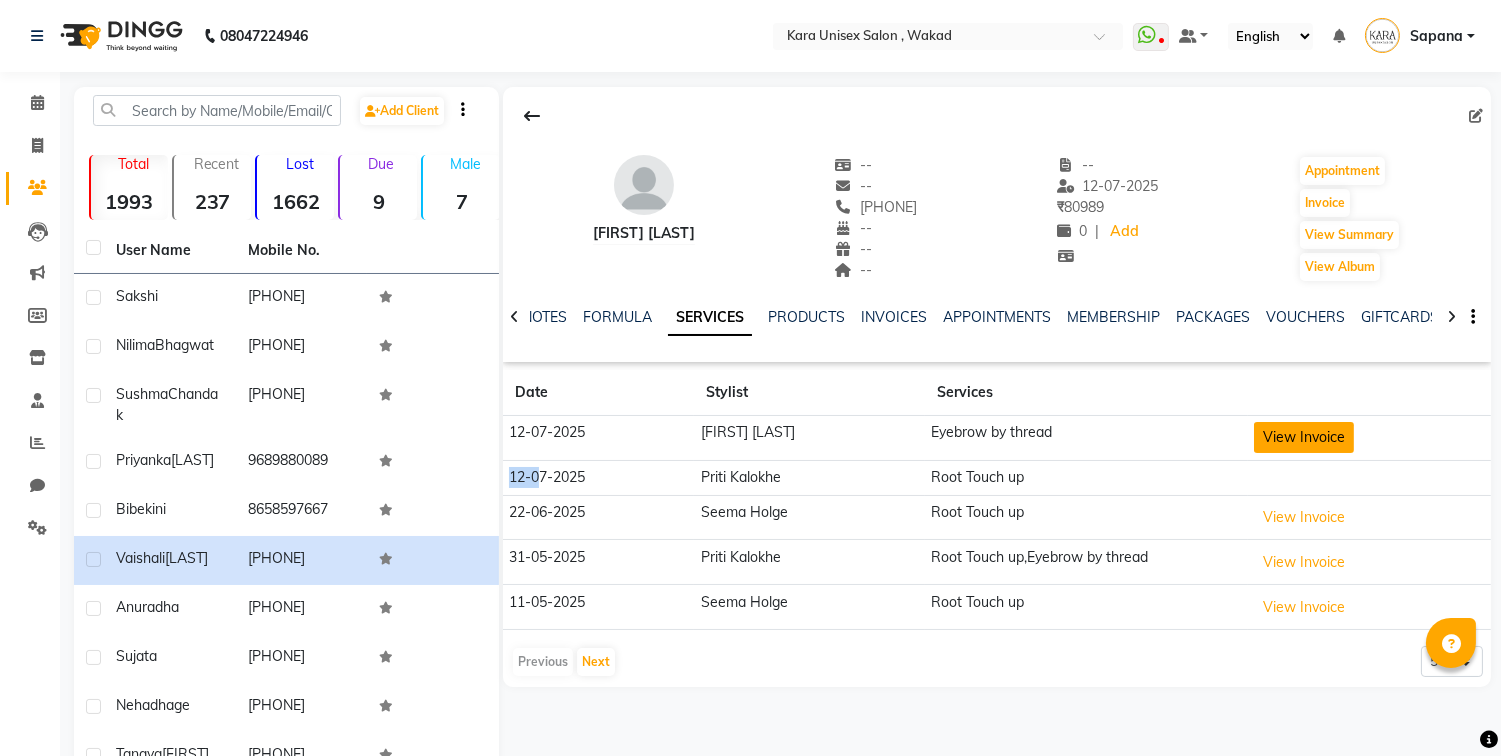 click on "View Invoice" 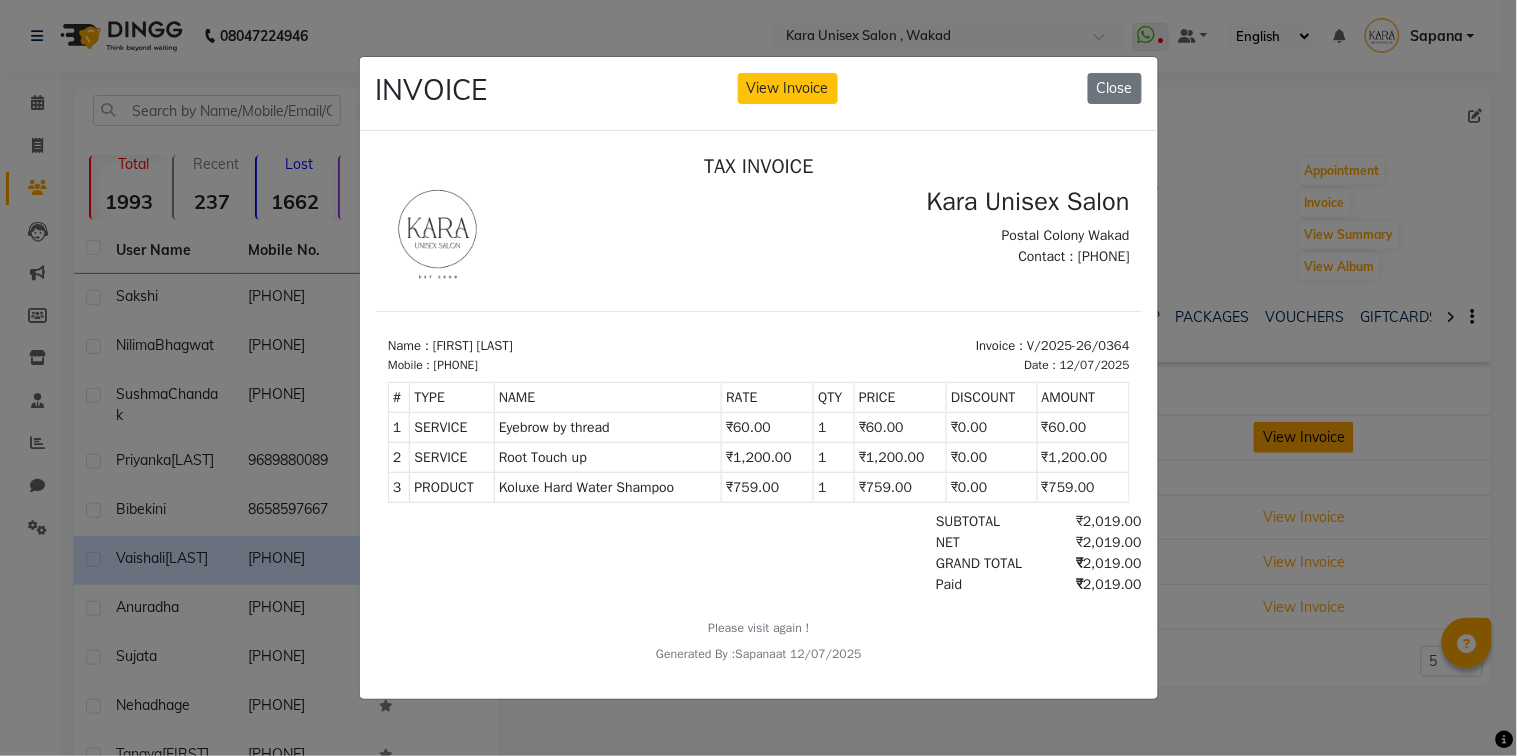 scroll, scrollTop: 0, scrollLeft: 0, axis: both 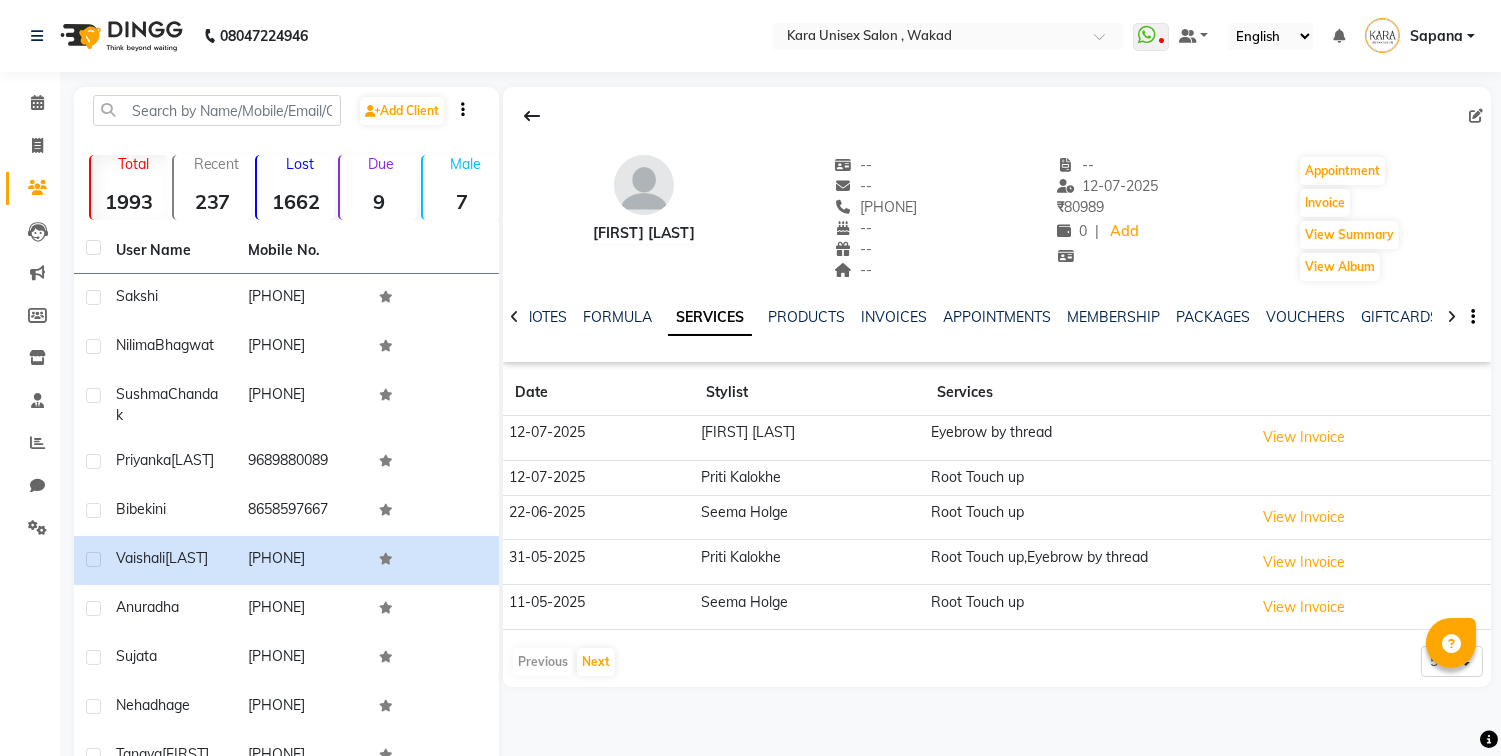 click on "Seema Holge" 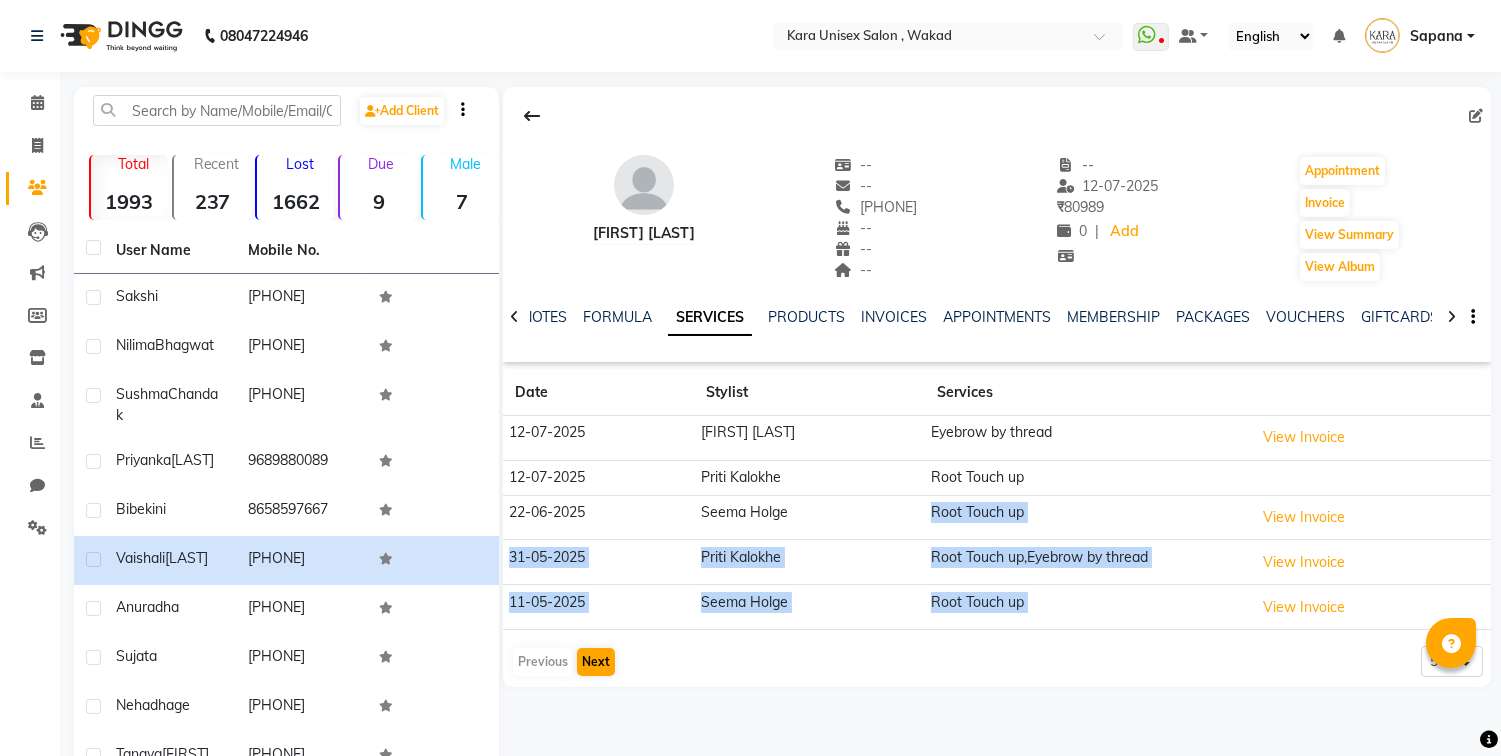 drag, startPoint x: 786, startPoint y: 512, endPoint x: 607, endPoint y: 665, distance: 235.47824 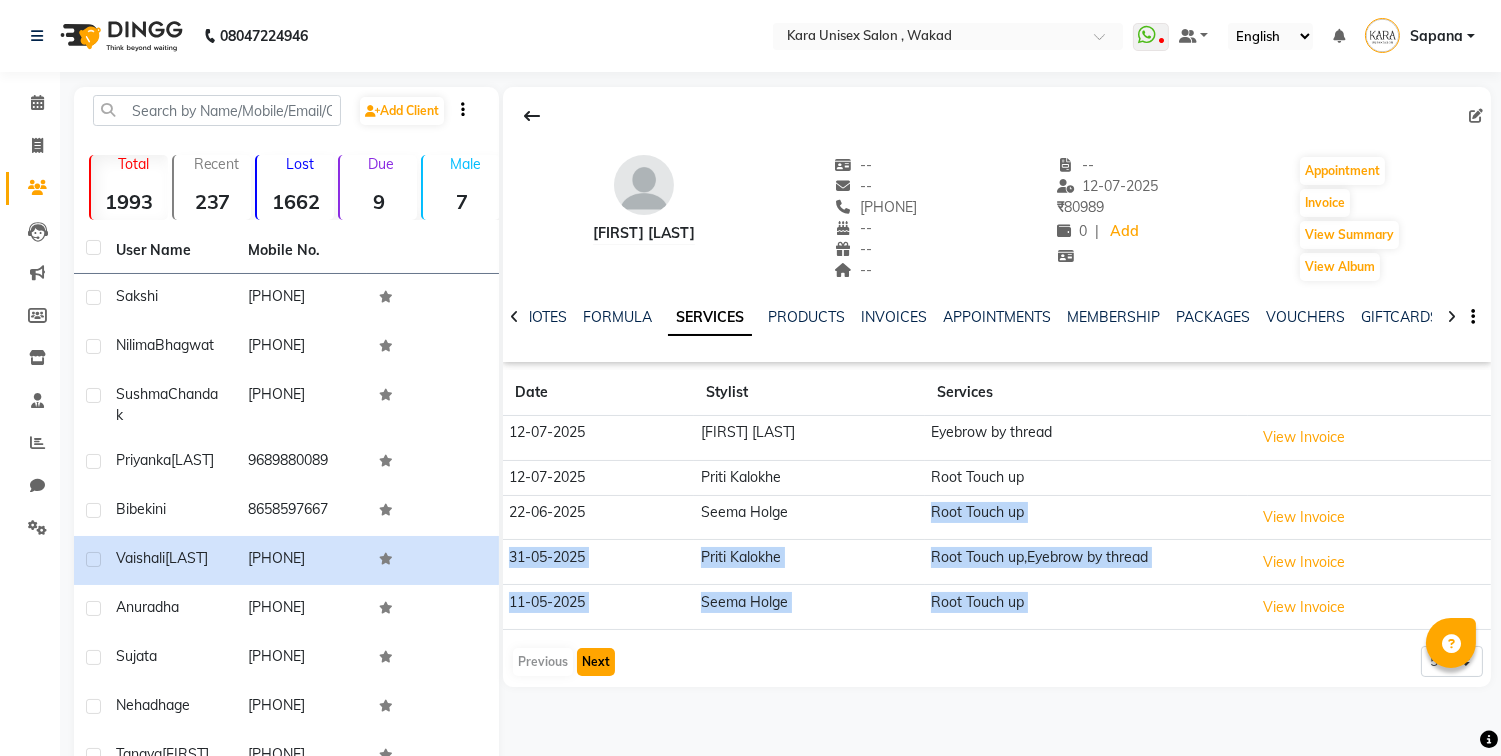 click on "Next" 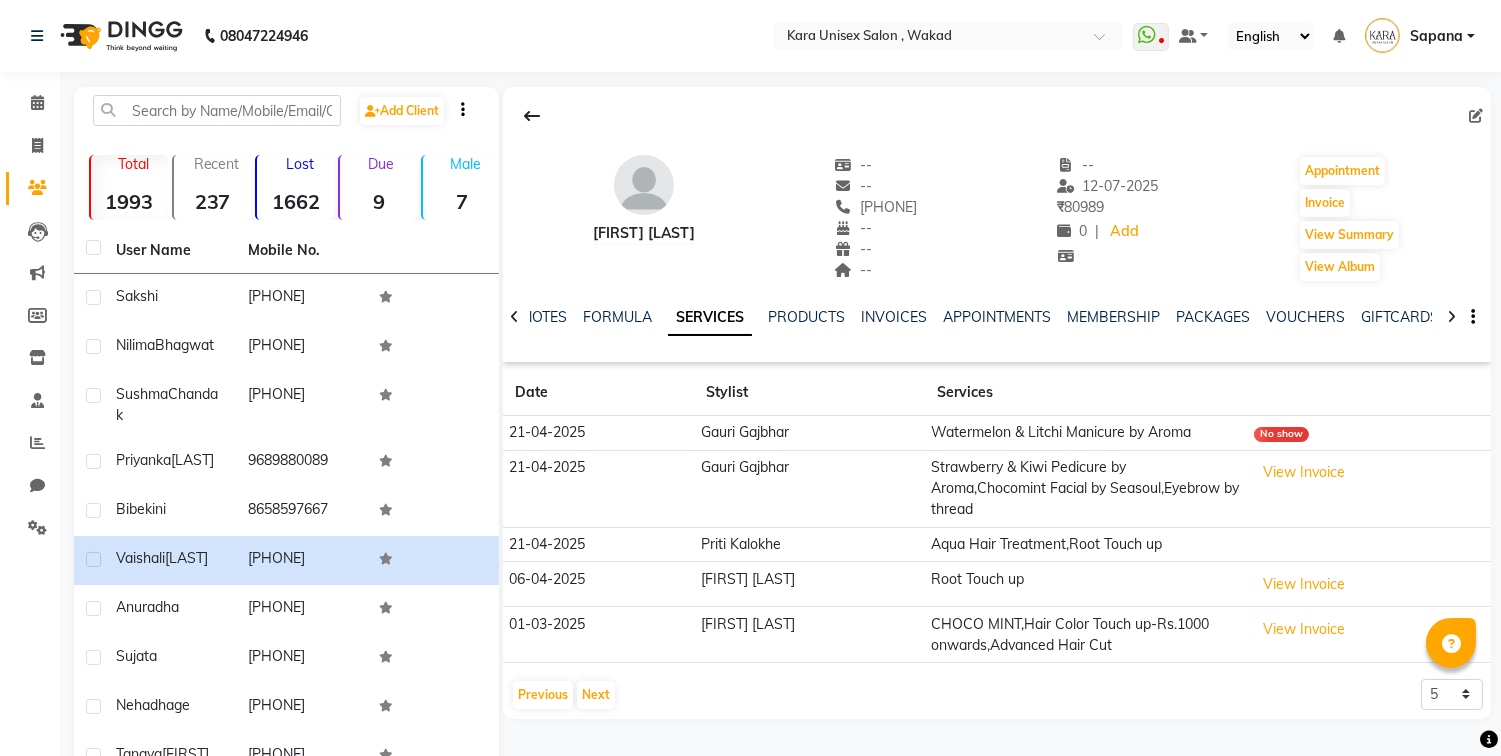 click on "Vaishali Itraj   --   --   [PHONE]  --  --  --  -- 12-07-2025 ₹    80989 0 |  Add   Appointment   Invoice  View Summary  View Album  NOTES FORMULA SERVICES PRODUCTS INVOICES APPOINTMENTS MEMBERSHIP PACKAGES VOUCHERS GIFTCARDS POINTS FORMS FAMILY CARDS WALLET Date Stylist Services 21-04-2025 Gauri Gajbhar Watermelon & Litchi Manicure by Aroma No show 21-04-2025 Gauri Gajbhar Strawberry & Kiwi Pedicure by Aroma,Chocomint Facial by Seasoul,Eyebrow by thread  View Invoice  21-04-2025 Priti Kalokhe Aqua Hair Treatment,Root Touch up 06-04-2025 Priyanka khade Root Touch up  View Invoice  01-03-2025 Priyanka khade CHOCO MINT,Hair Color Touch up-Rs.1000 onwards,Advanced Hair Cut  View Invoice   Previous   Next  5 10 50 100 500" 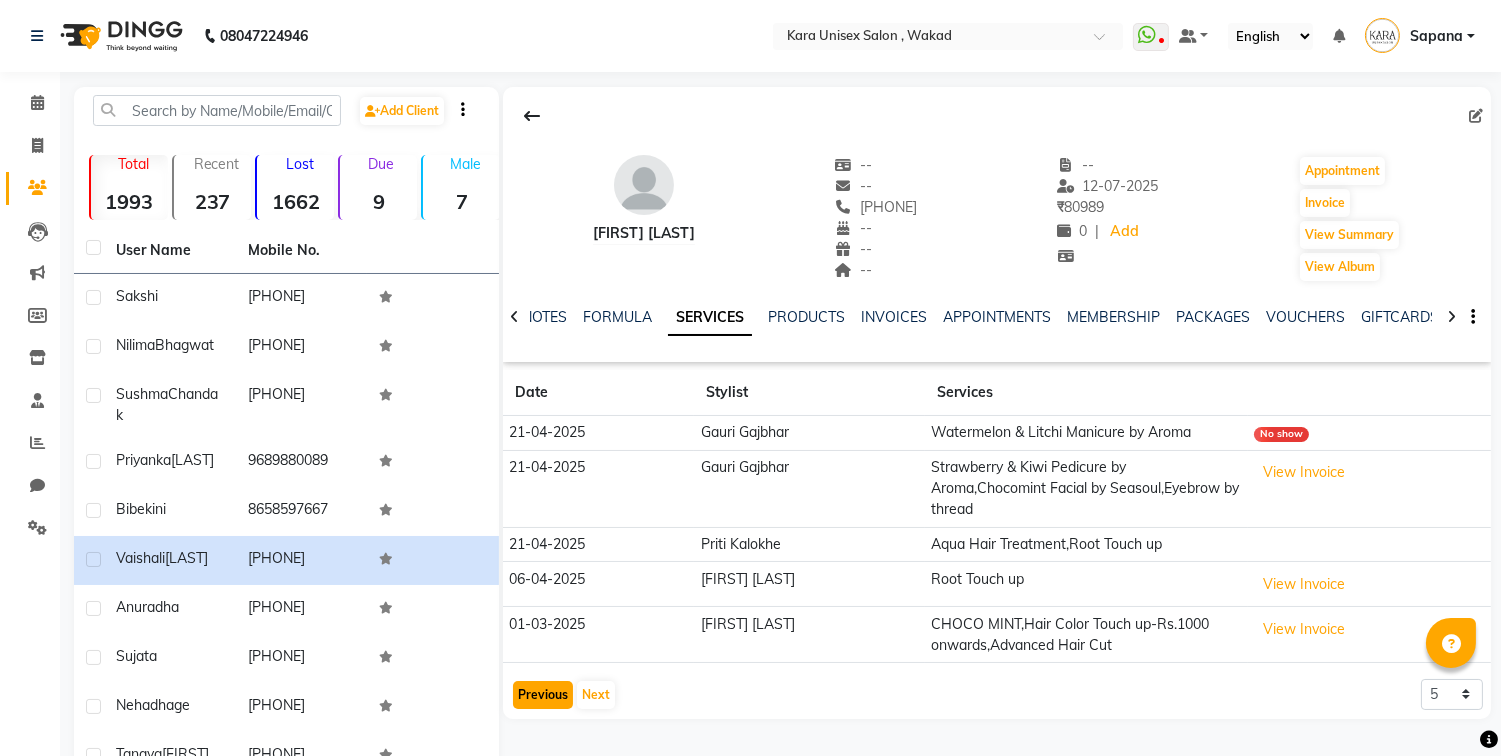 click on "Previous" 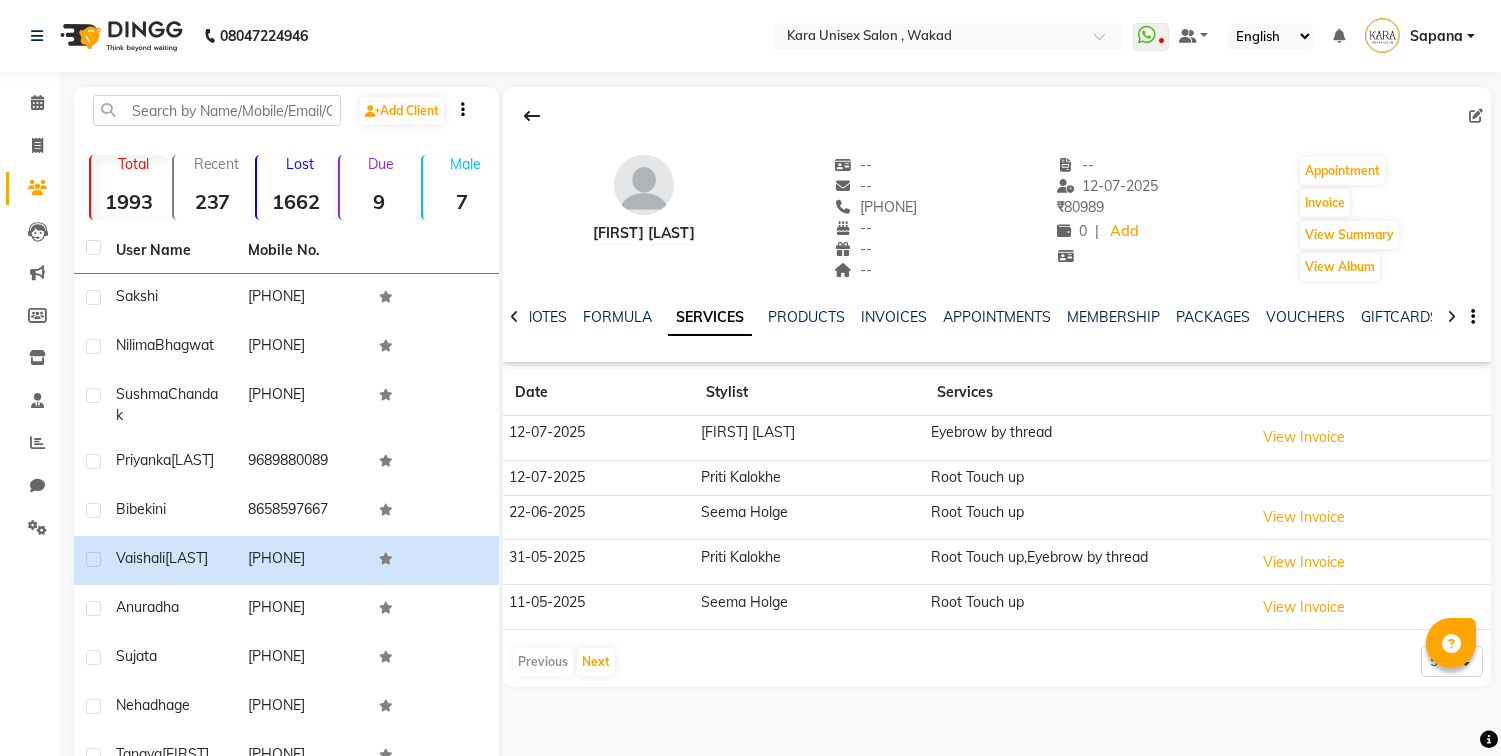 click 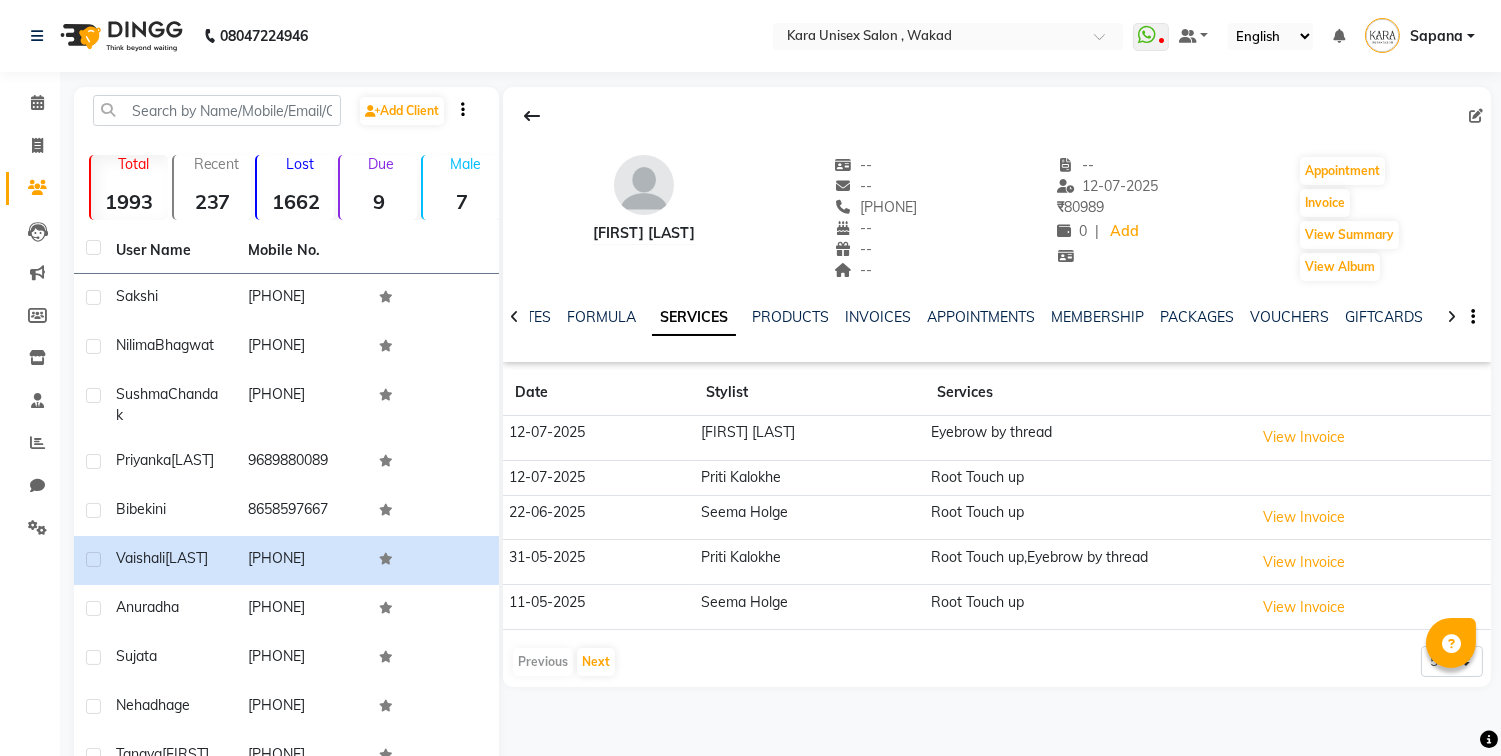click 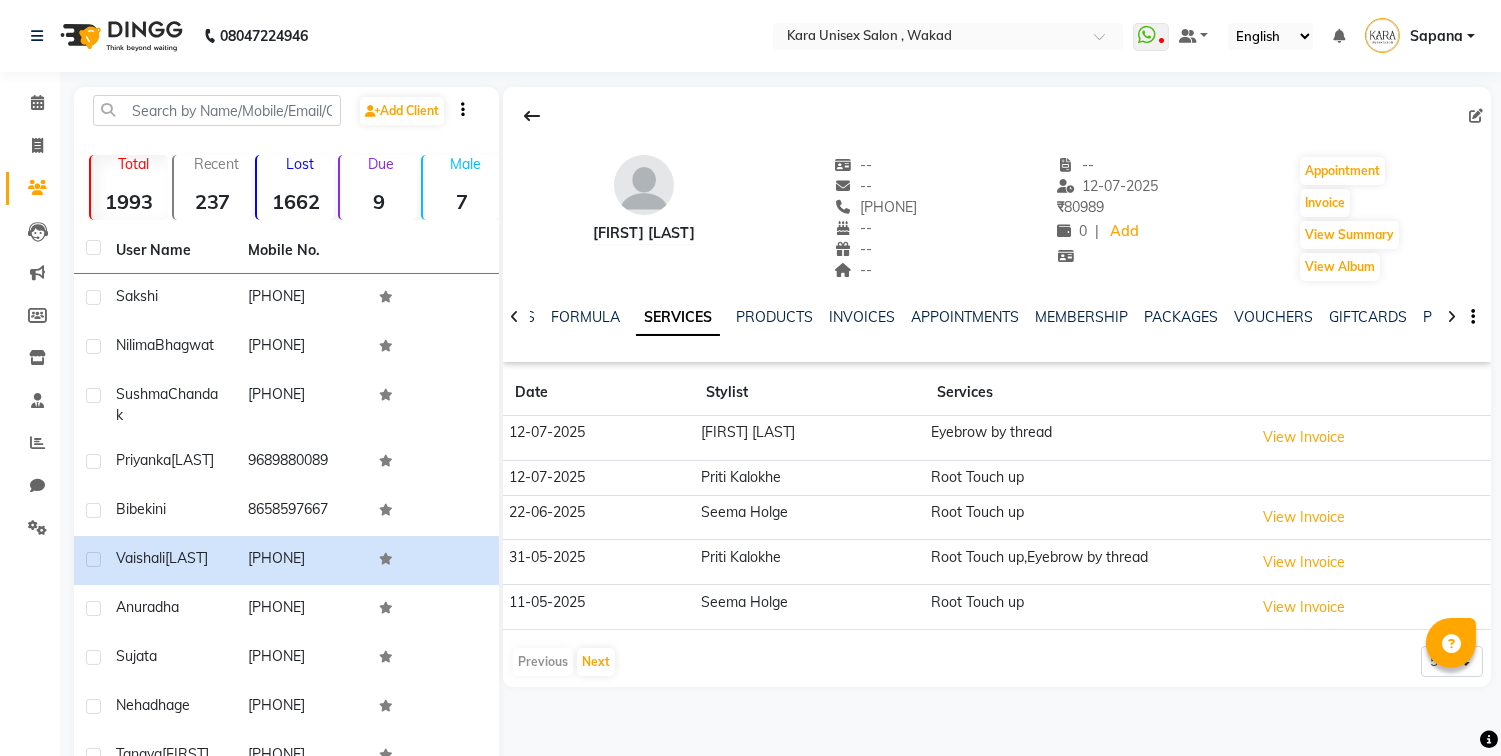 click 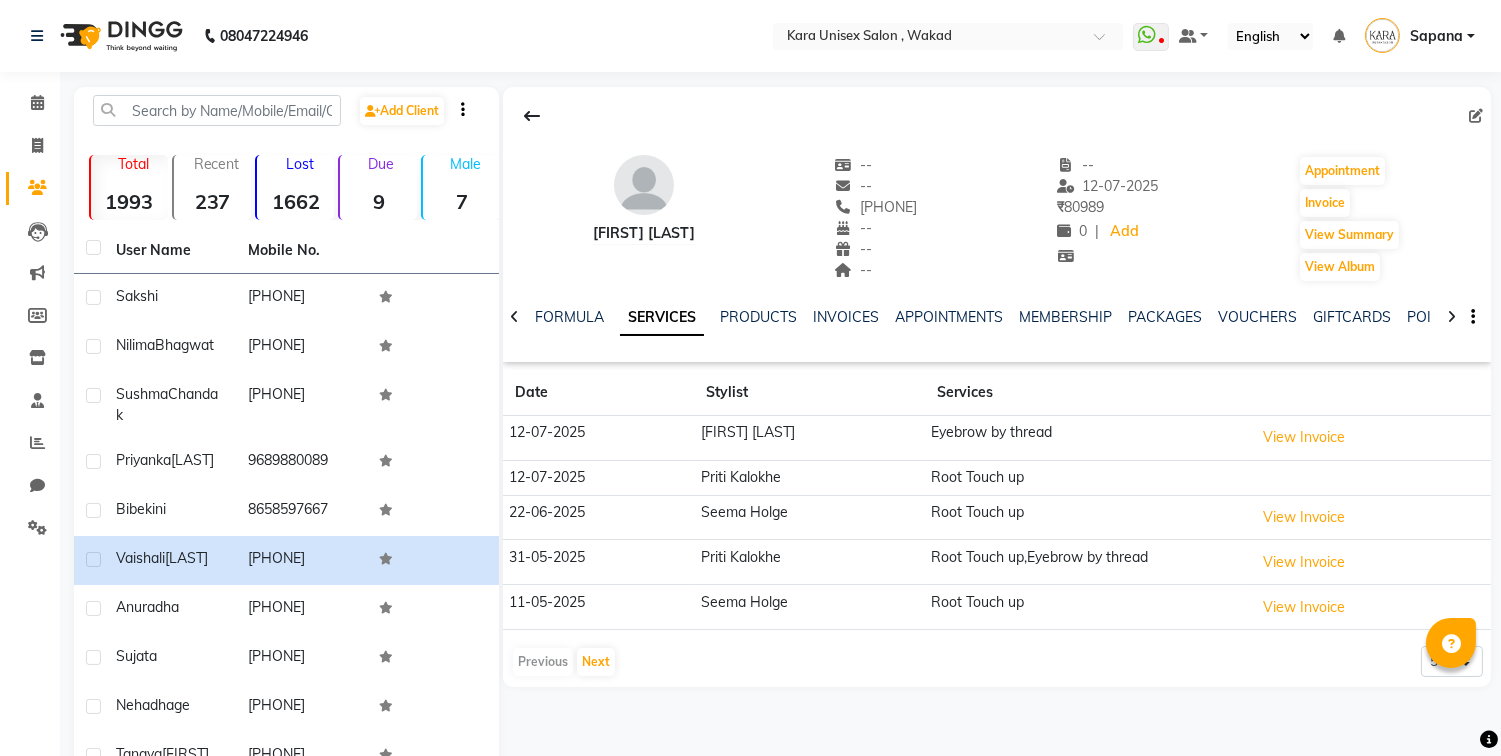 click 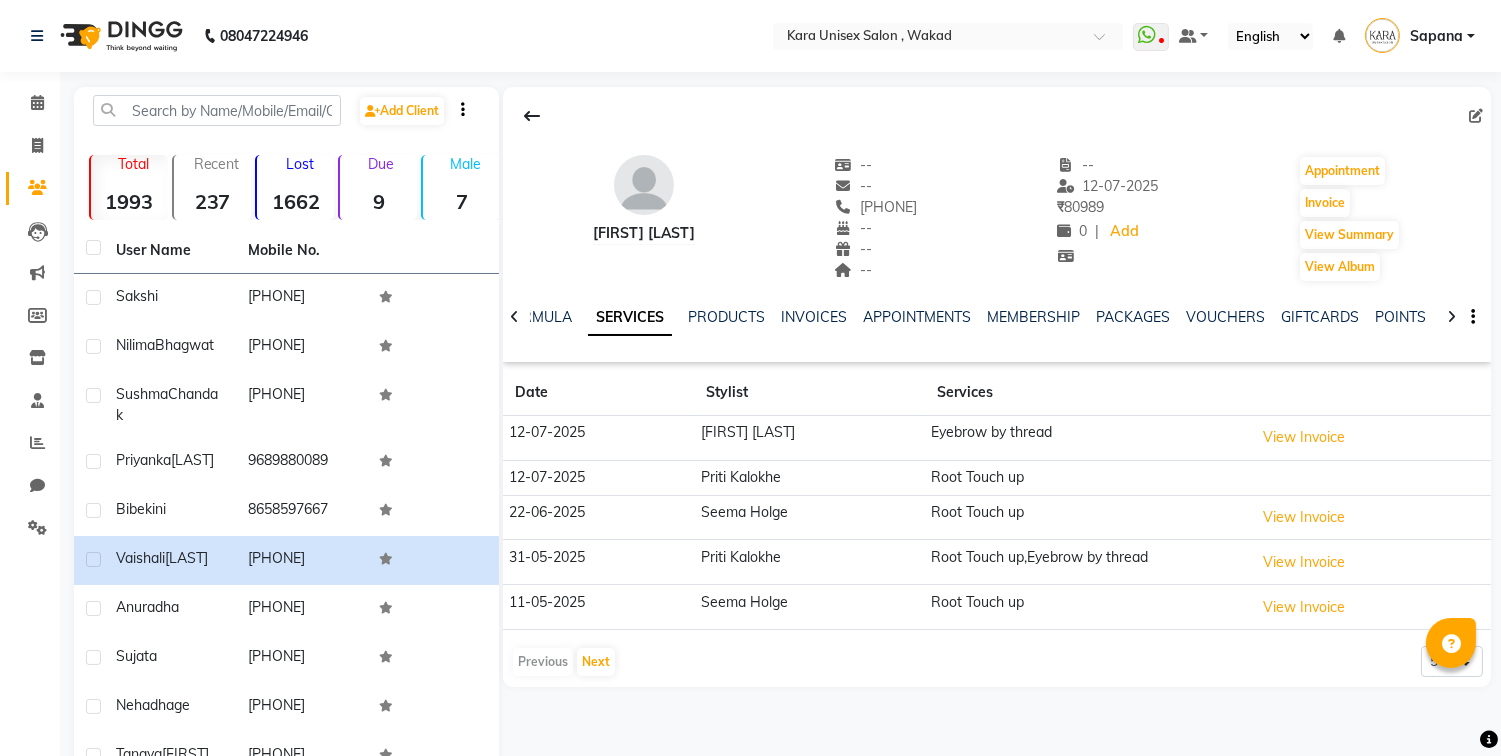 click 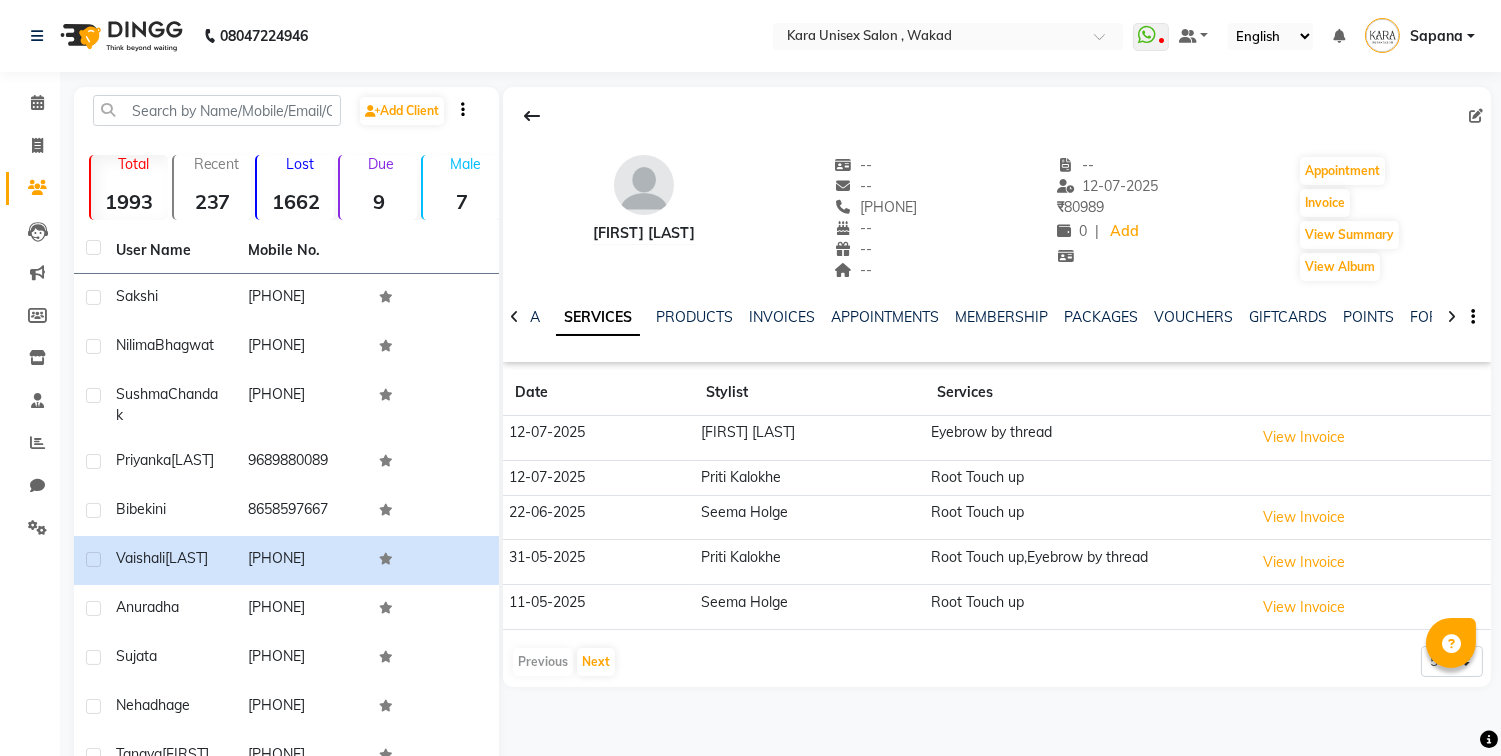 click 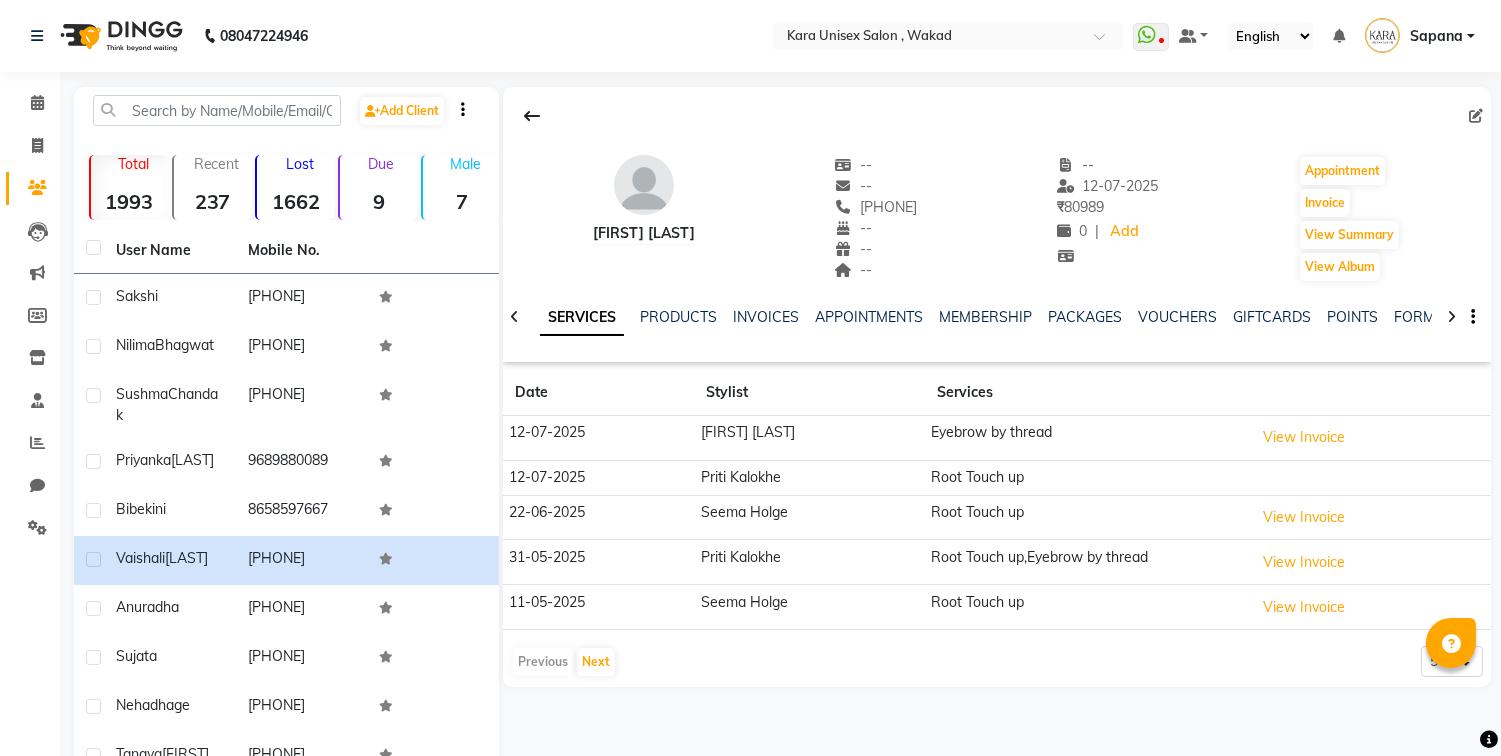 click 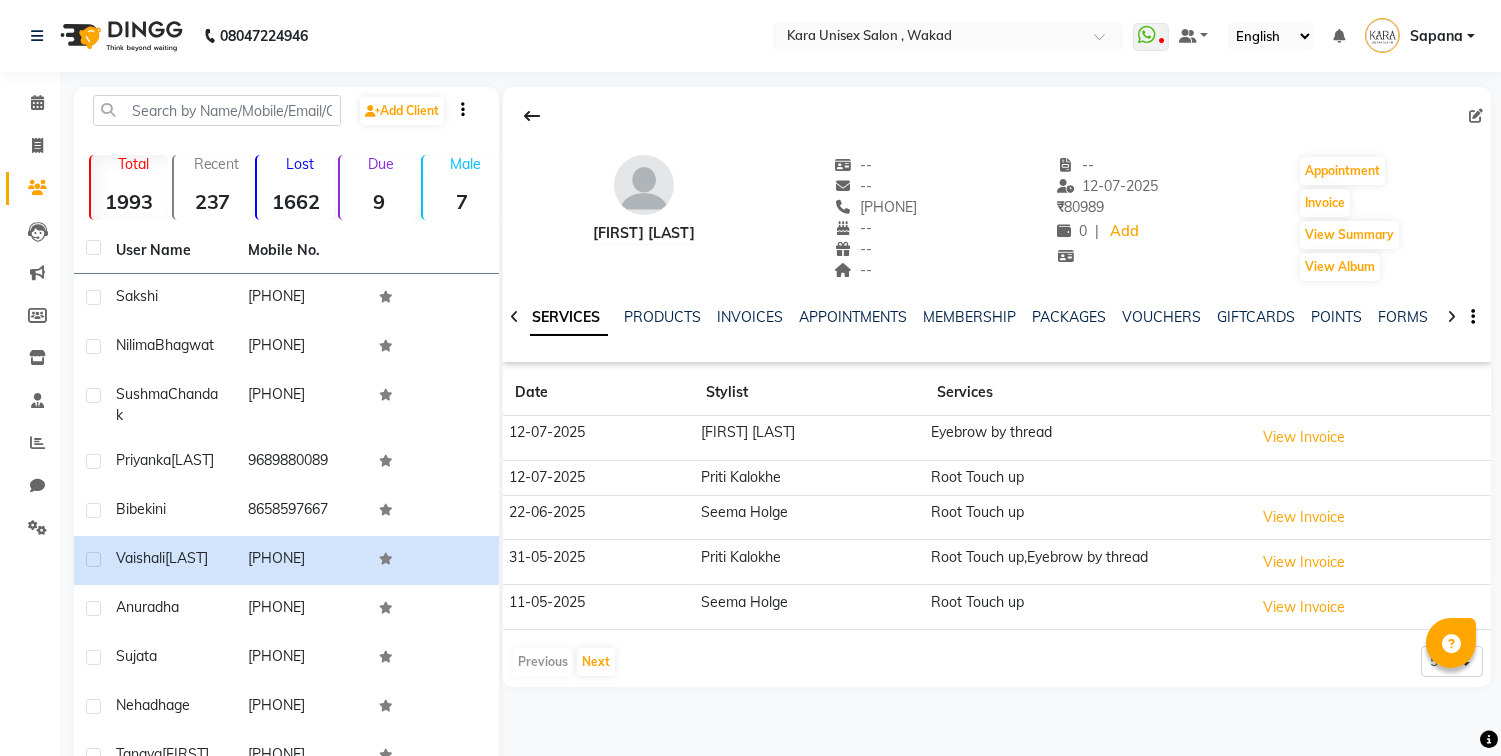 click 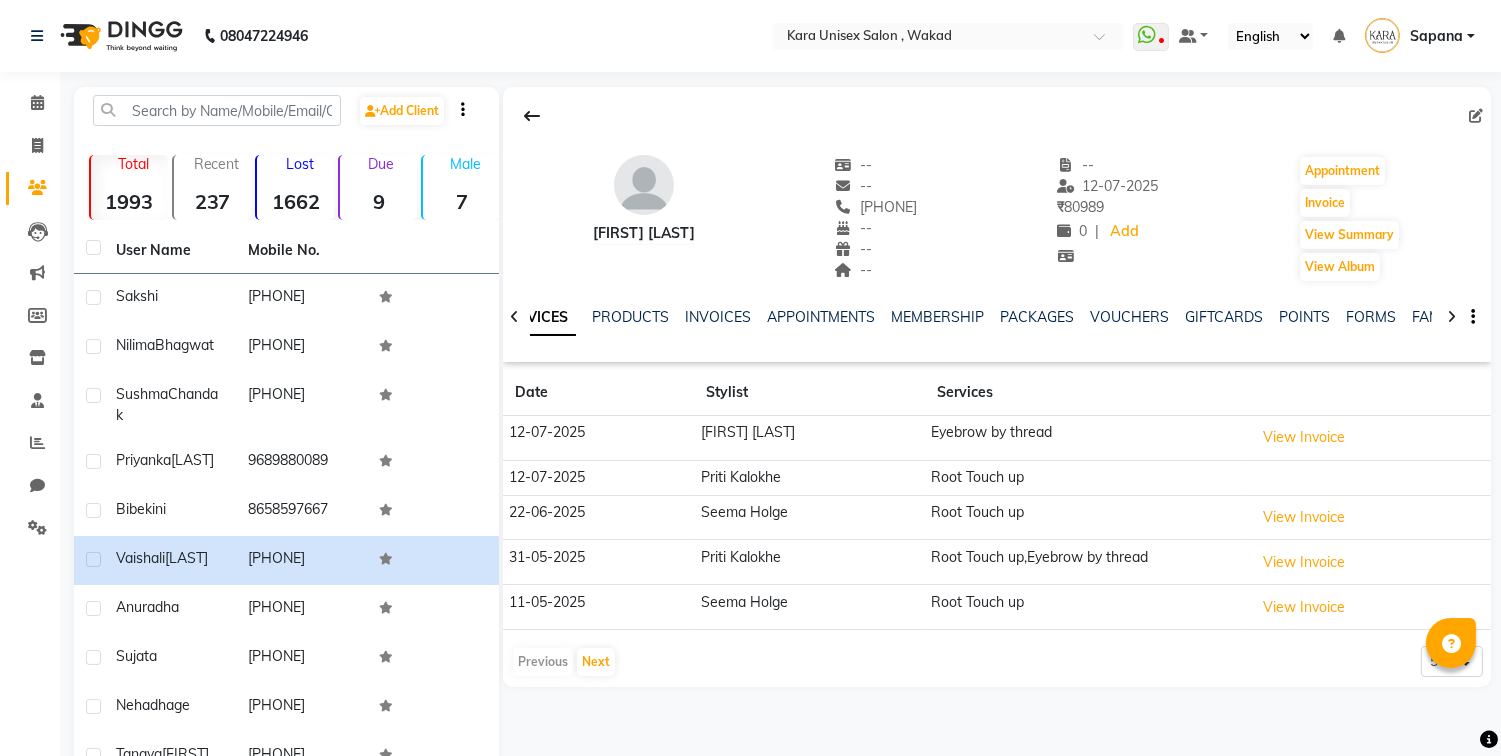 click 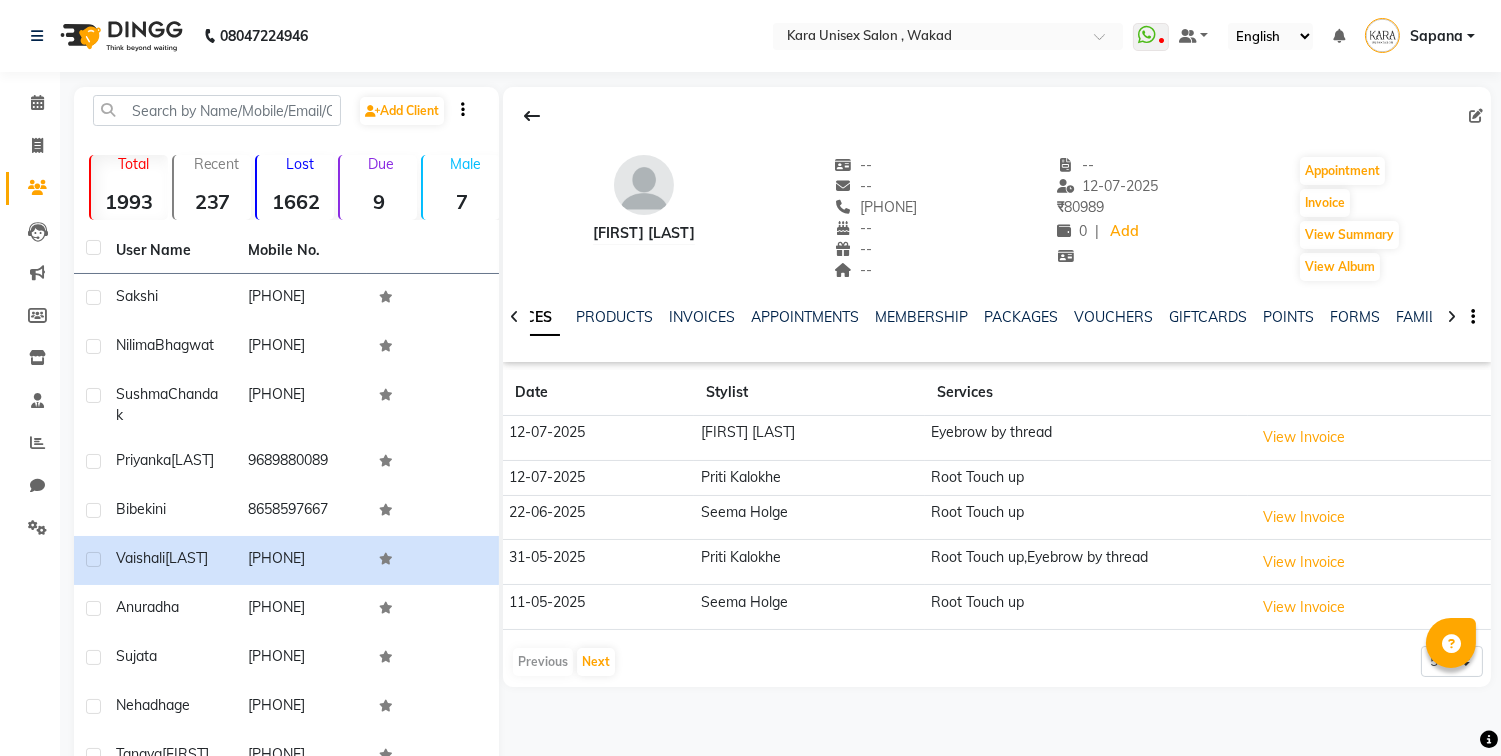 click 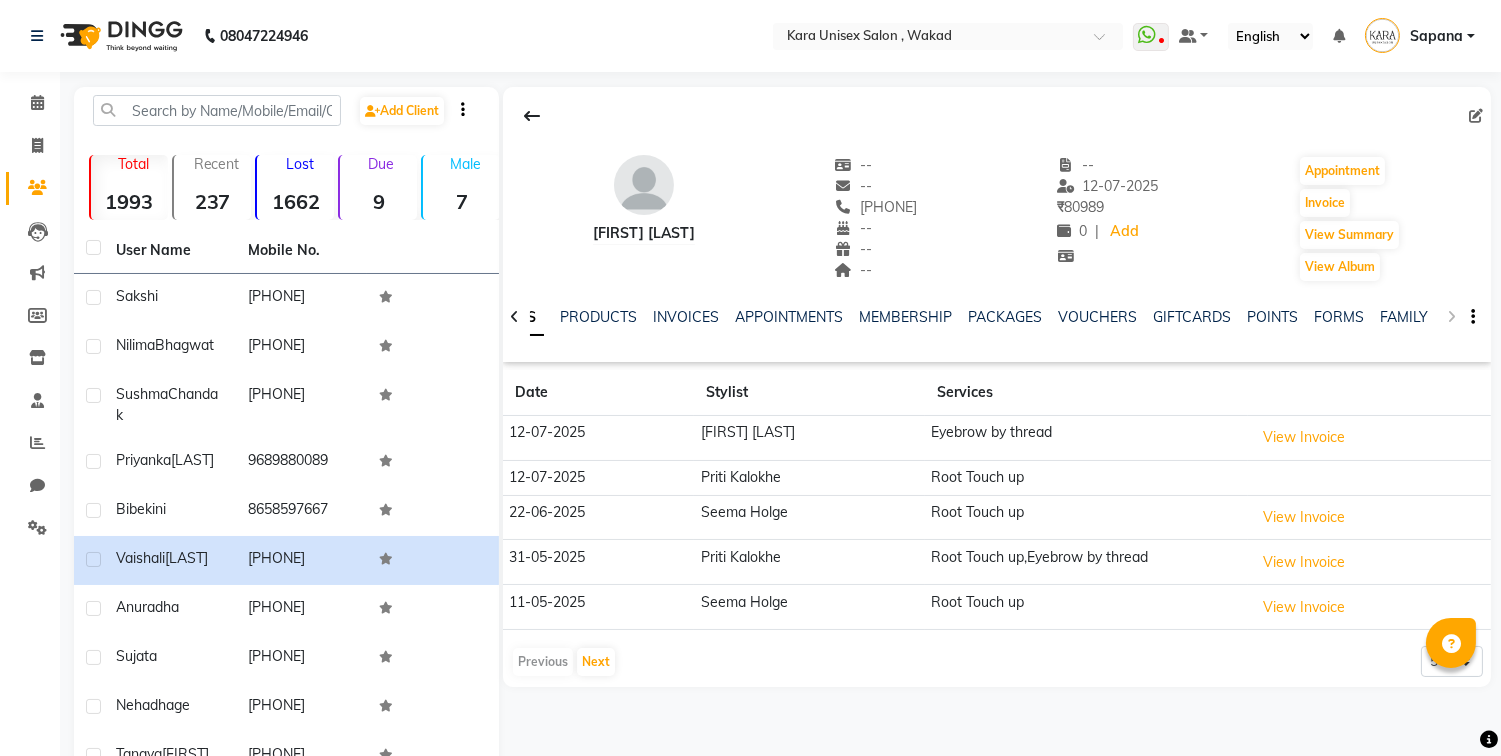click on "NOTES FORMULA SERVICES PRODUCTS INVOICES APPOINTMENTS MEMBERSHIP PACKAGES VOUCHERS GIFTCARDS POINTS FORMS FAMILY CARDS WALLET" 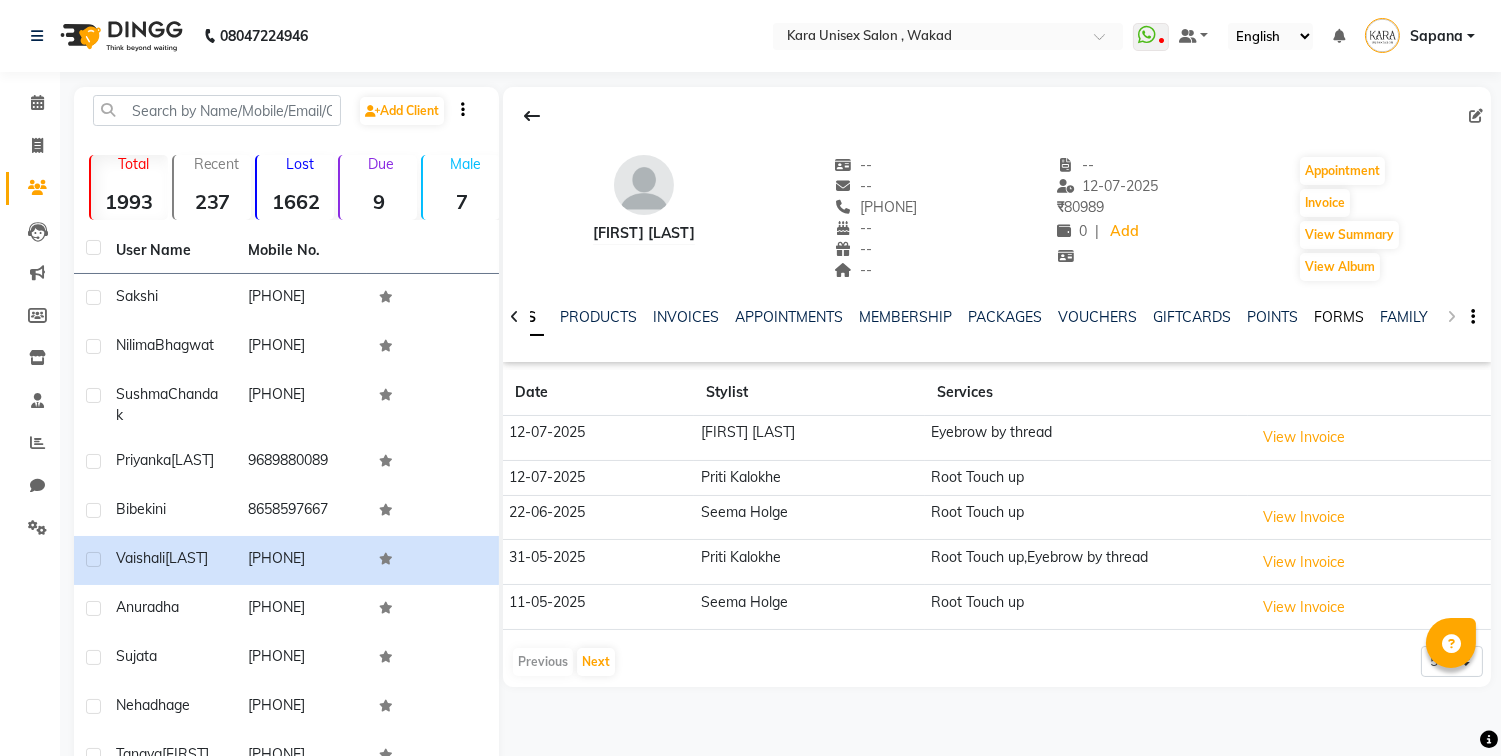 click on "FORMS" 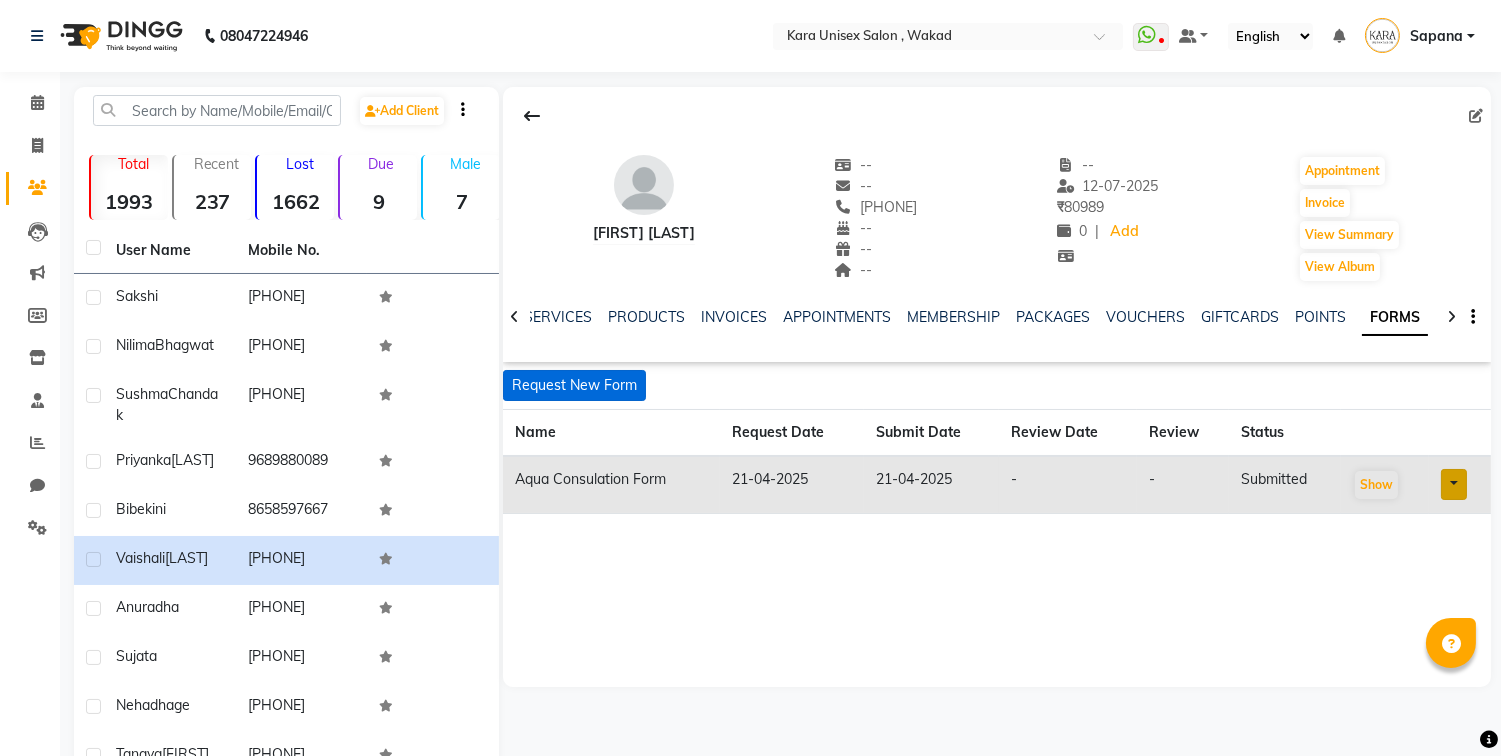click on "Request New Form" 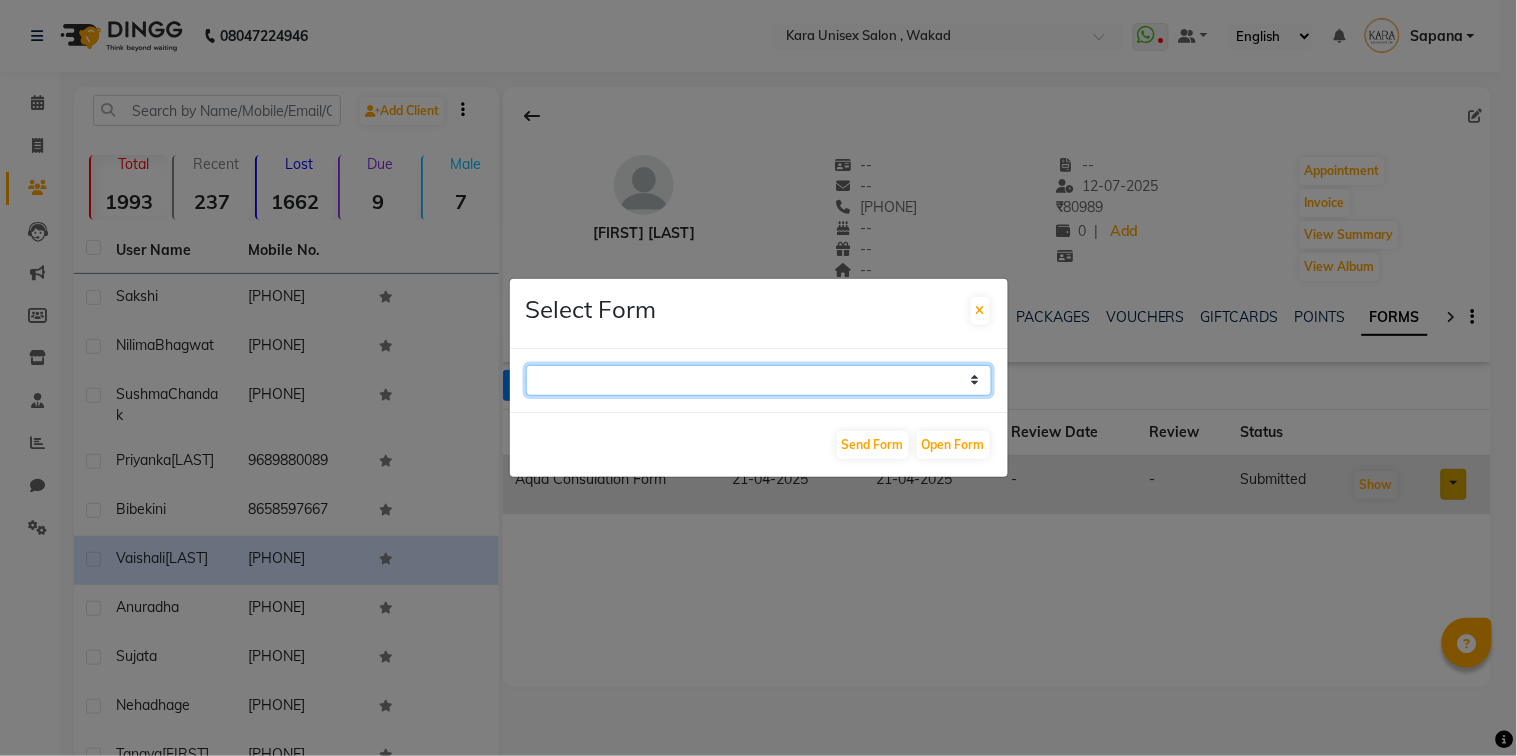 select on "212" 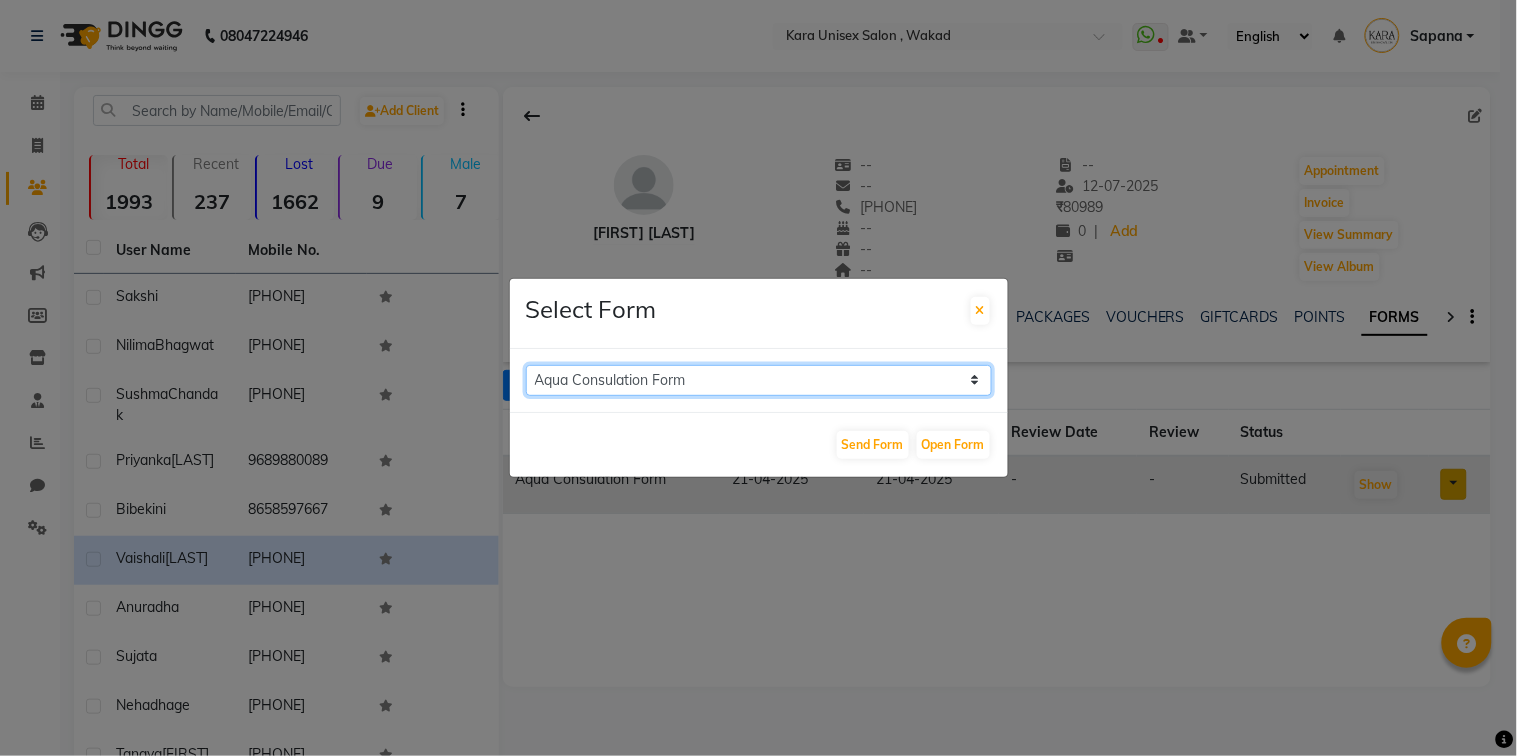 click on "Aqua Consent Form Kara Unisex Salon - Membership Enrollment Form Consent Form Hair colouring / highlights form Aqua Consulation Form" 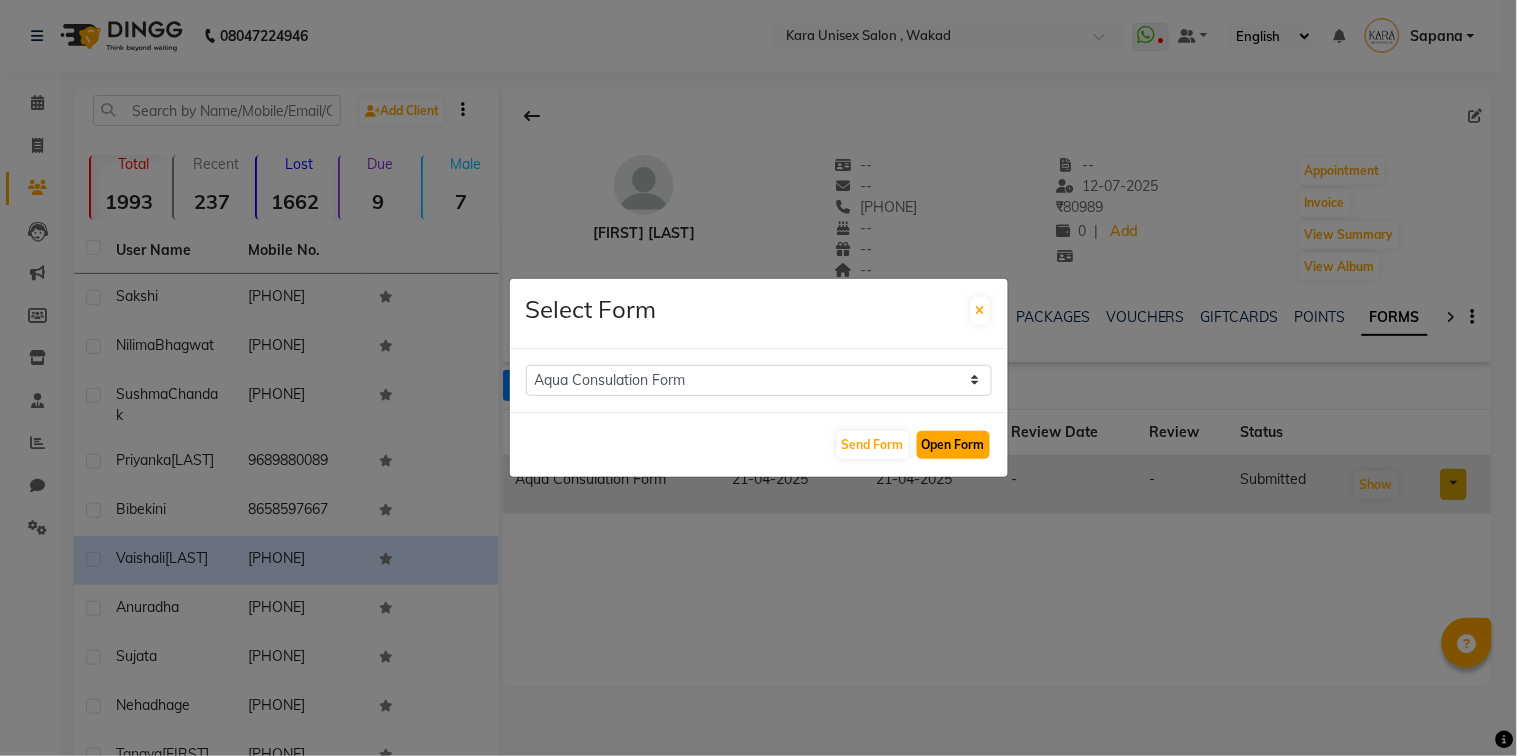 click on "Open Form" 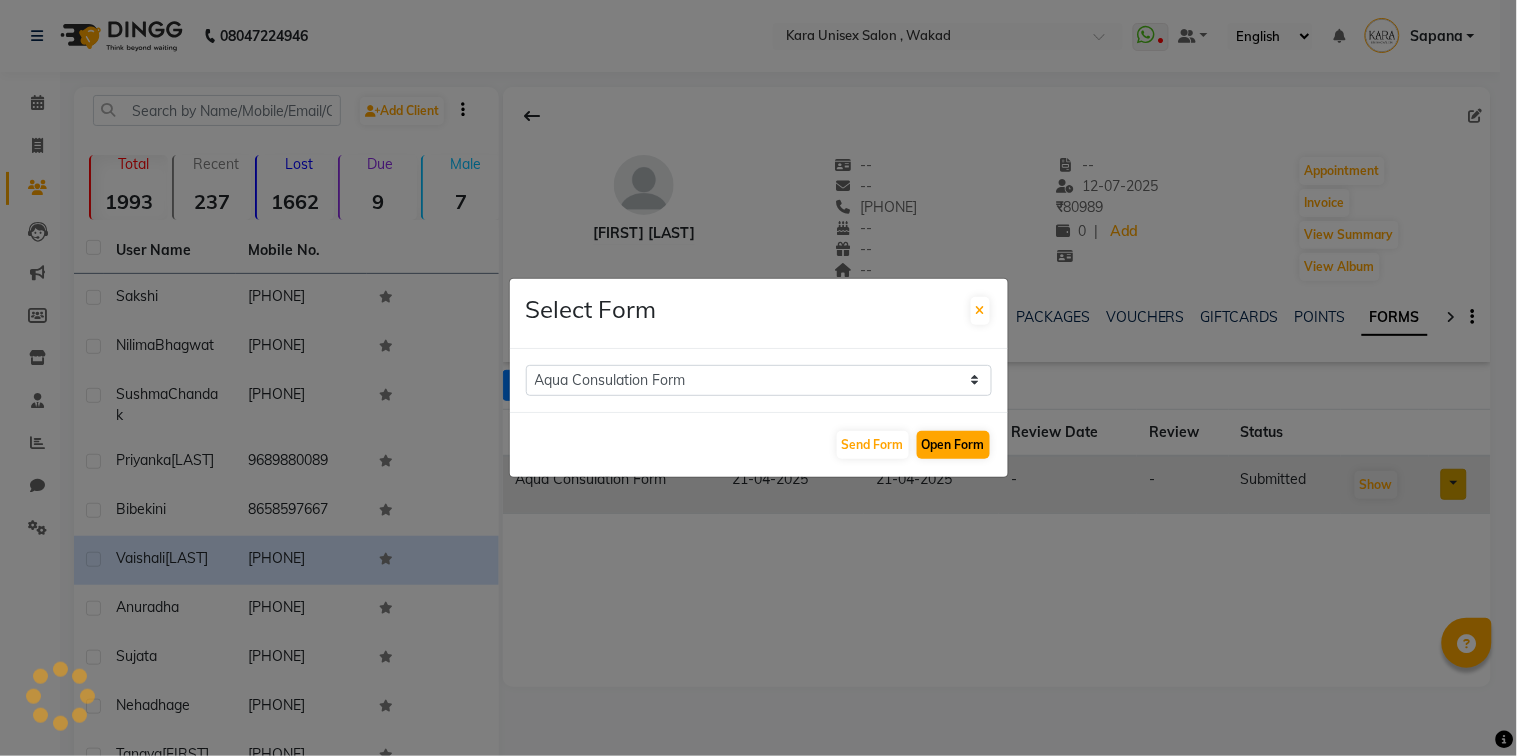 select 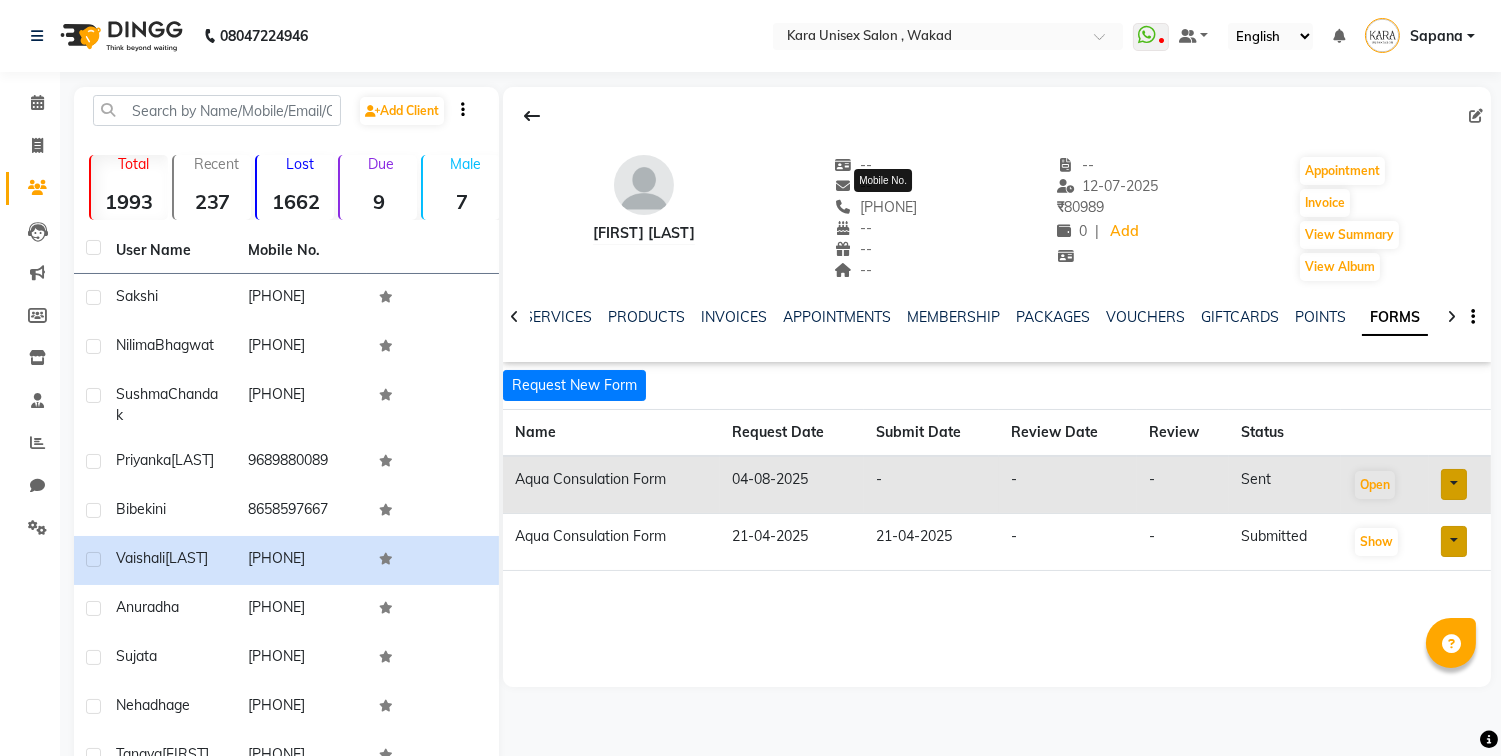 drag, startPoint x: 936, startPoint y: 202, endPoint x: 841, endPoint y: 211, distance: 95.42536 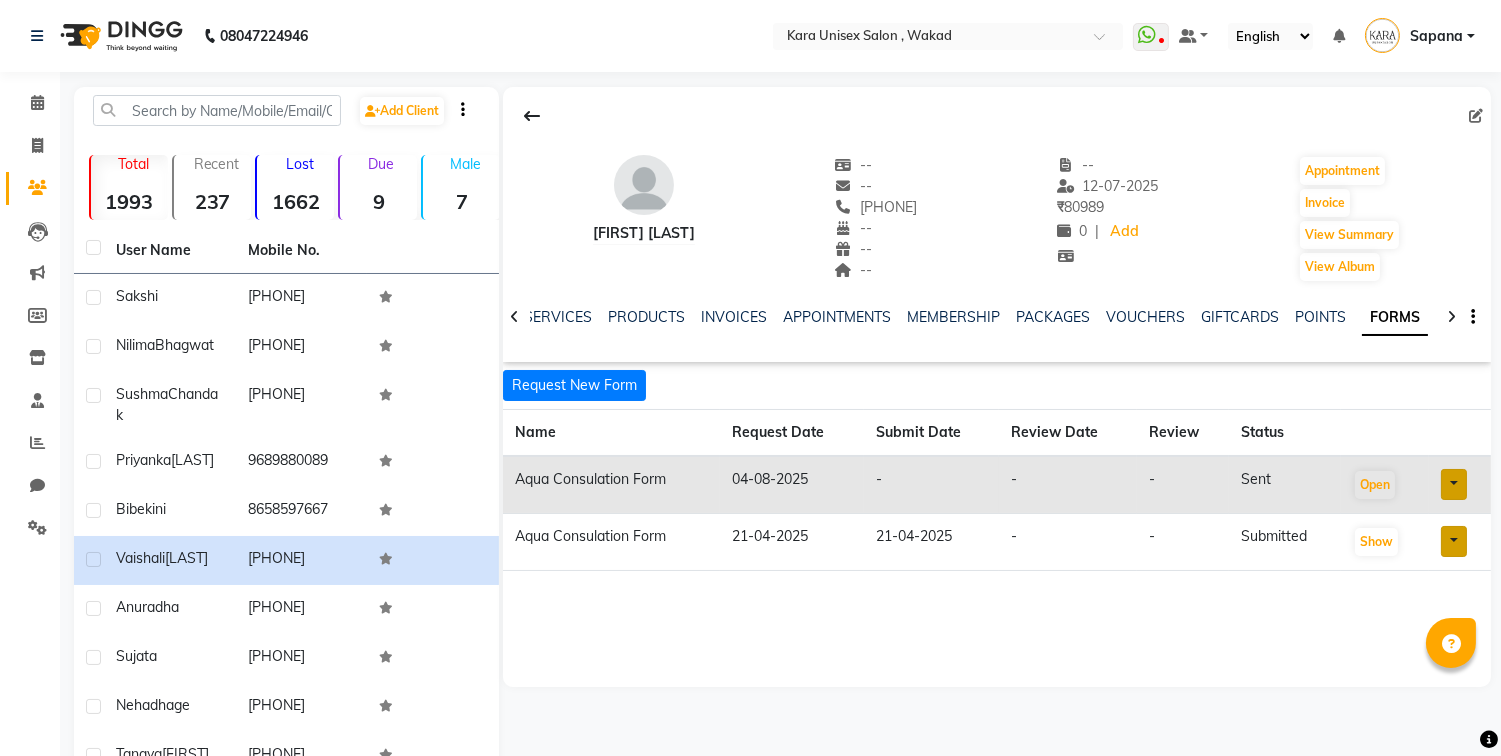 copy on "[PHONE]" 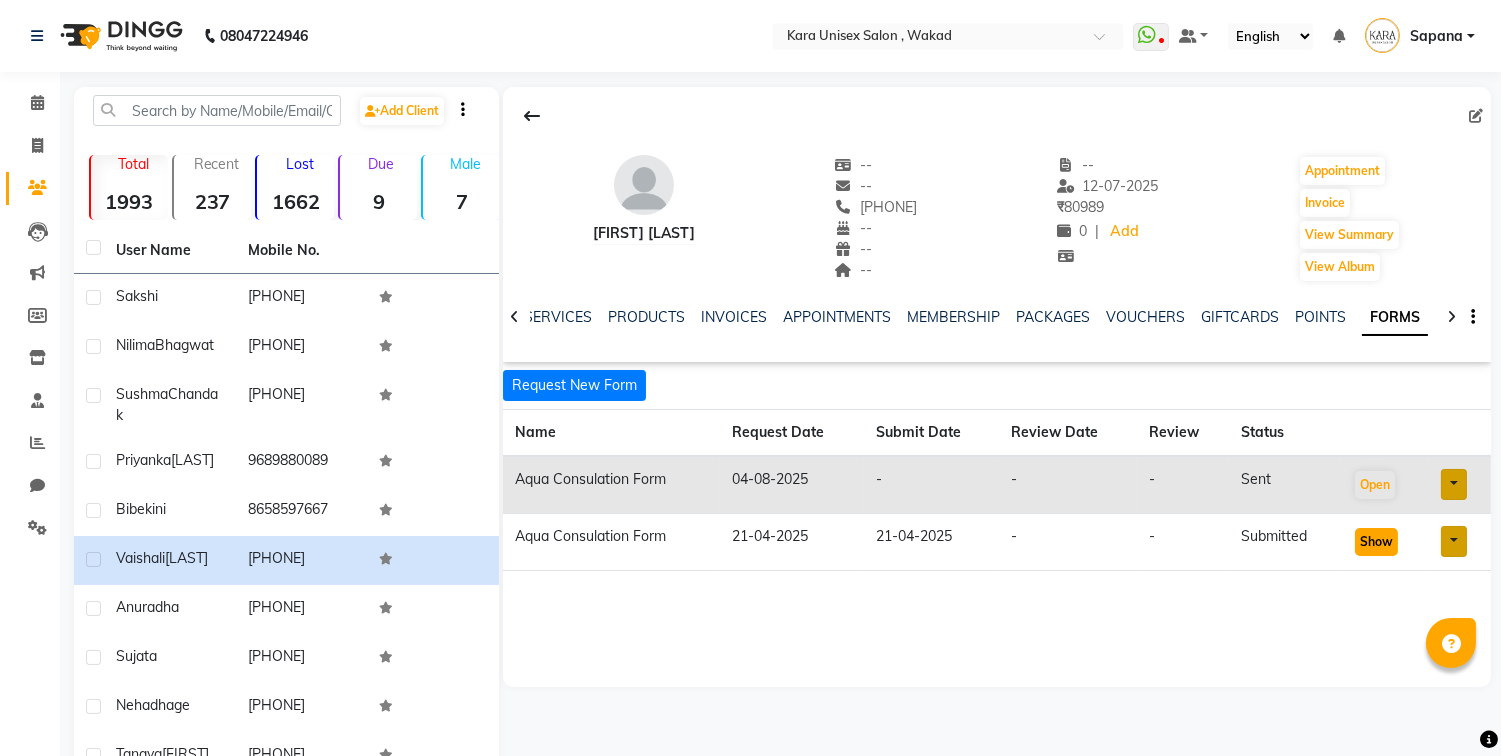 click on "Show" 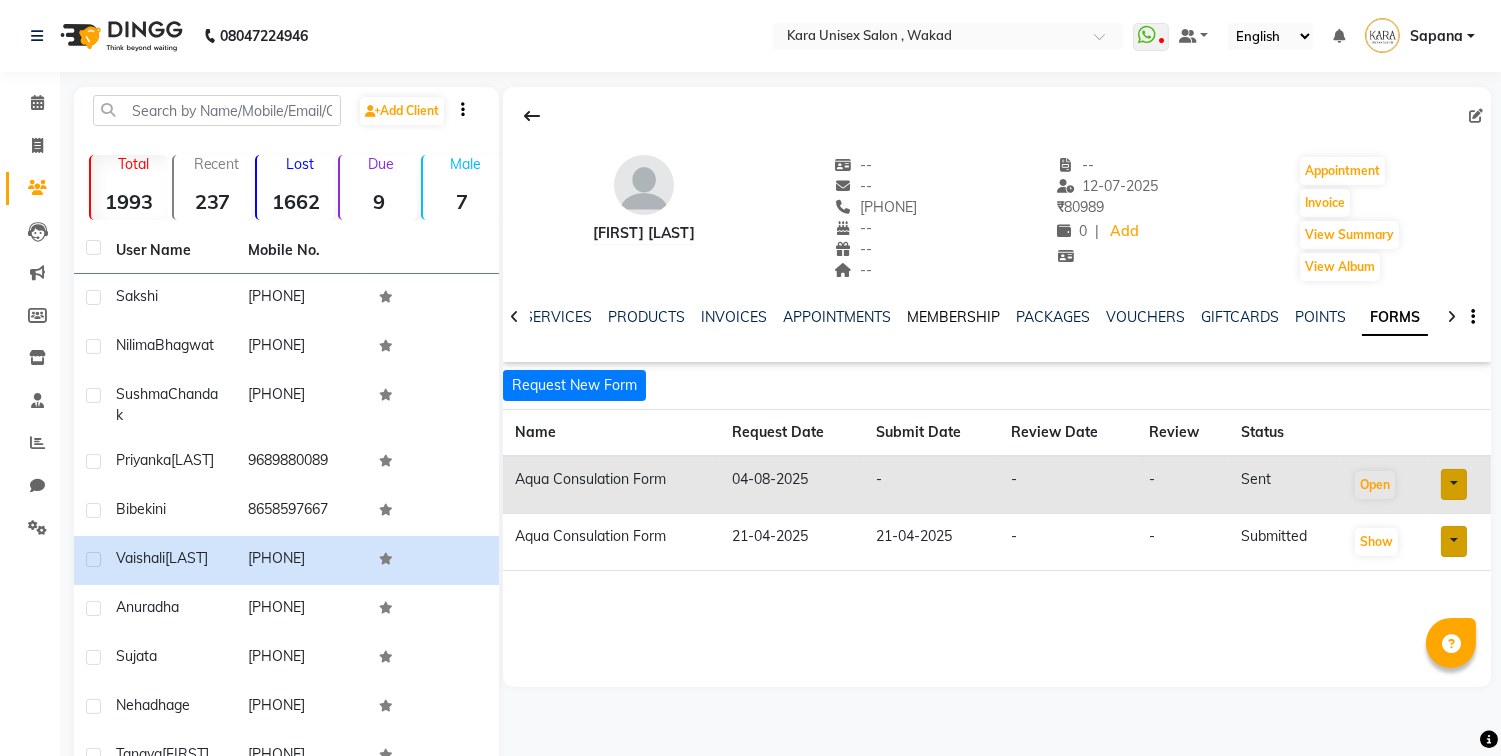 click on "MEMBERSHIP" 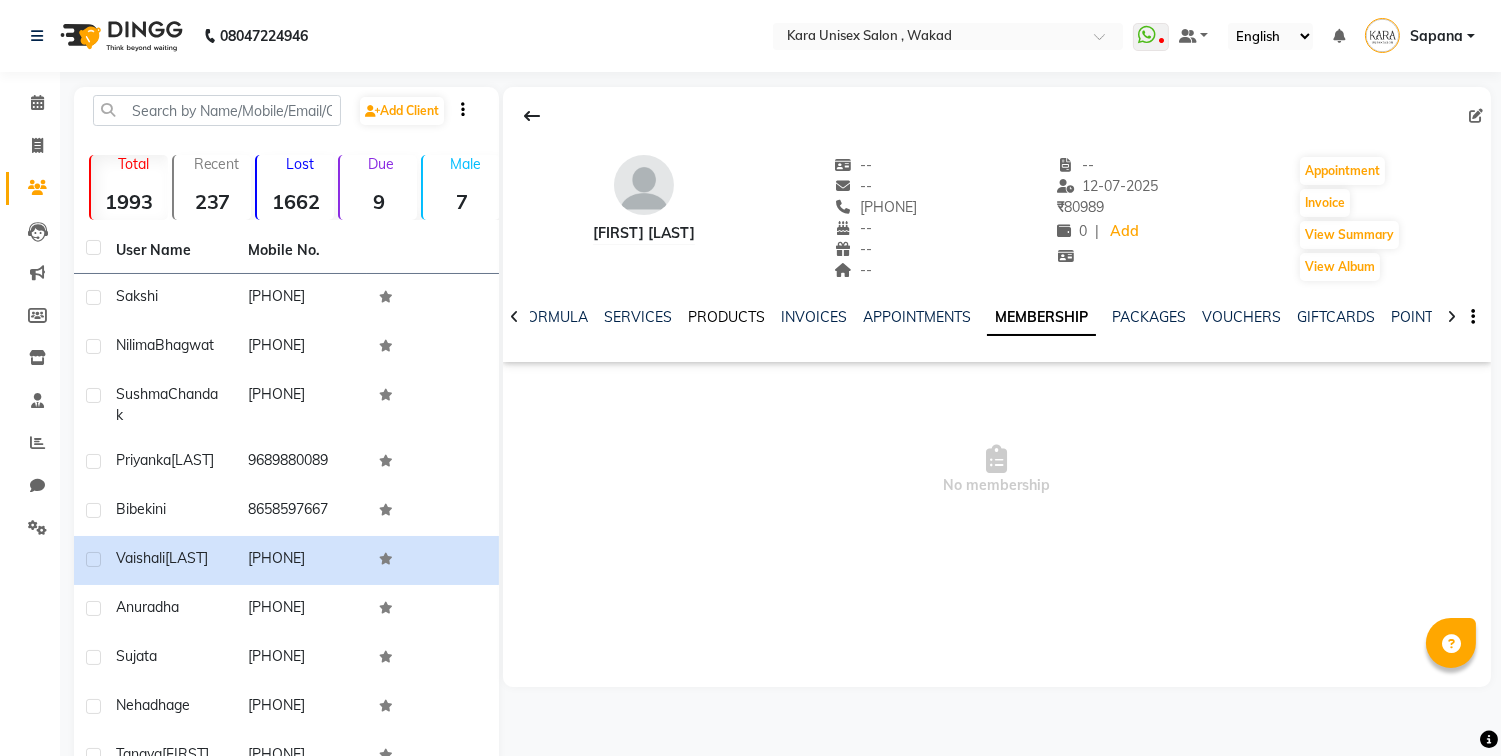 click on "PRODUCTS" 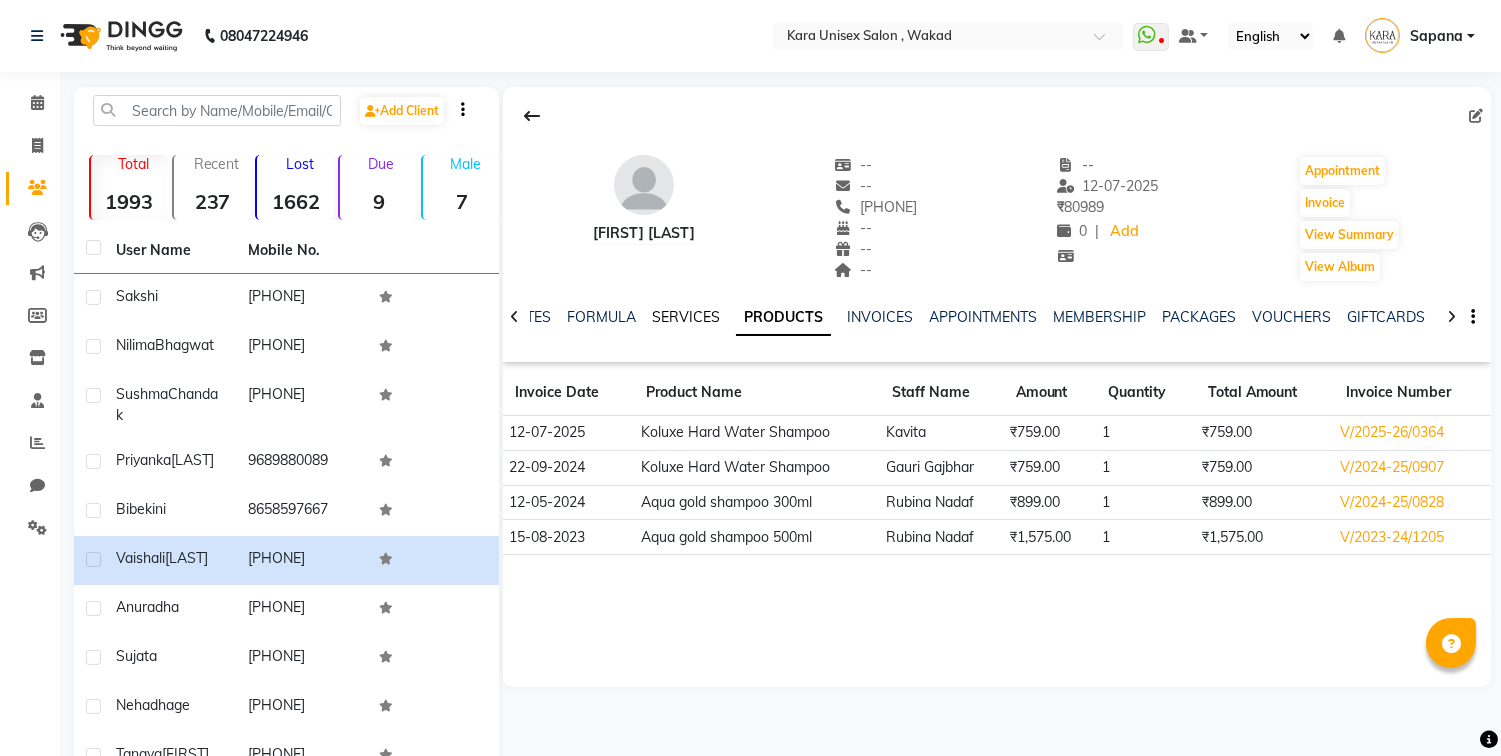 click on "SERVICES" 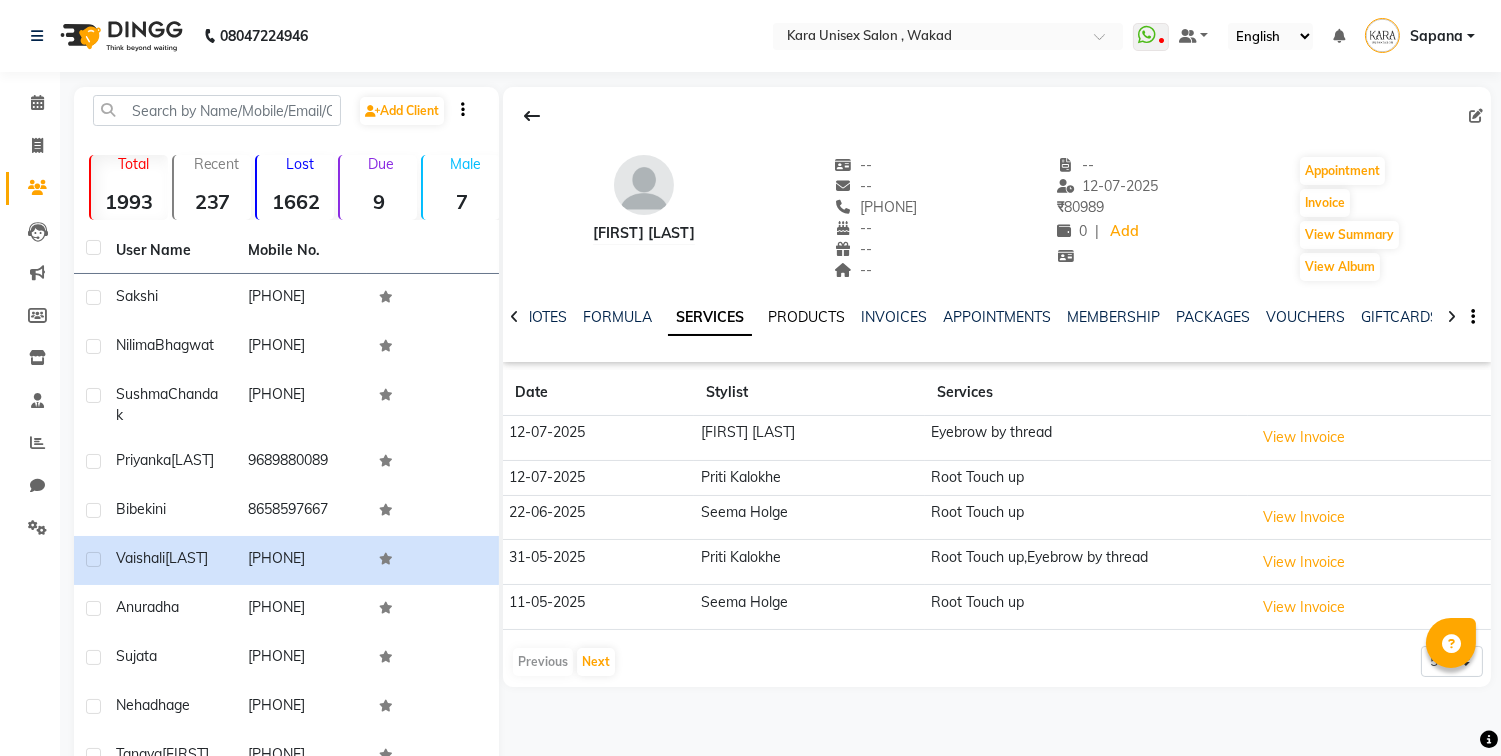 click on "PRODUCTS" 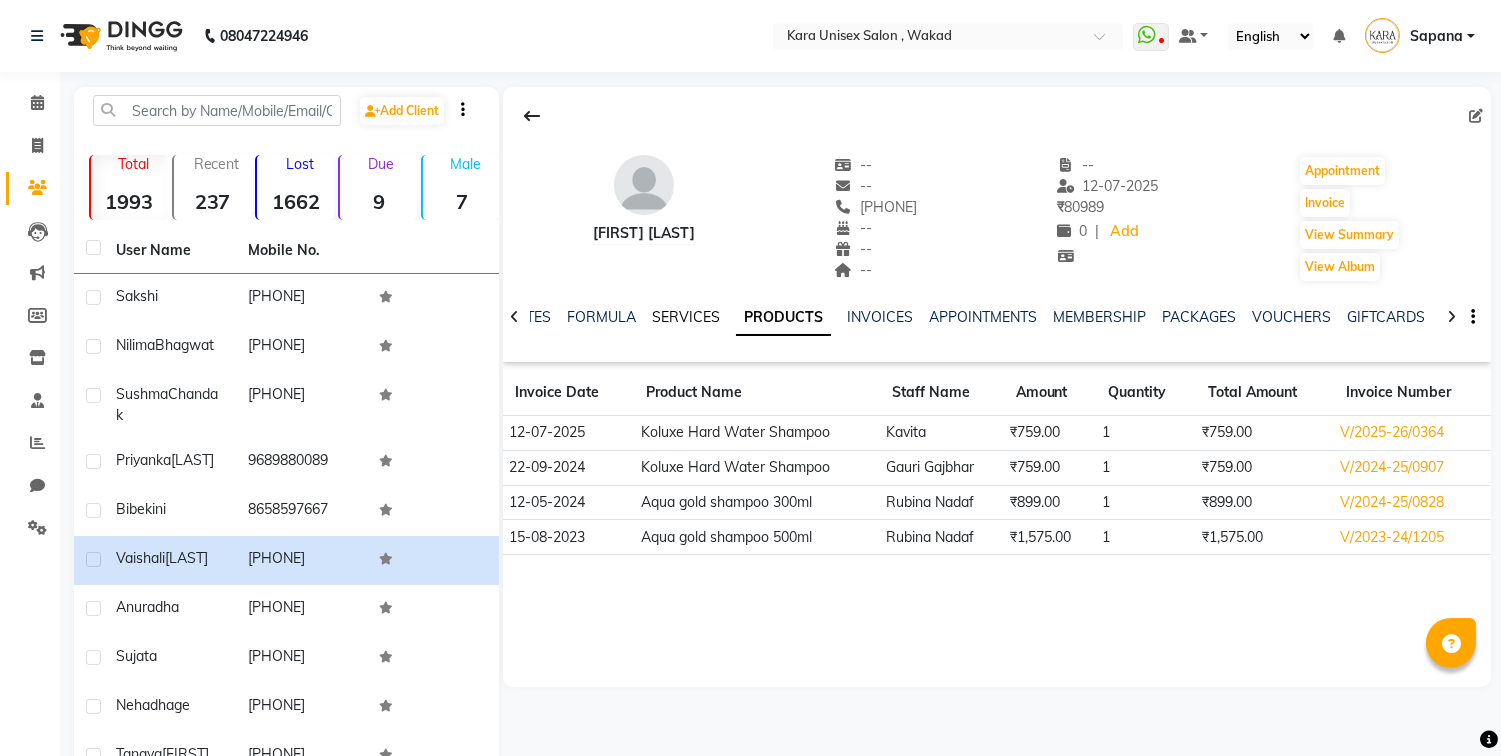 click on "SERVICES" 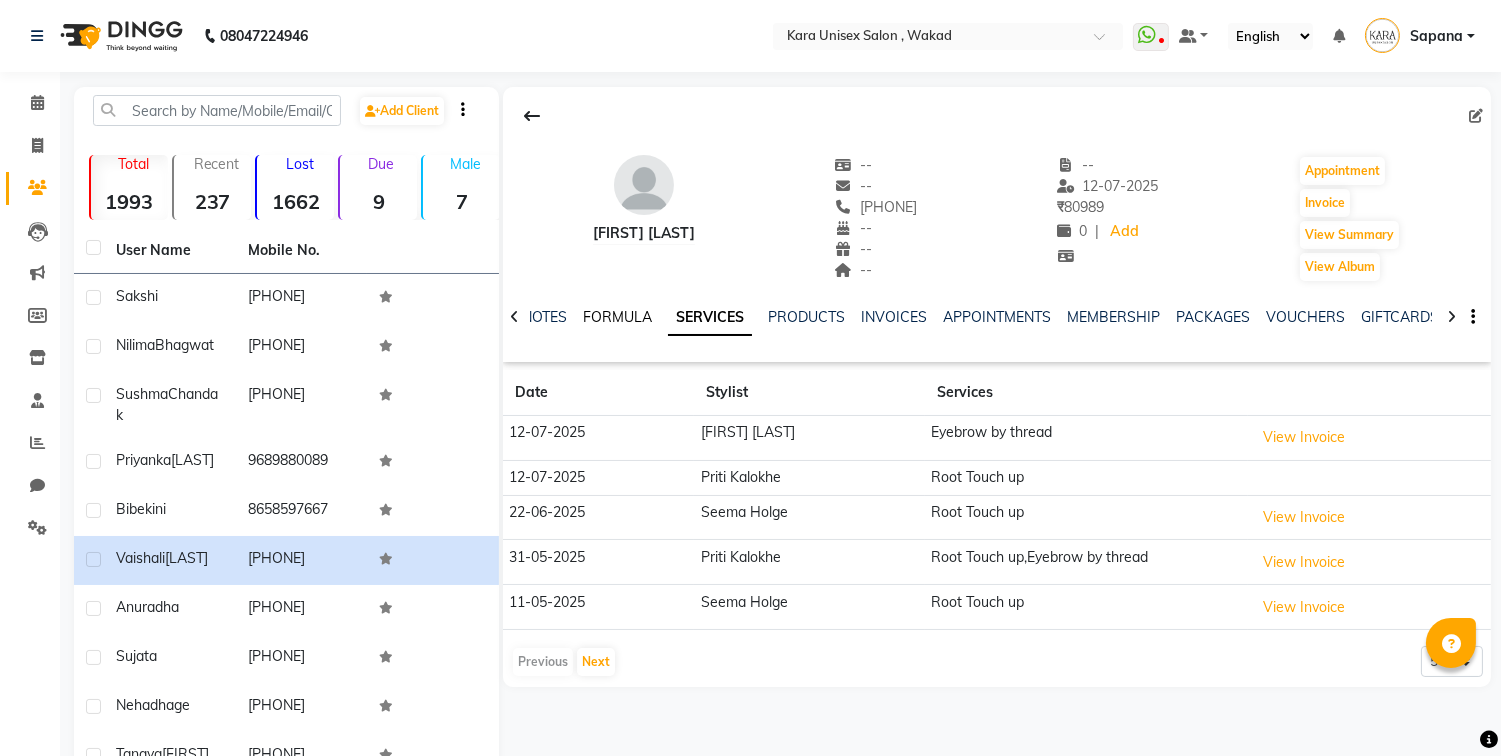 click on "FORMULA" 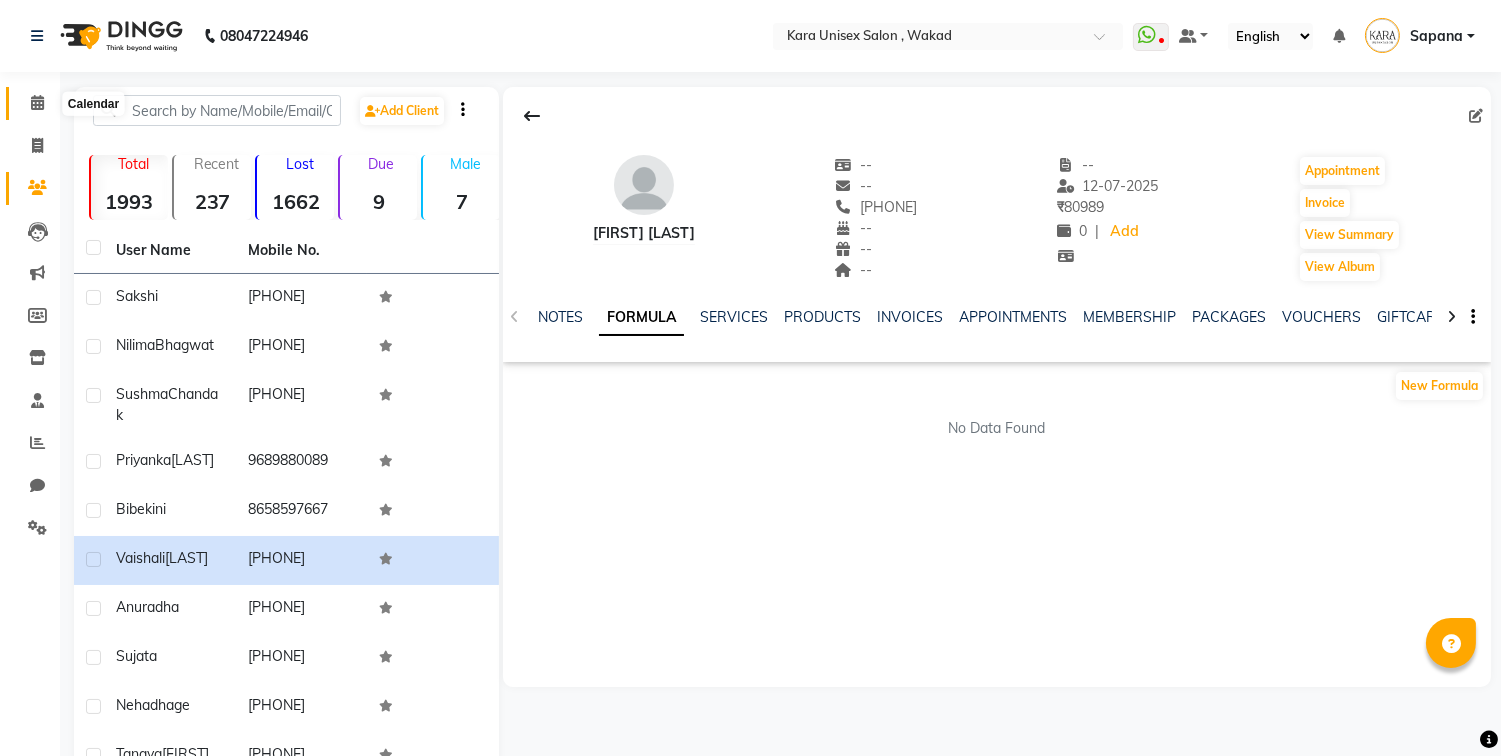 click 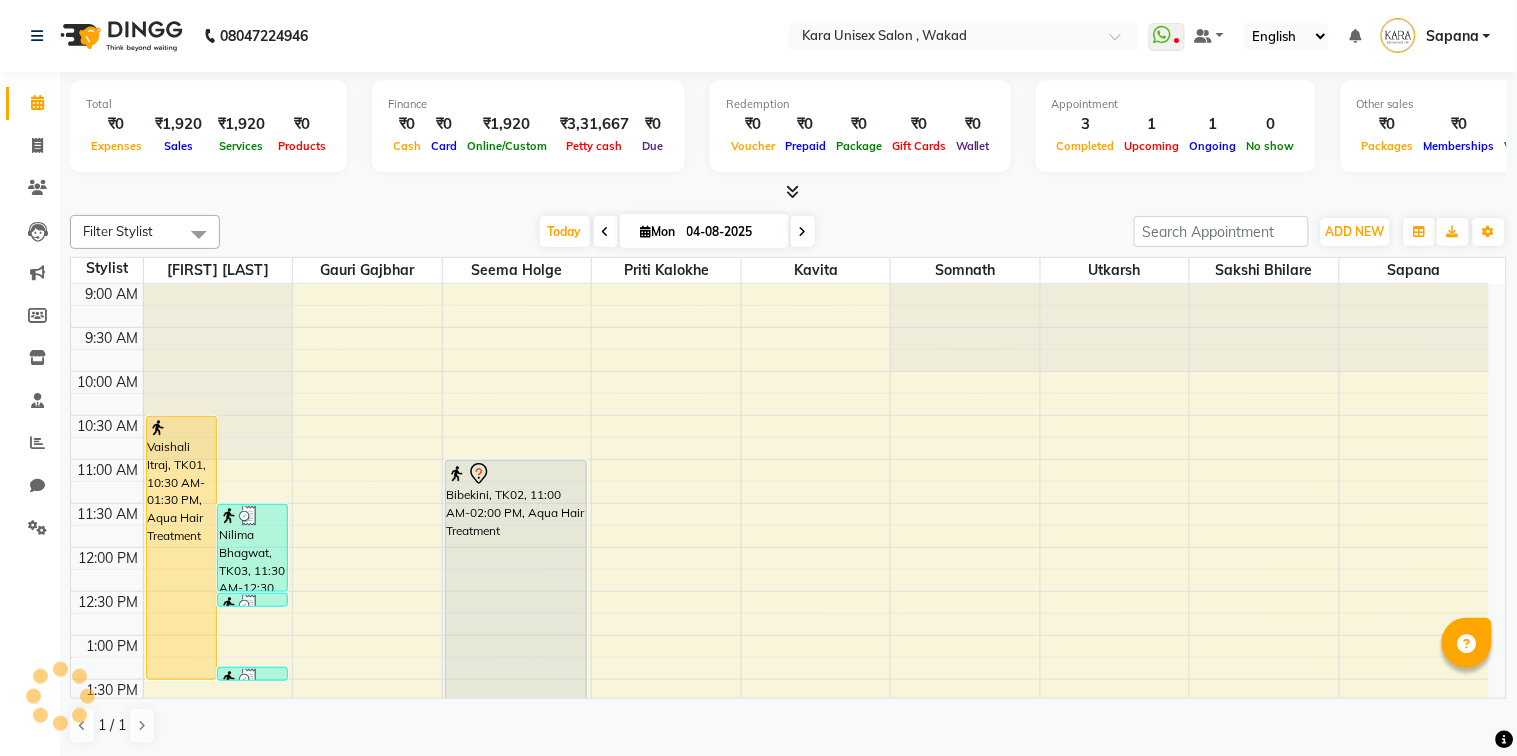scroll, scrollTop: 0, scrollLeft: 0, axis: both 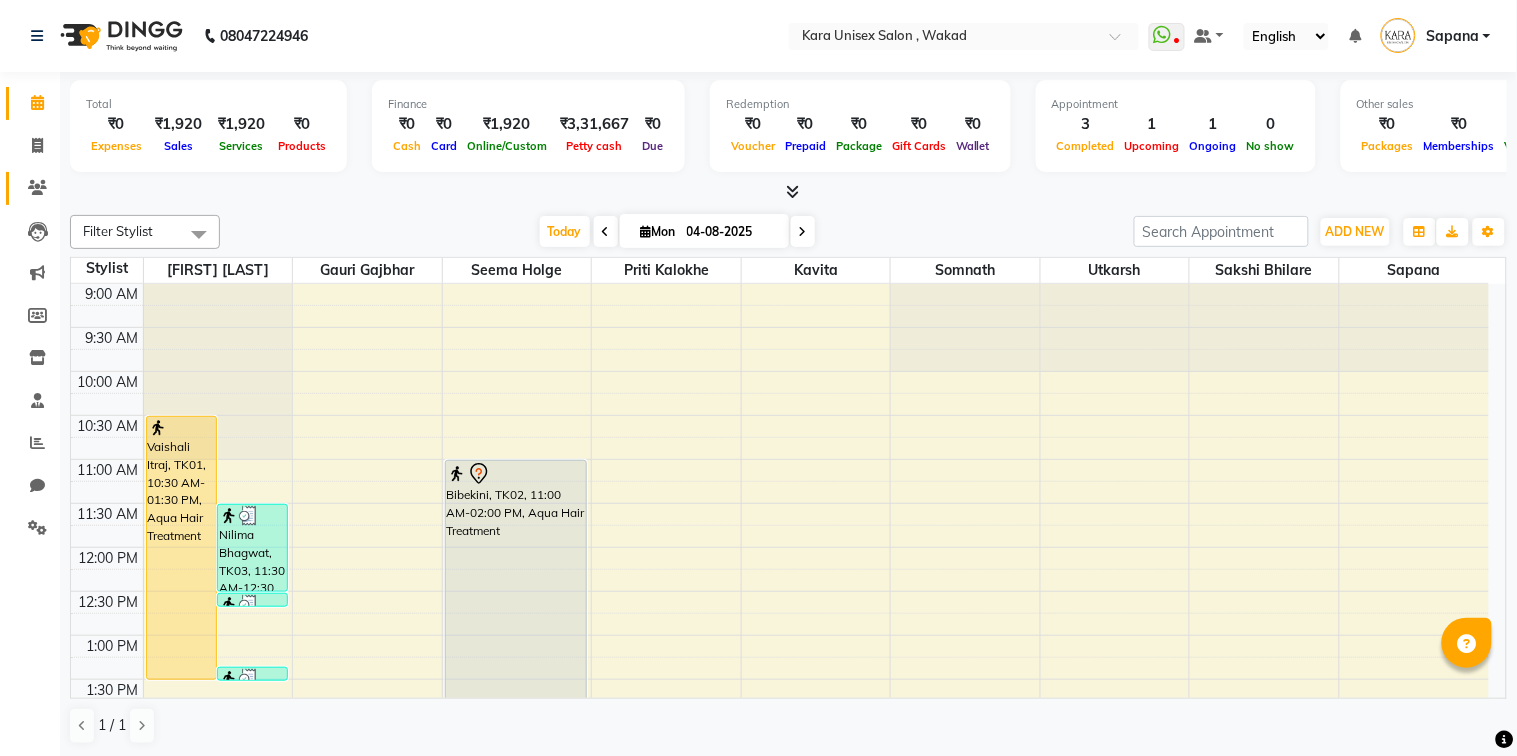 click on "Clients" 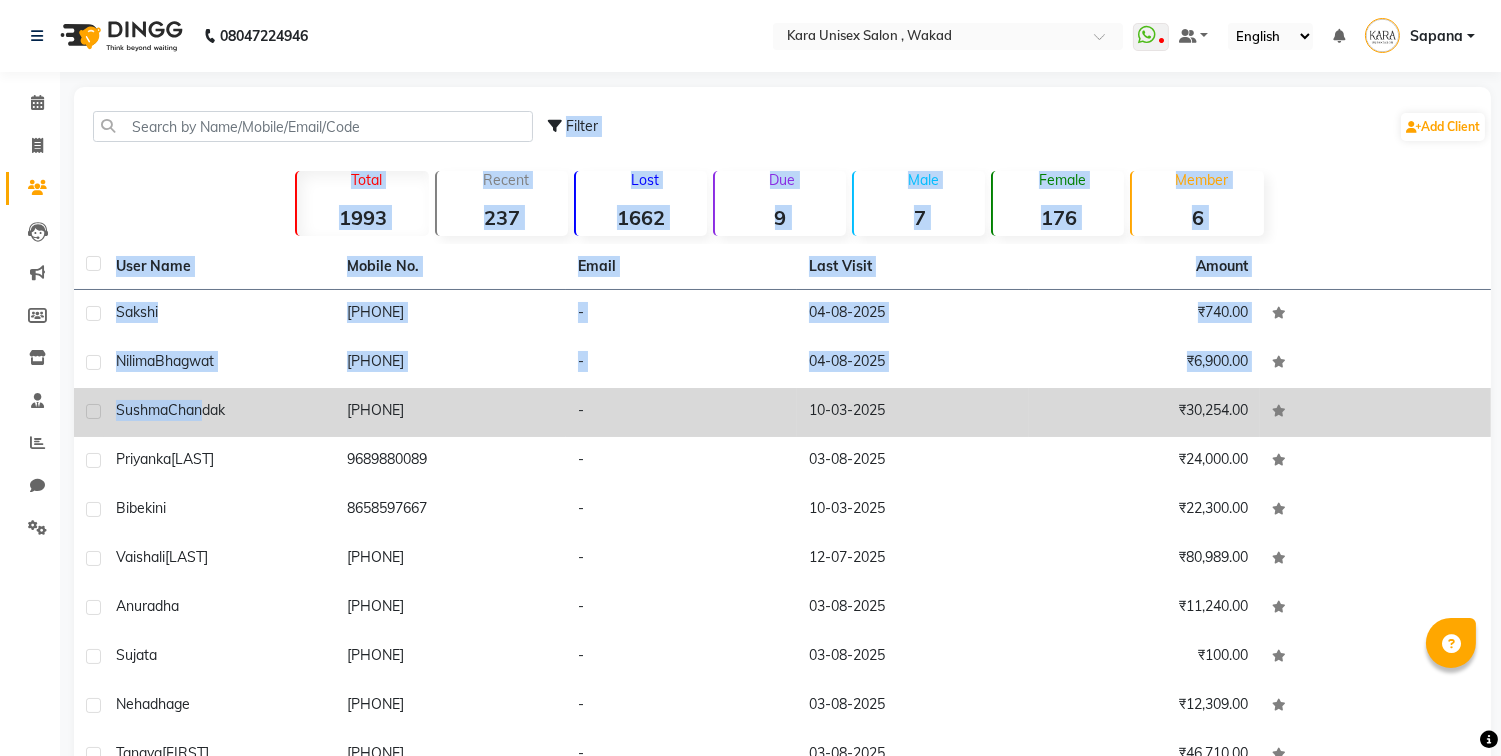 drag, startPoint x: 548, startPoint y: 118, endPoint x: 203, endPoint y: 412, distance: 453.27805 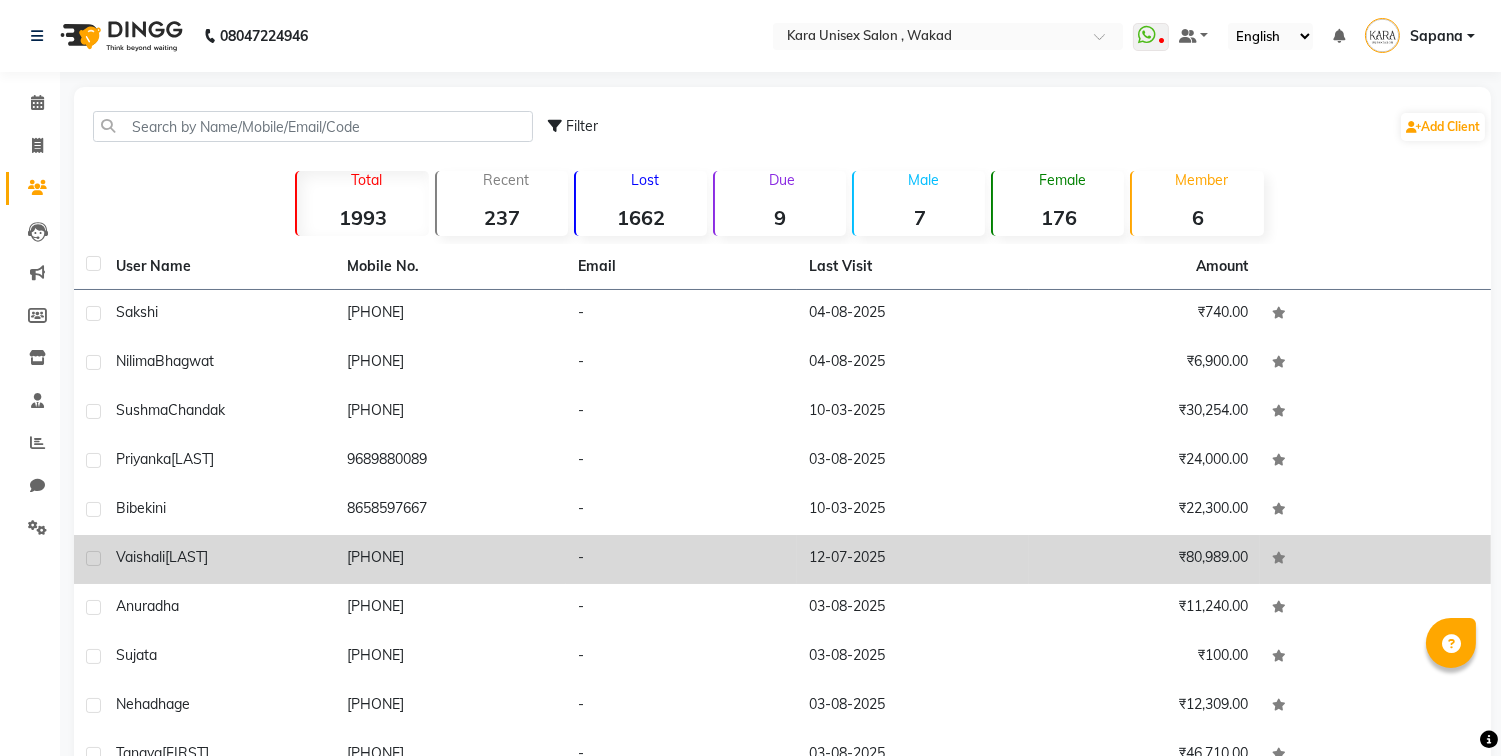 click on "[PHONE]" 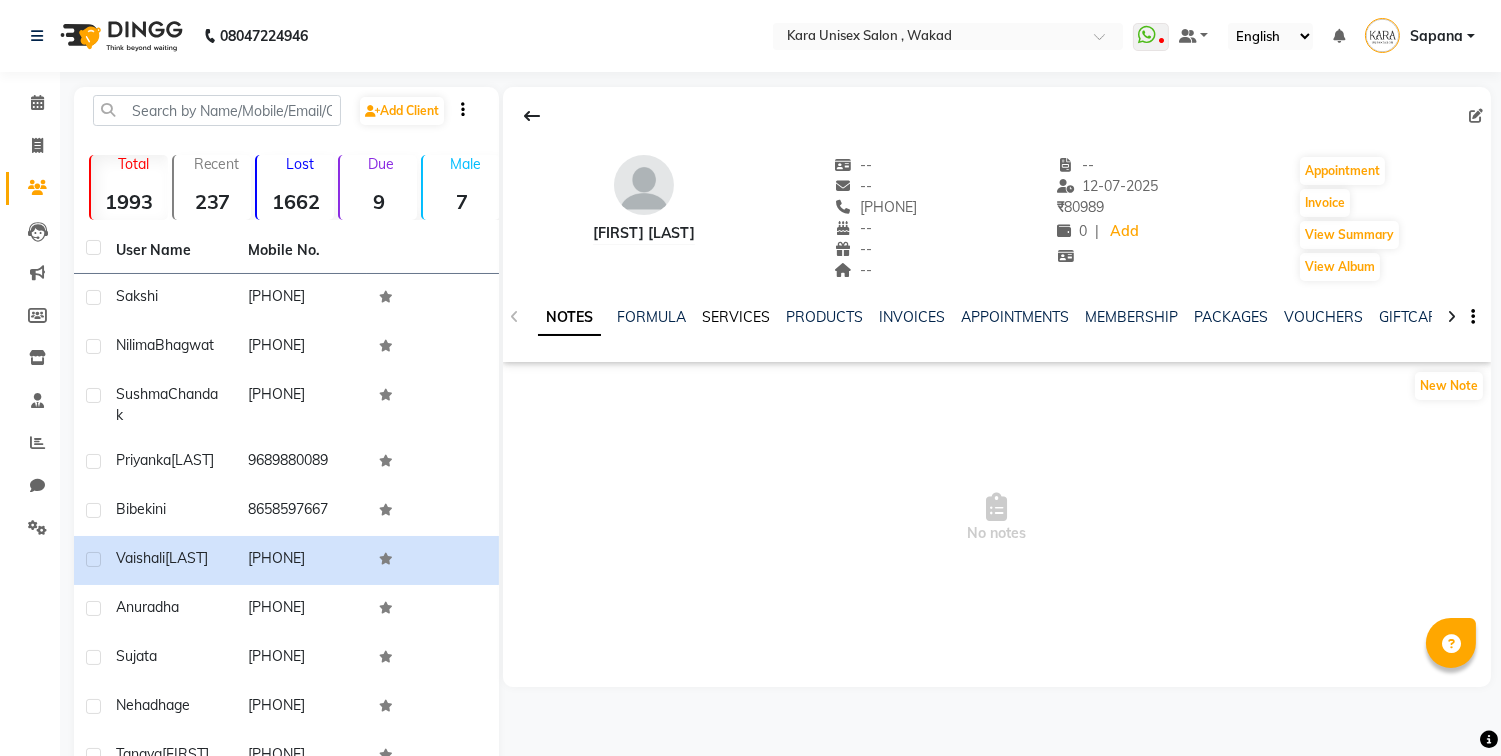 click on "SERVICES" 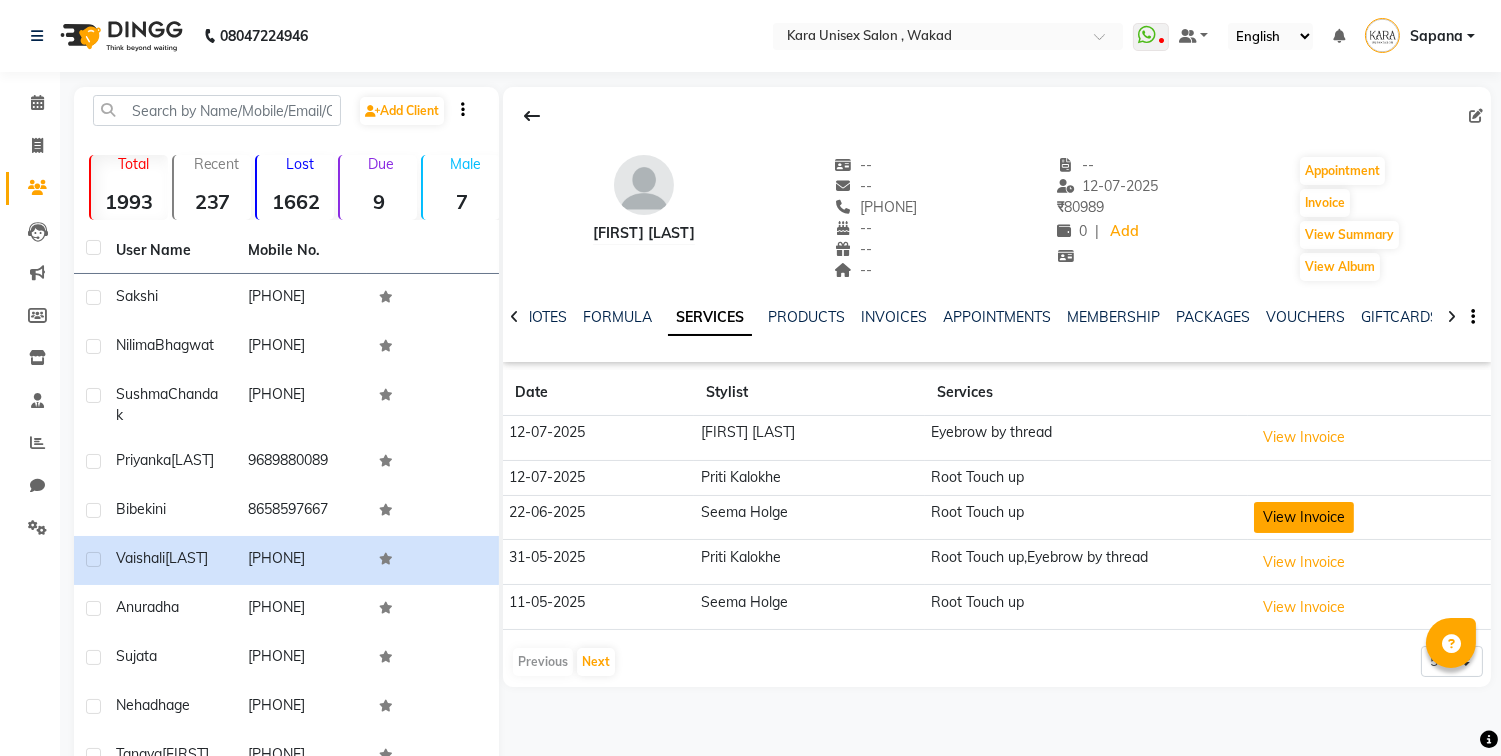 click on "View Invoice" 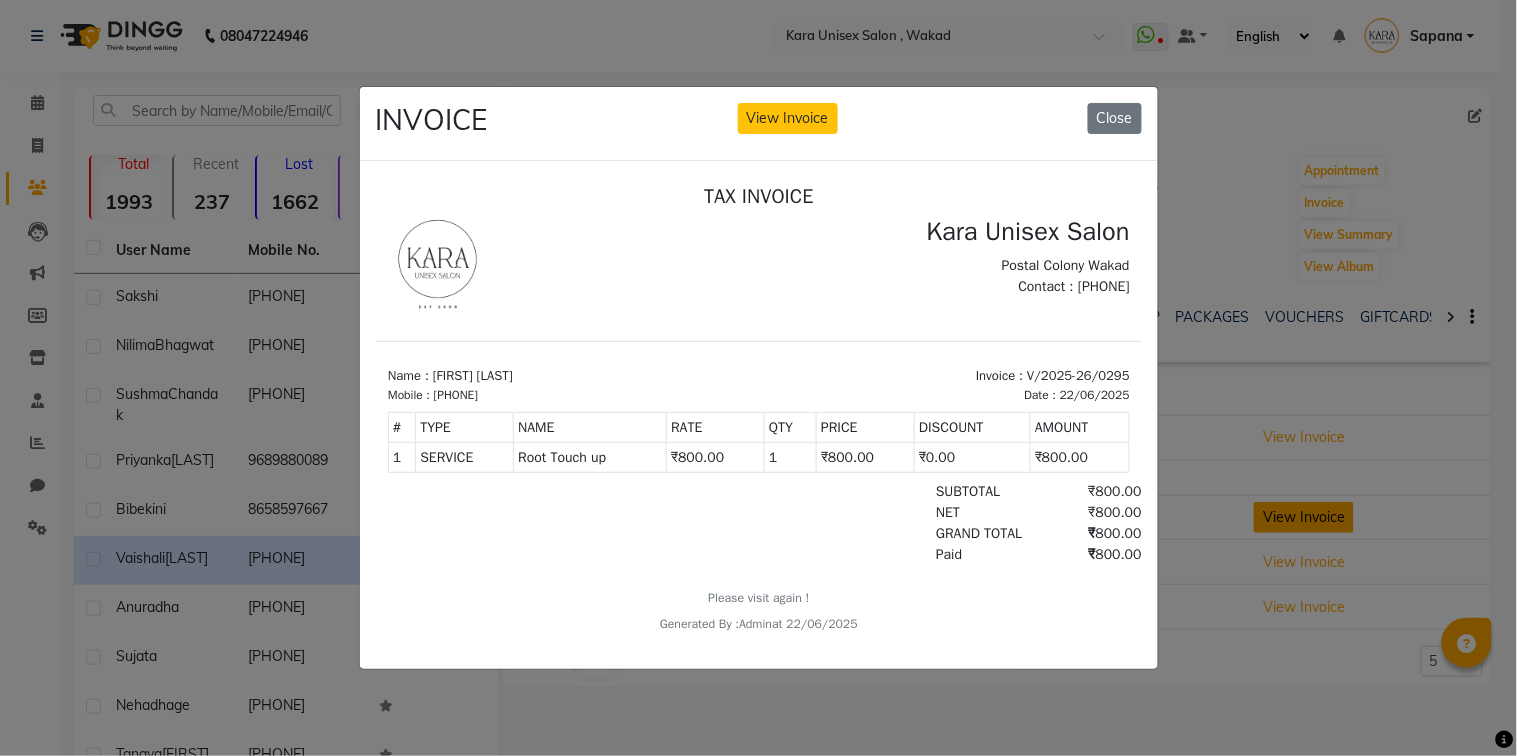 scroll, scrollTop: 0, scrollLeft: 0, axis: both 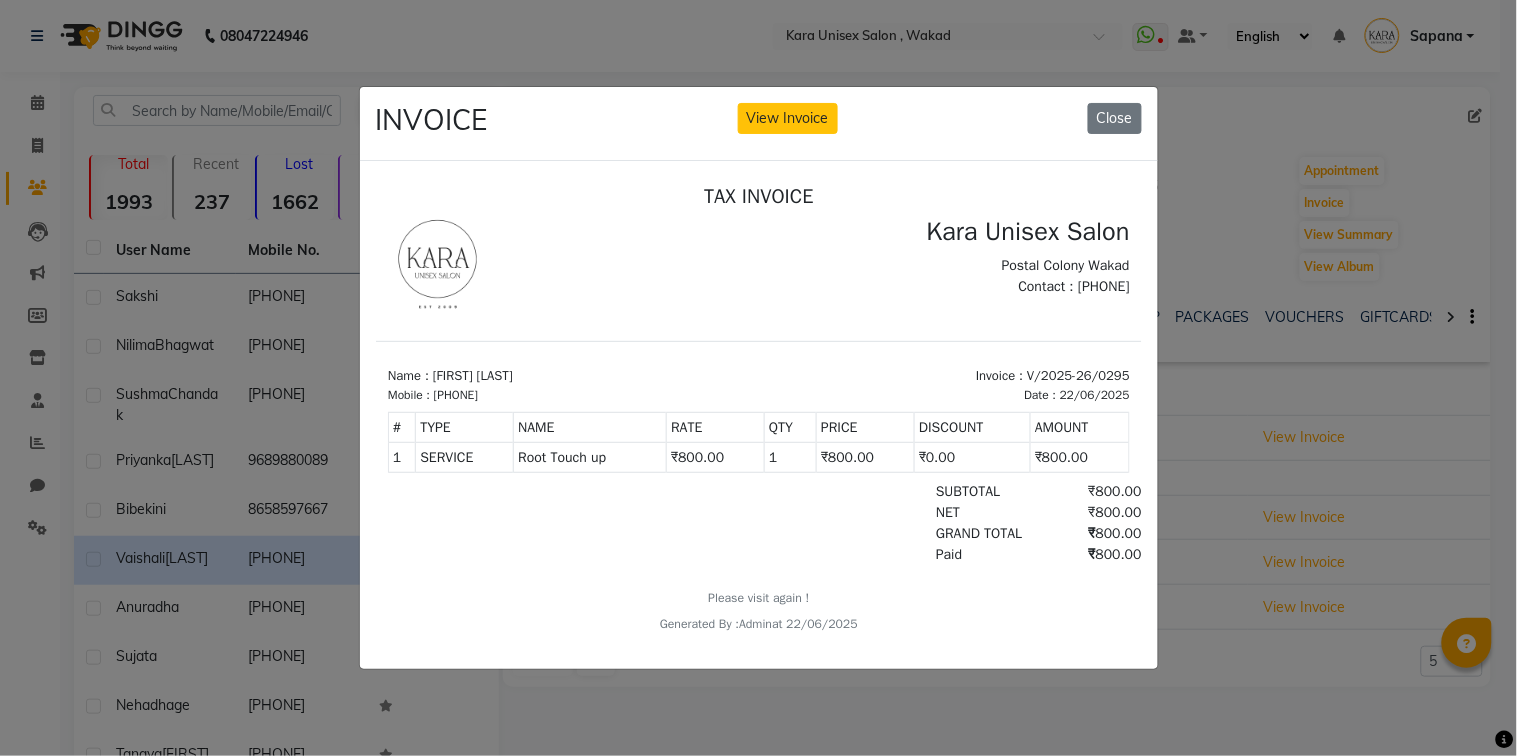 drag, startPoint x: 1293, startPoint y: 530, endPoint x: 1247, endPoint y: 416, distance: 122.93088 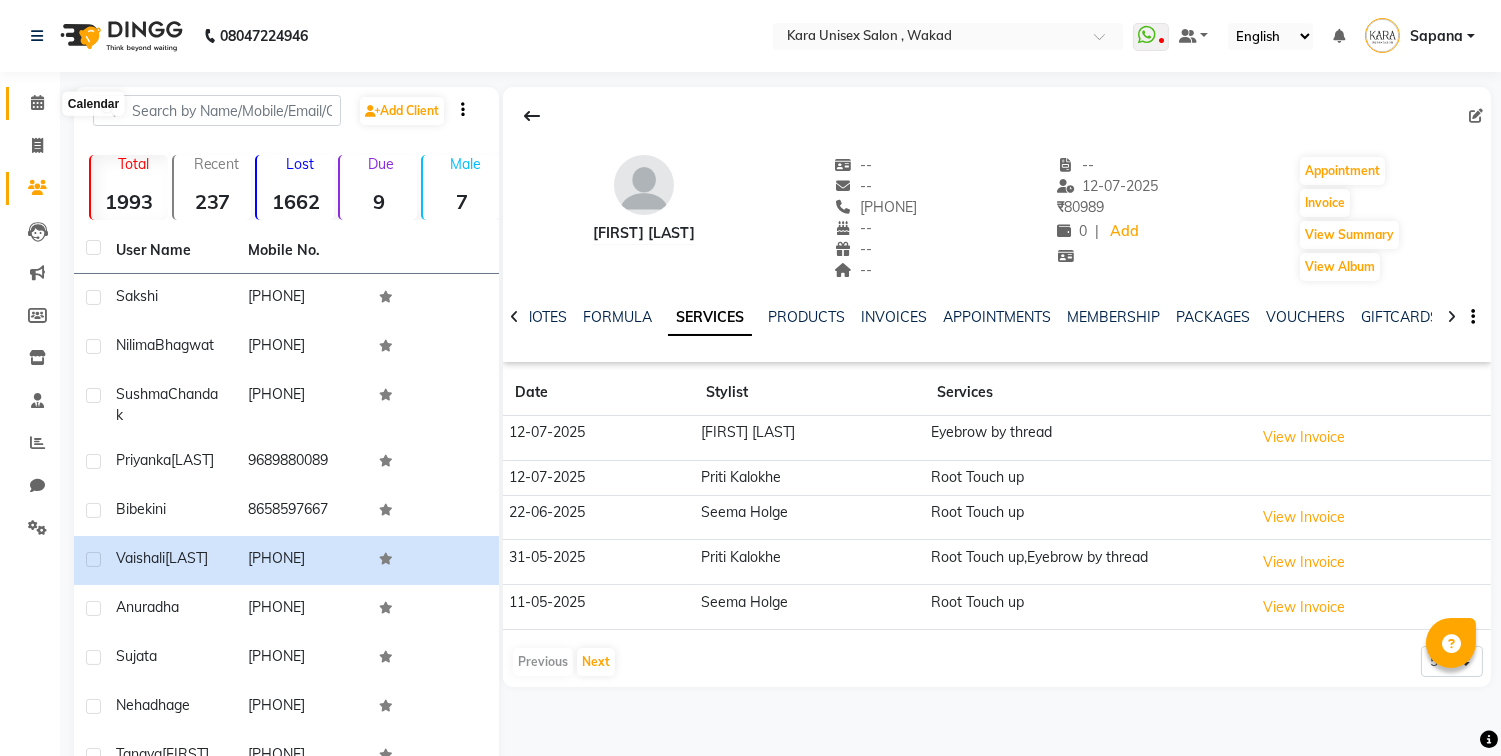 click 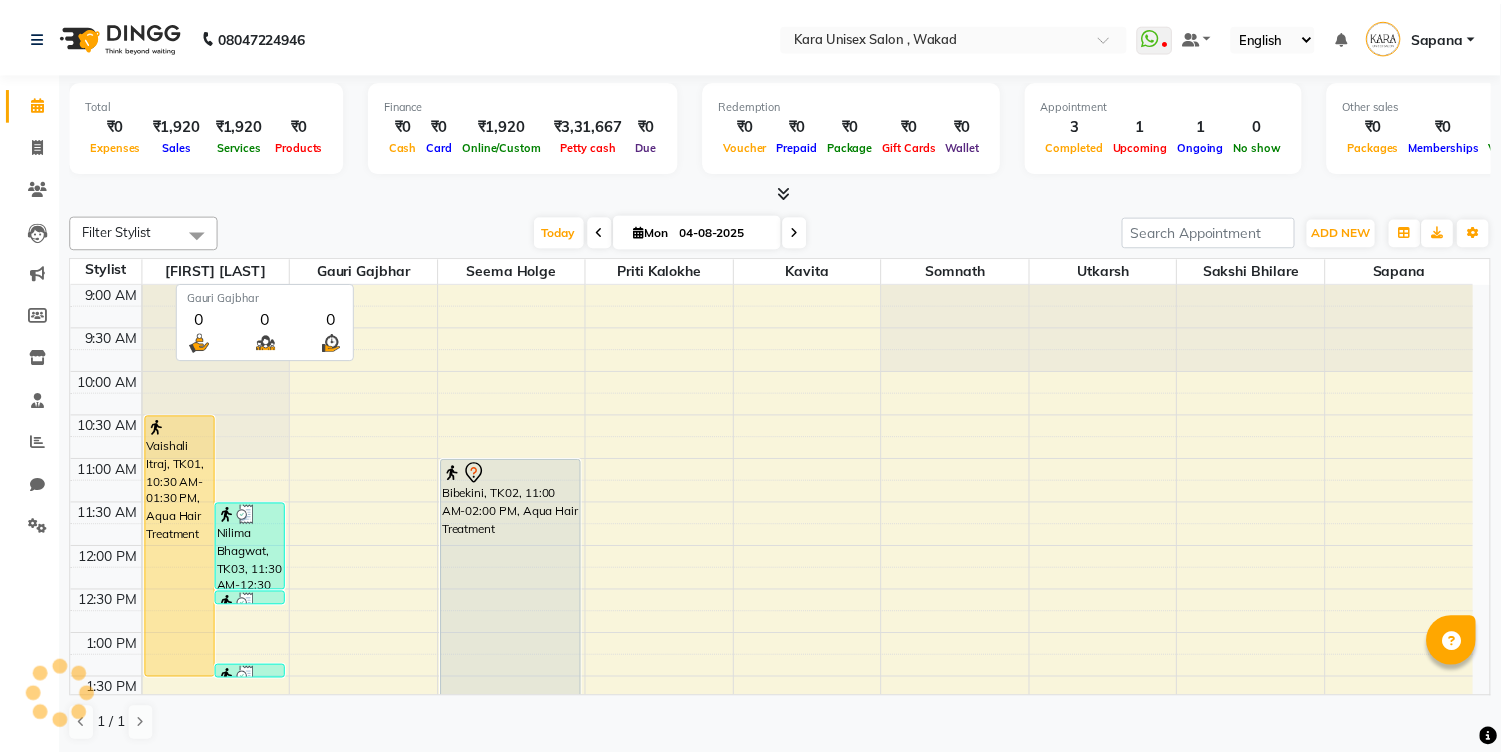 scroll, scrollTop: 0, scrollLeft: 0, axis: both 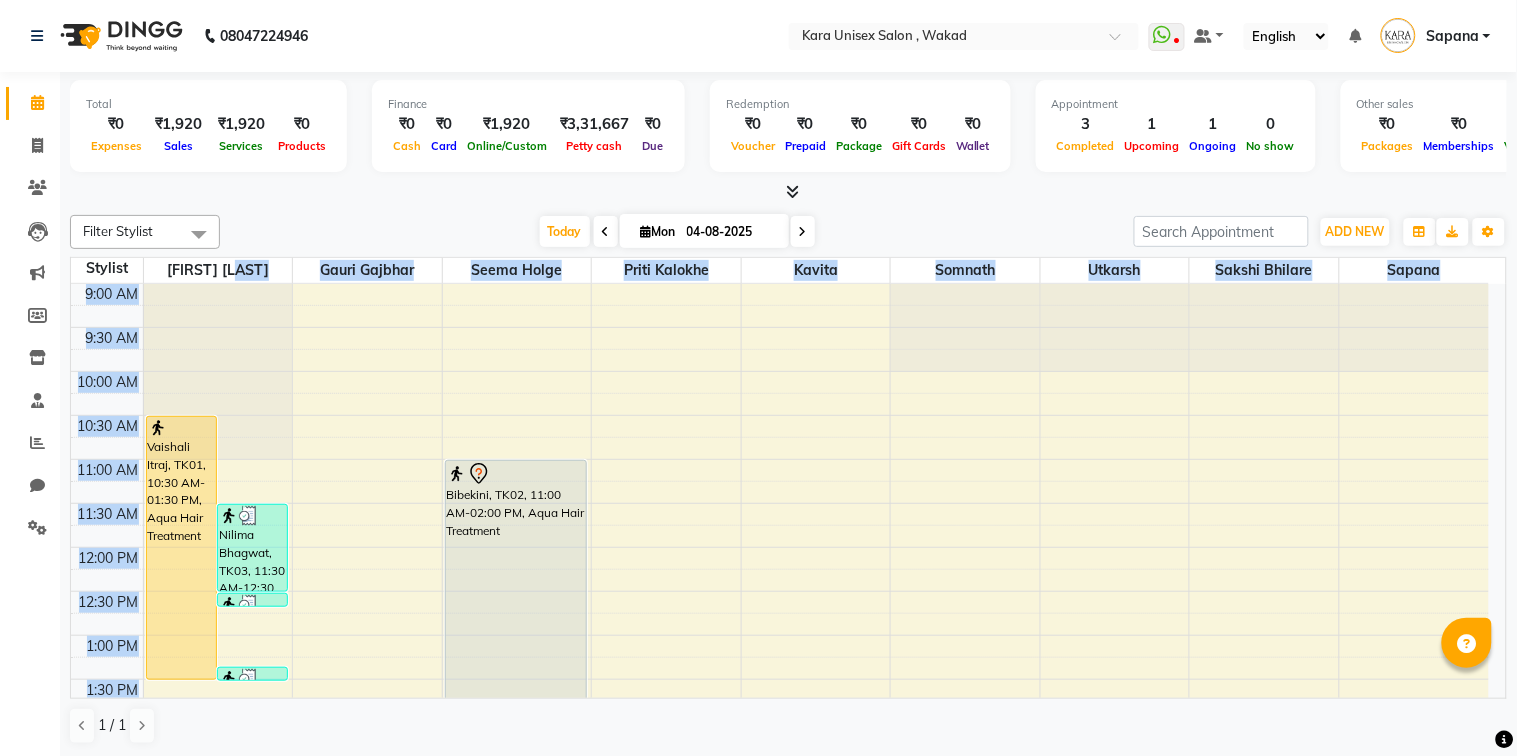 drag, startPoint x: 237, startPoint y: 274, endPoint x: 271, endPoint y: 428, distance: 157.70859 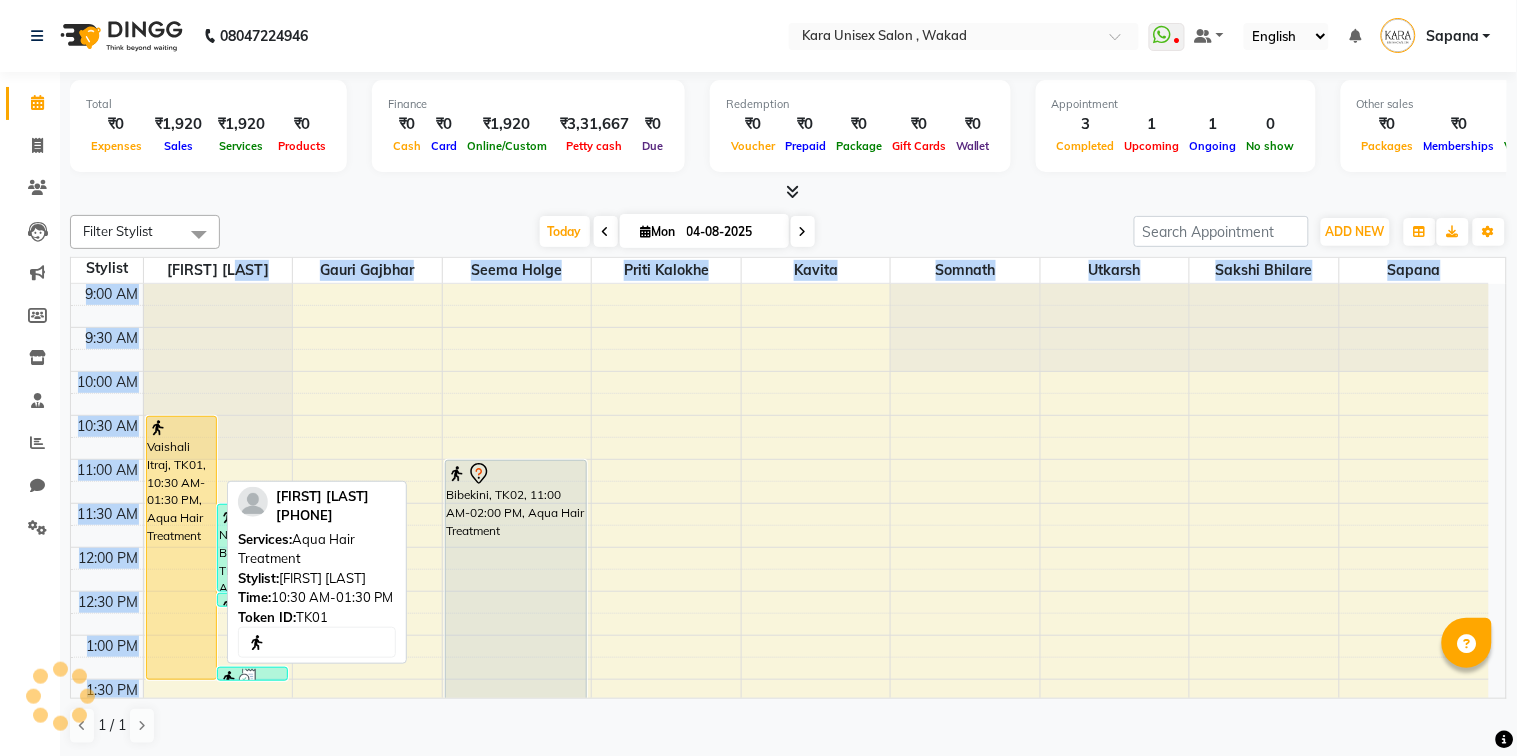 click on "Vaishali Itraj, TK01, 10:30 AM-01:30 PM, Aqua Hair Treatment" at bounding box center [181, 548] 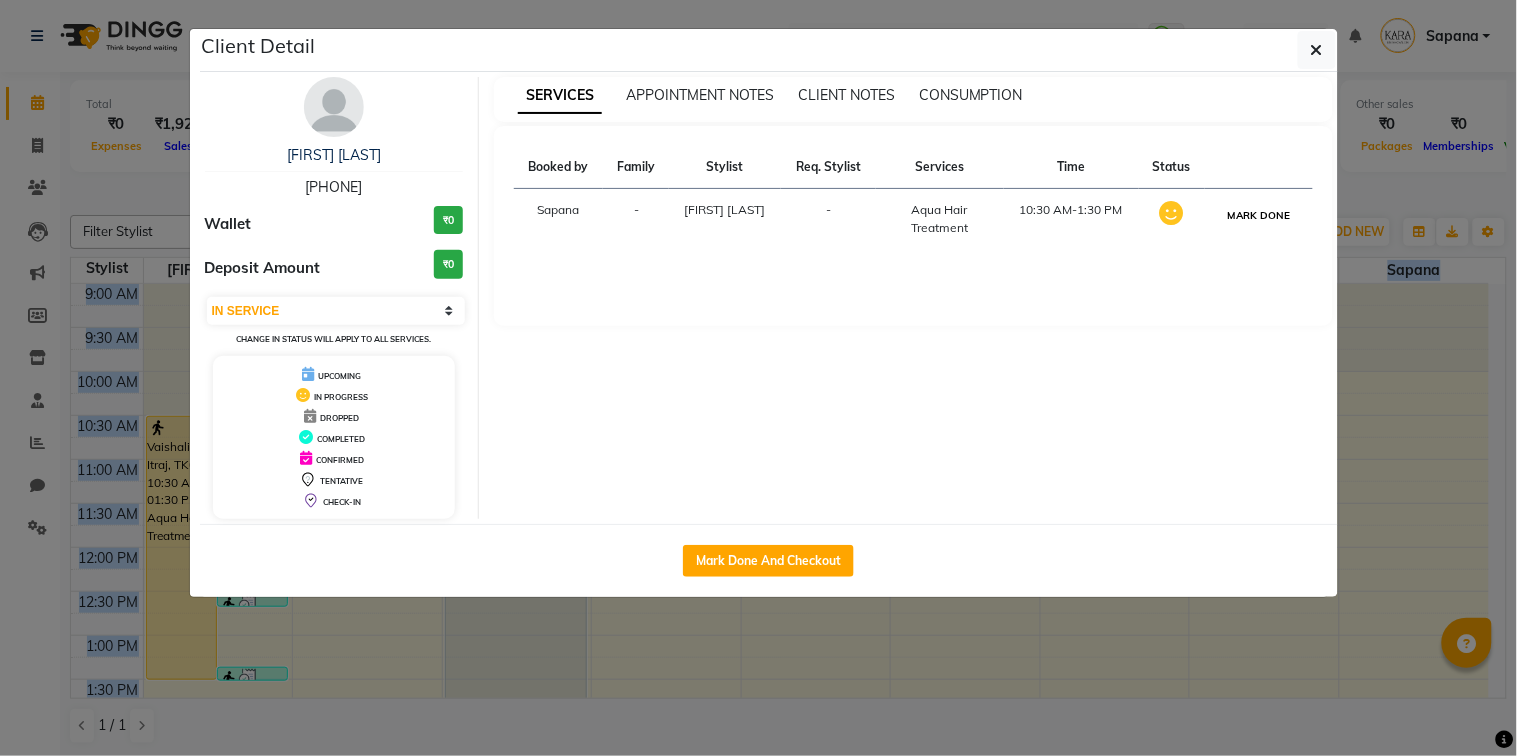click on "MARK DONE" at bounding box center (1258, 215) 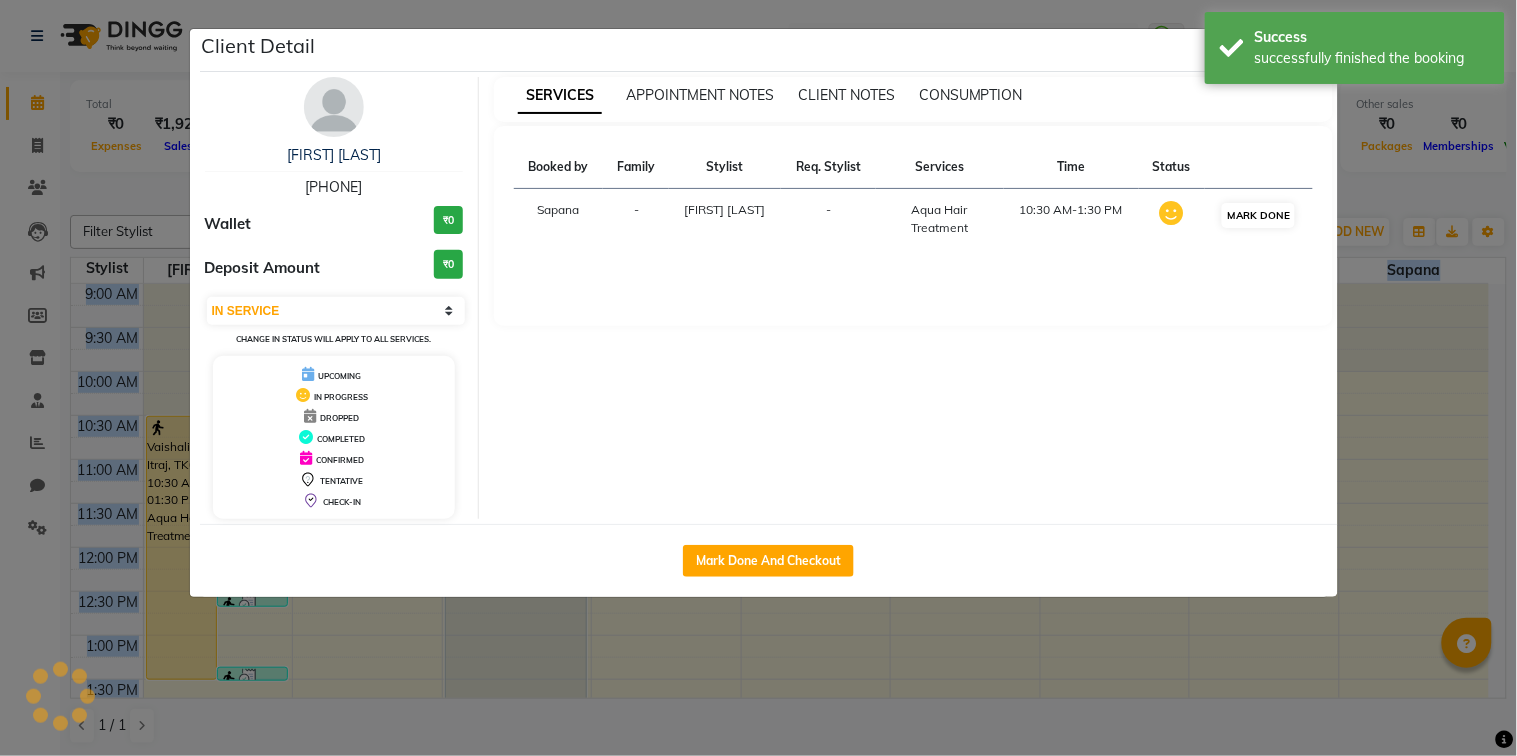 select on "3" 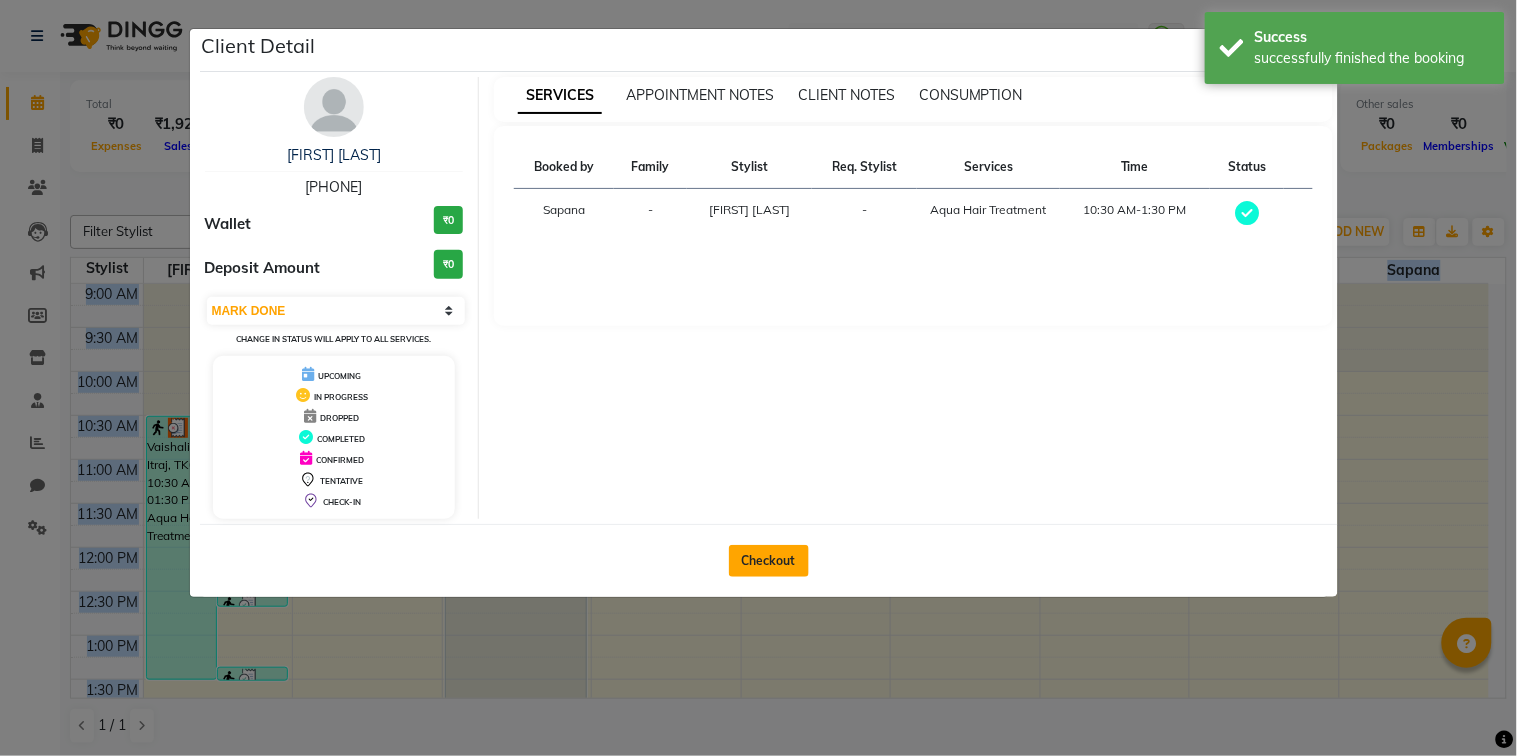 click on "Checkout" 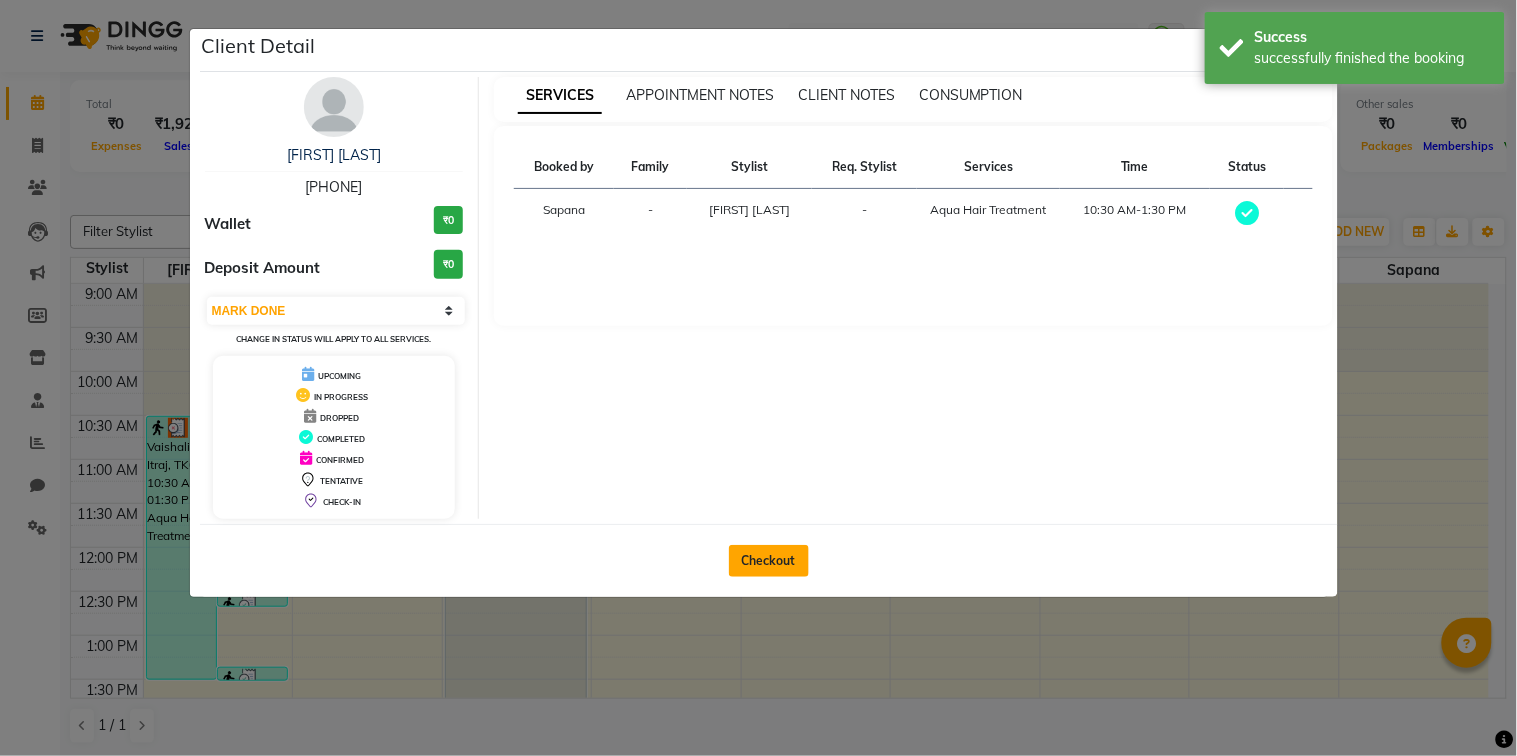 select on "service" 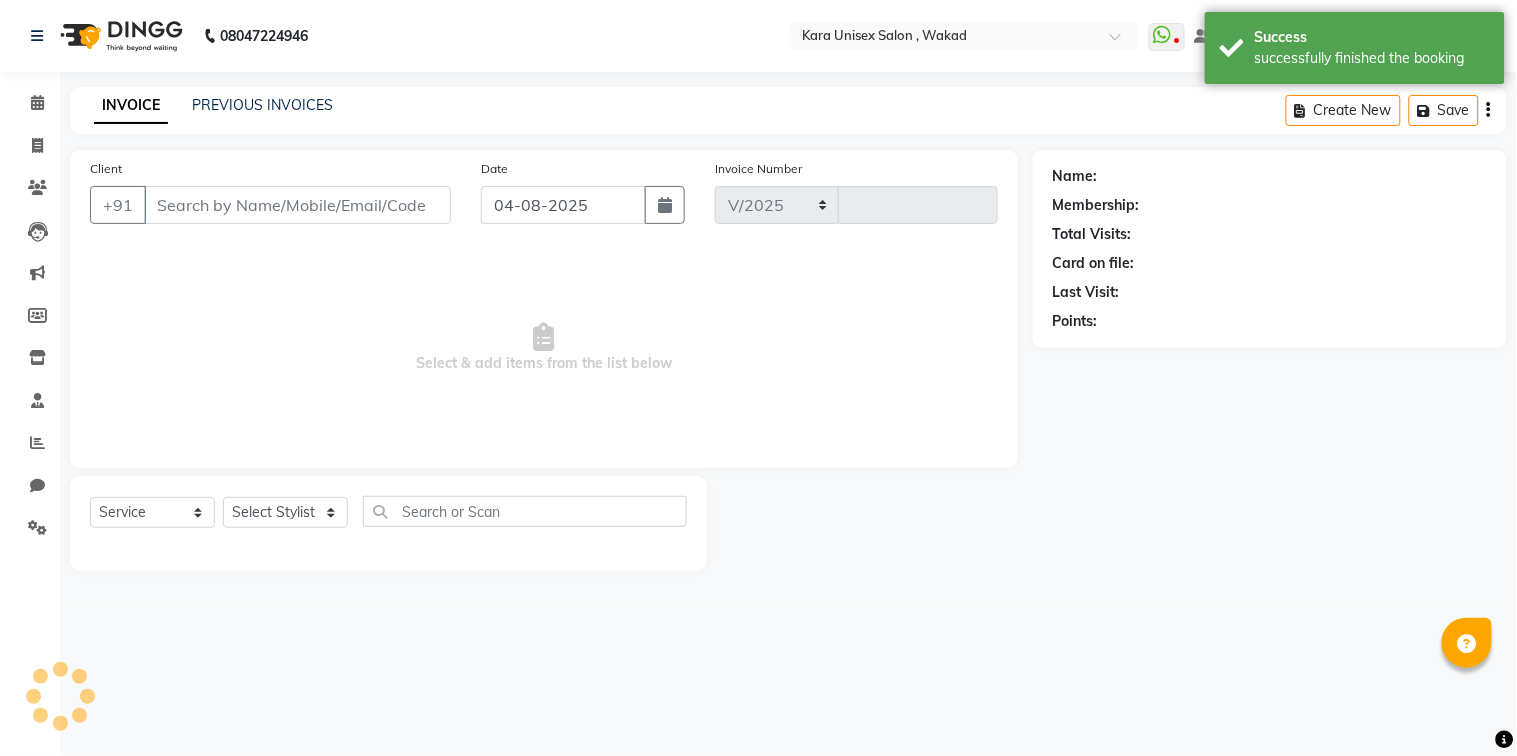 select on "7293" 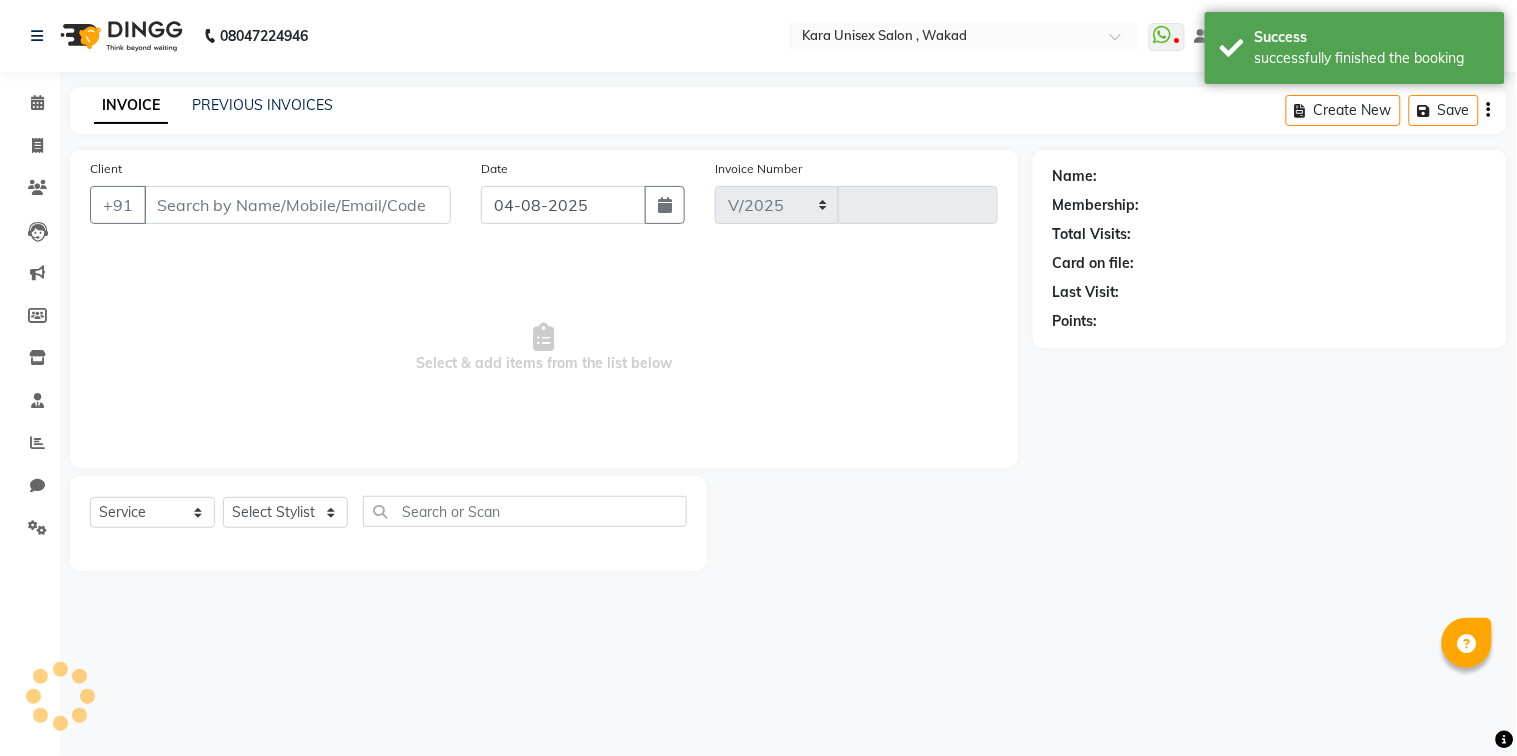 type on "0444" 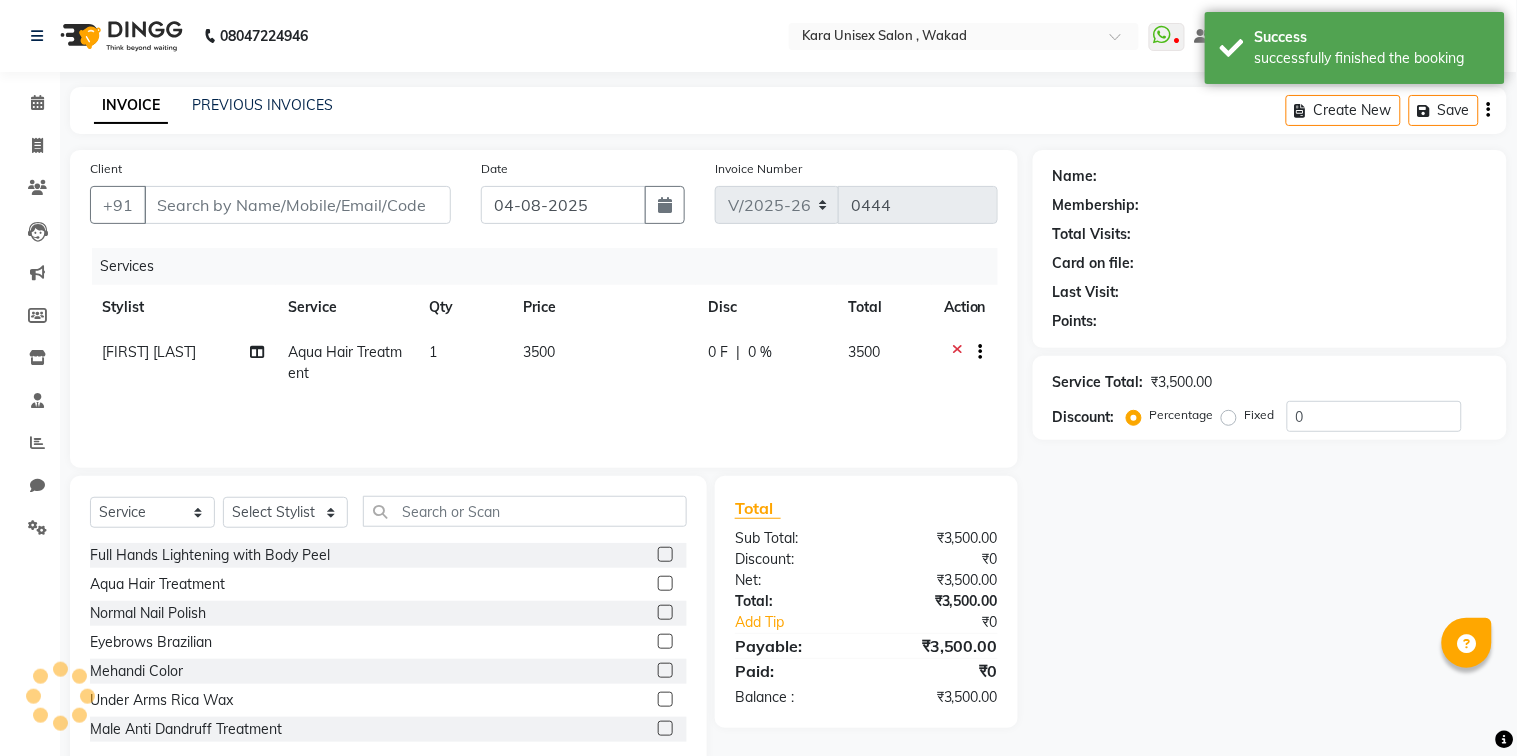 type on "[PHONE]" 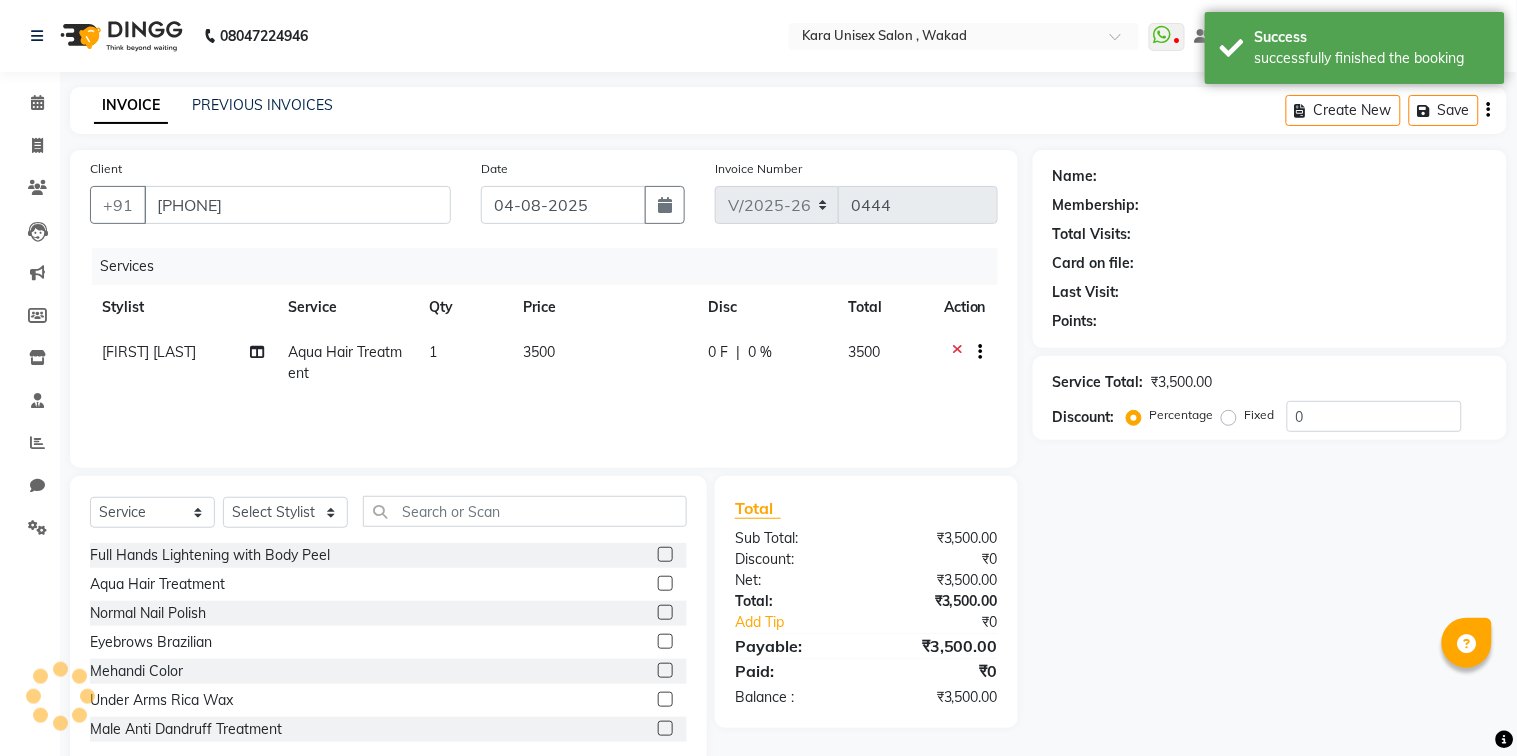select on "[NUMBER]" 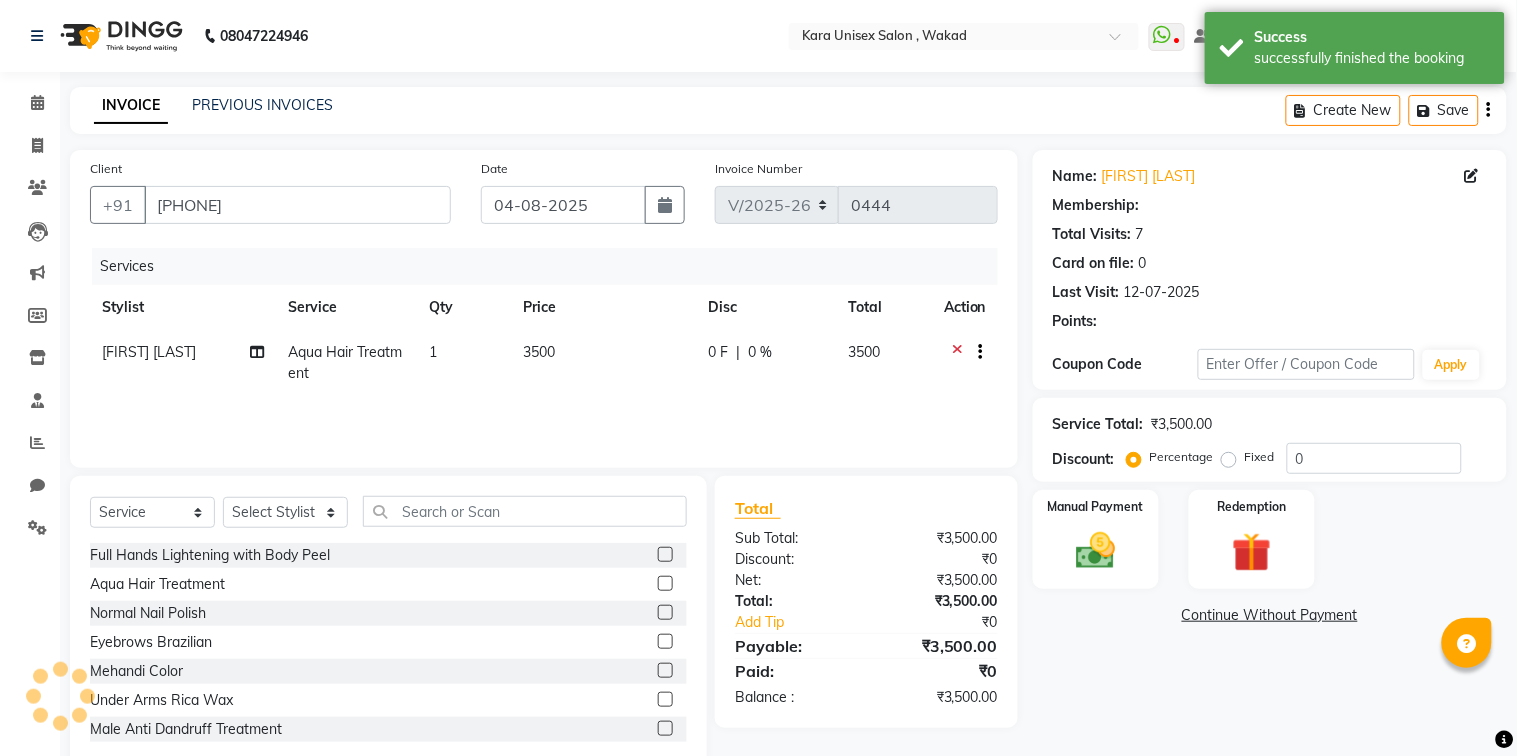 select on "1: Object" 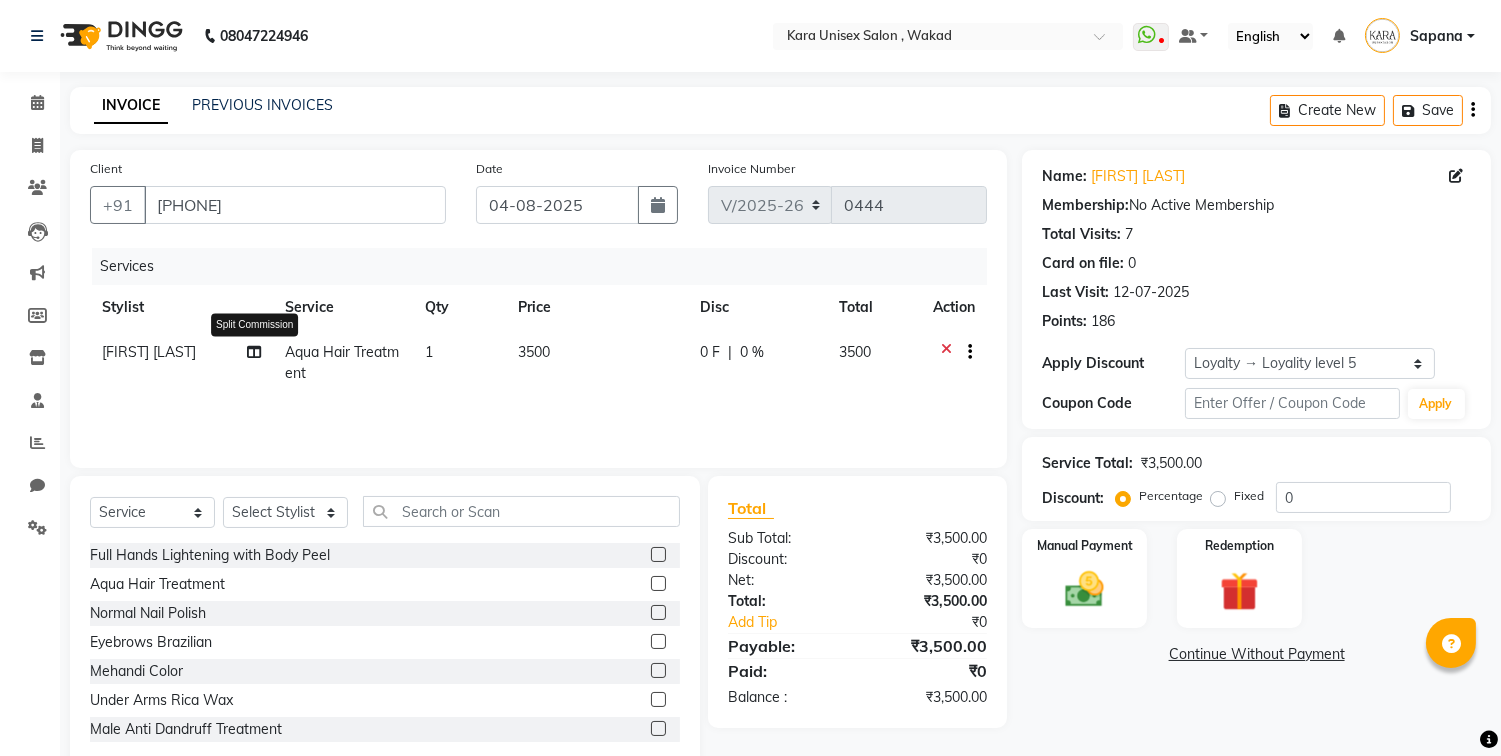 click 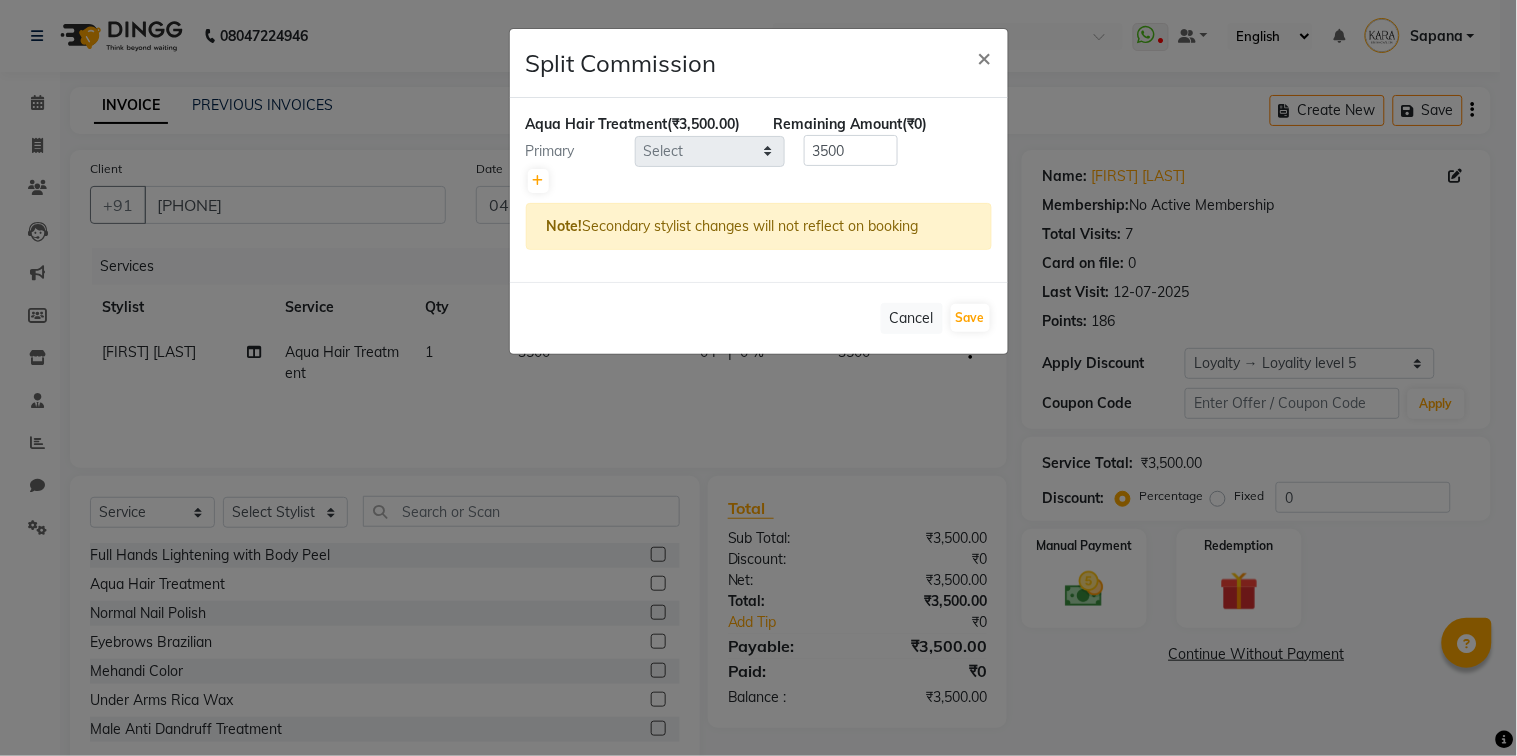 click 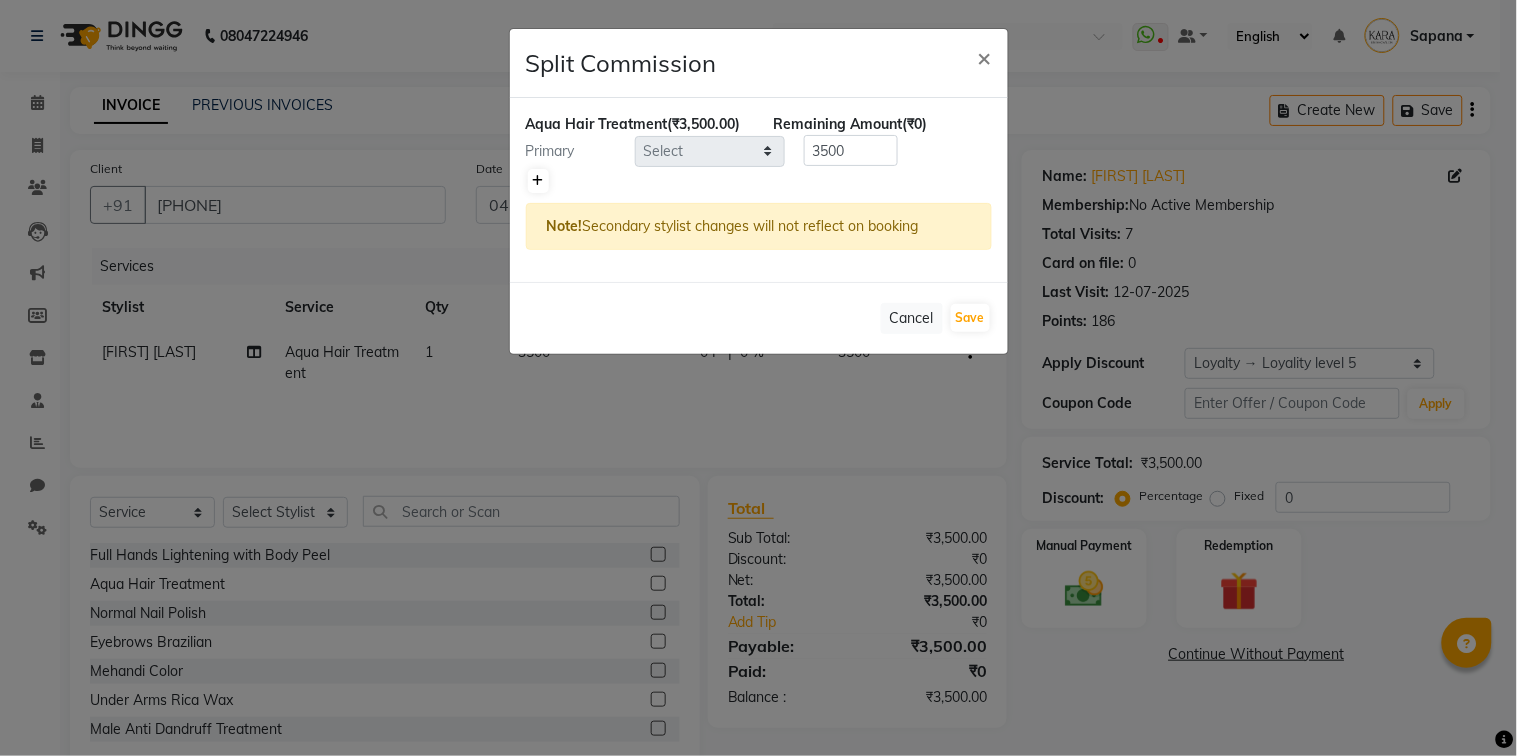 click 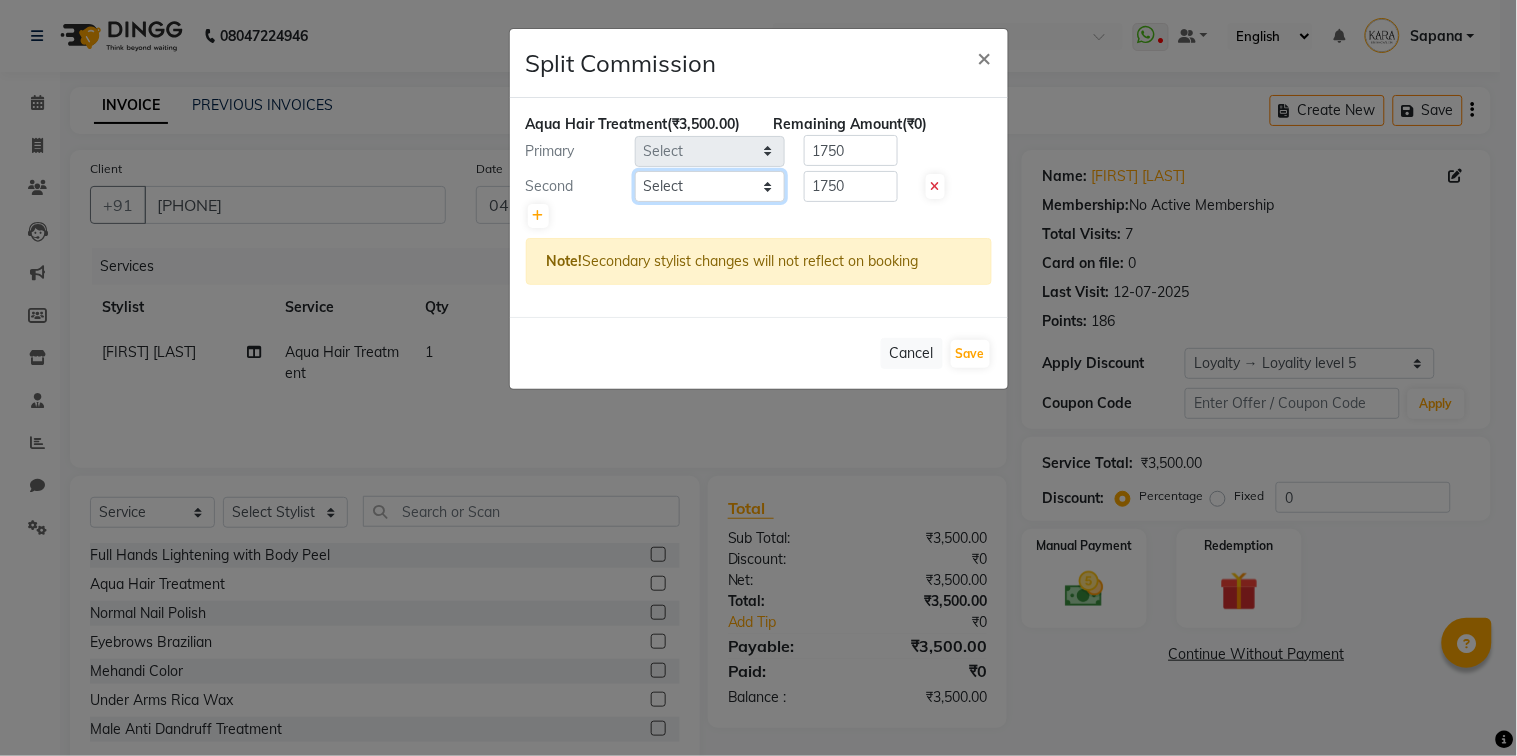 select on "70487" 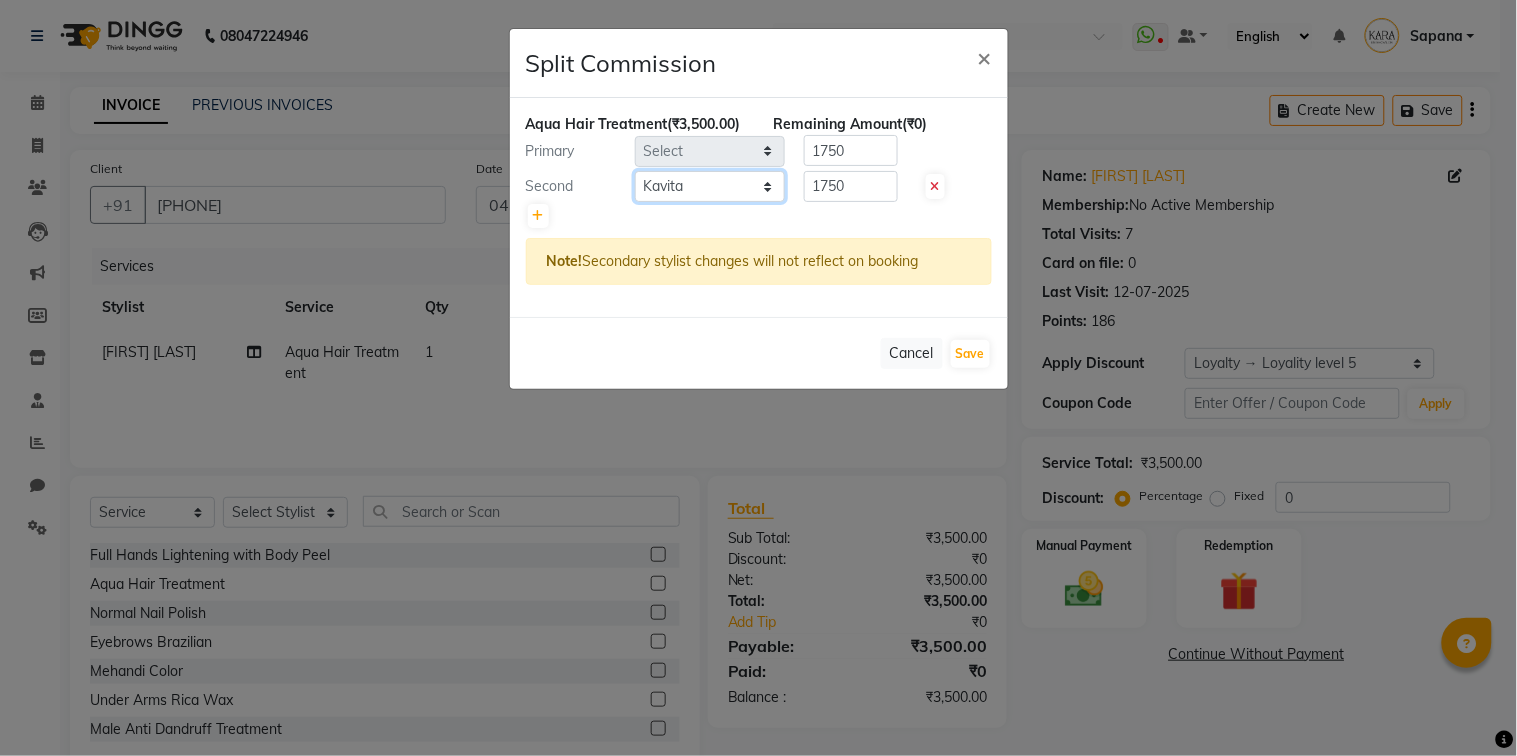 click on "Select  Alka   Atul   Gauri Gajbhar   Guru   Jyotsana   Kavita   Payal   Prajakta   Priti Kalokhe   Priyanka khade   Rubina Nadaf   Sadhana Awtade   Sakshi Bhilare   Sapana    Seema Holge   Somnath    Swati   Utkarsh" 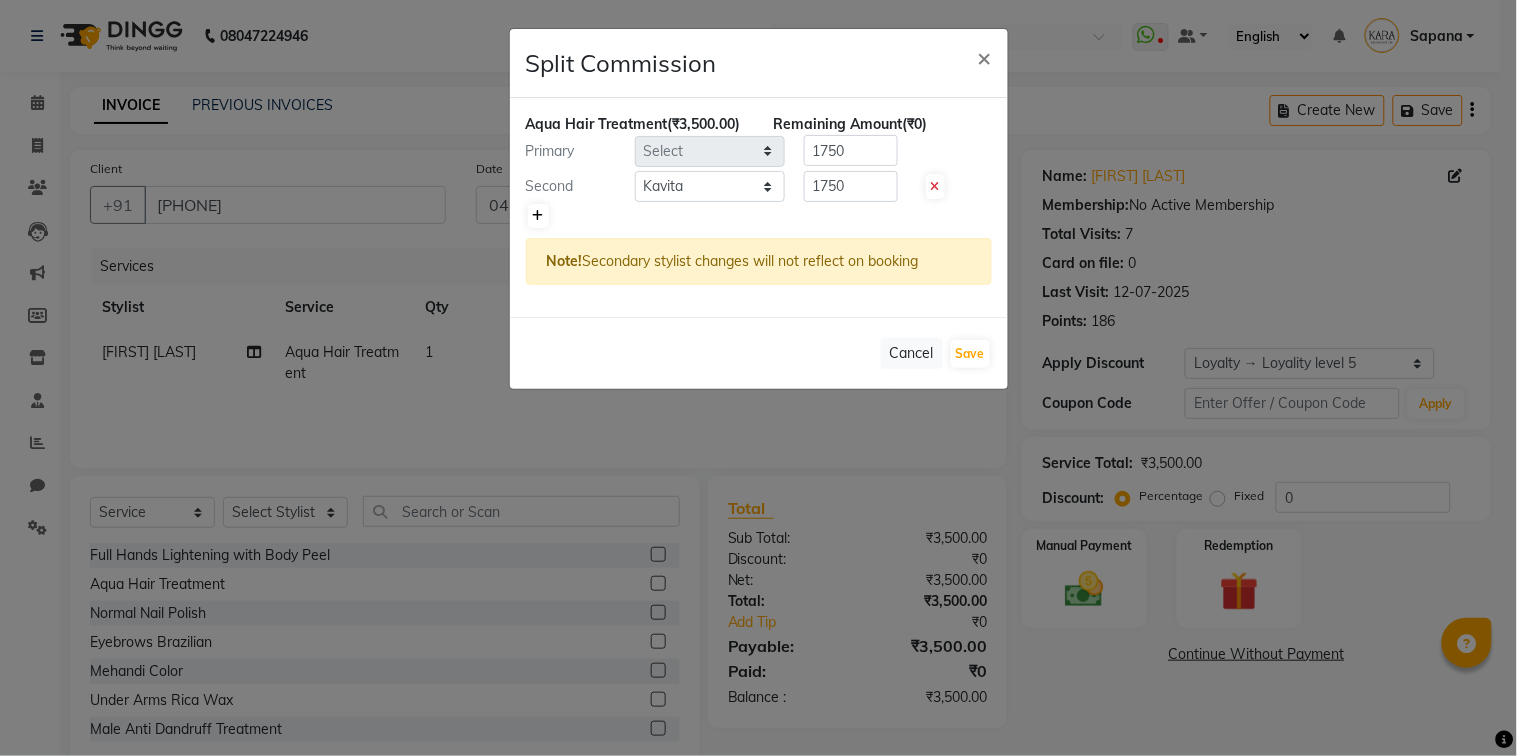 click 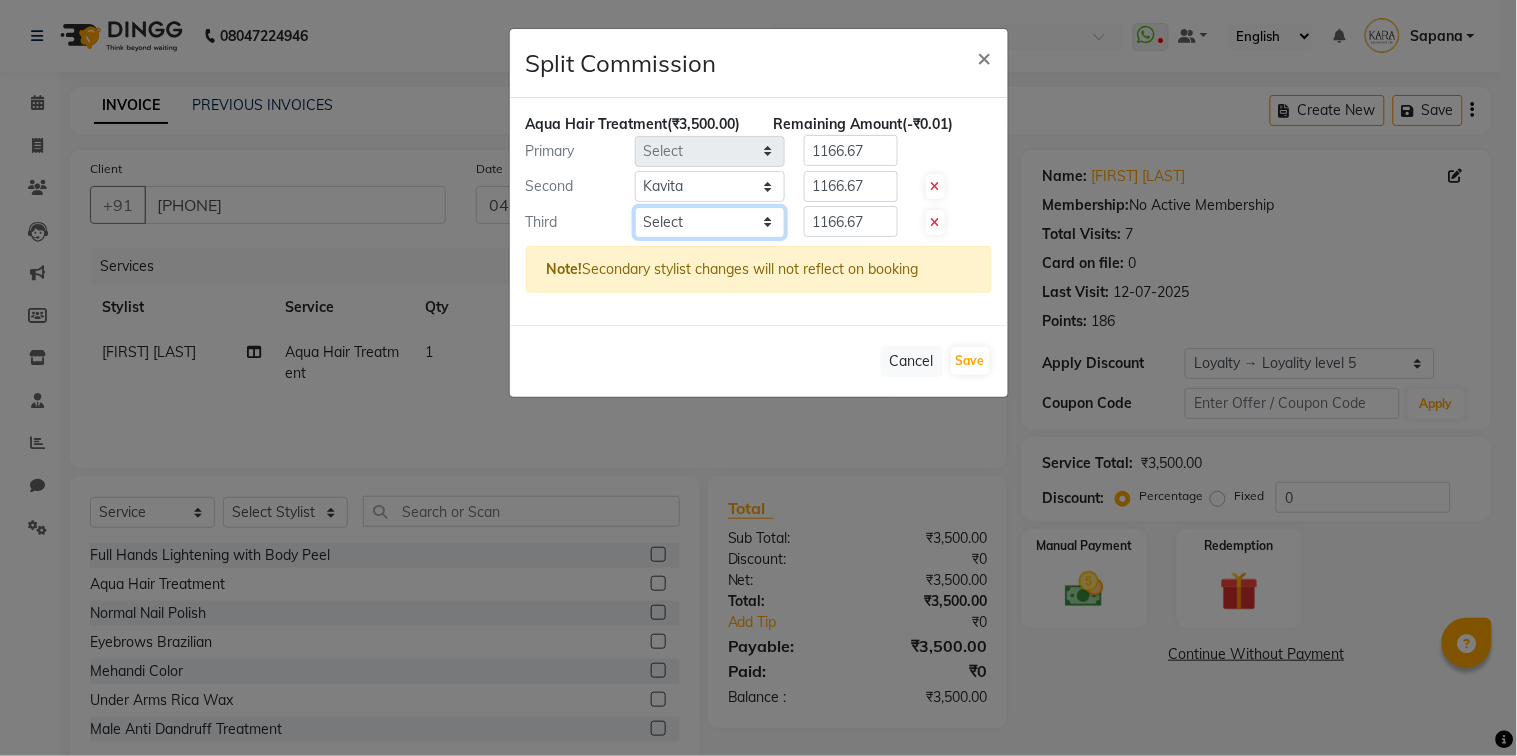 select on "84443" 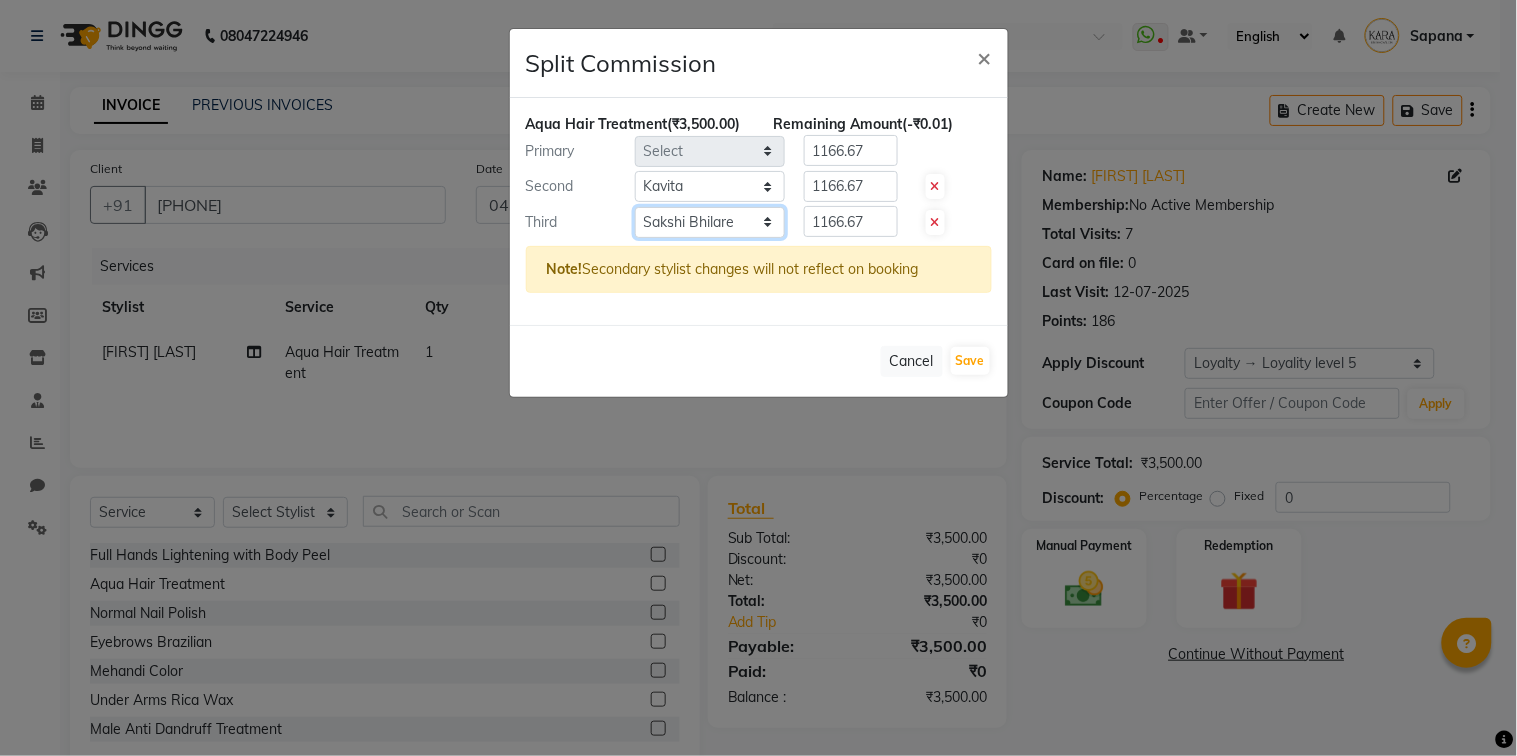 click on "Select  Alka   Atul   Gauri Gajbhar   Guru   Jyotsana   Kavita   Payal   Prajakta   Priti Kalokhe   Priyanka khade   Rubina Nadaf   Sadhana Awtade   Sakshi Bhilare   Sapana    Seema Holge   Somnath    Swati   Utkarsh" 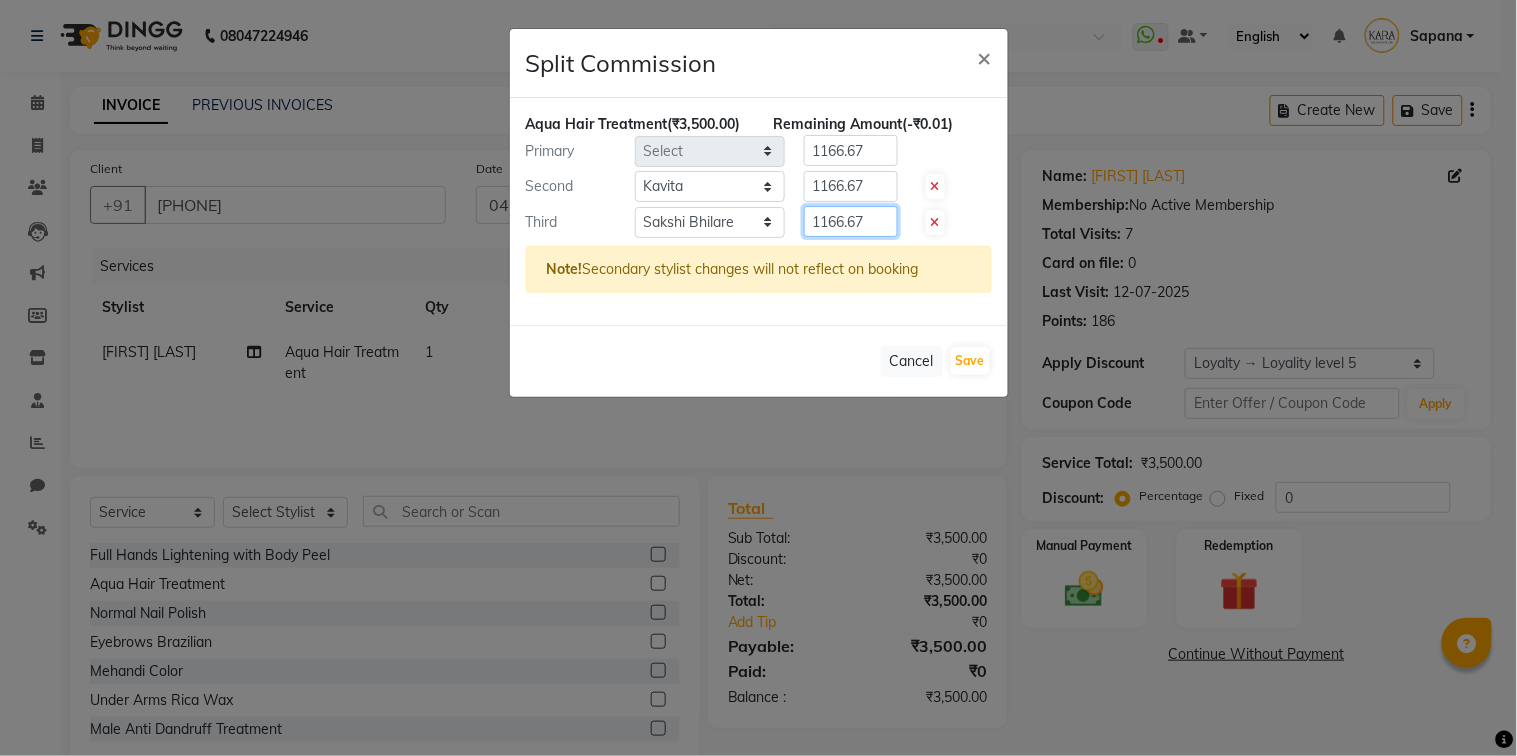 click on "1166.67" 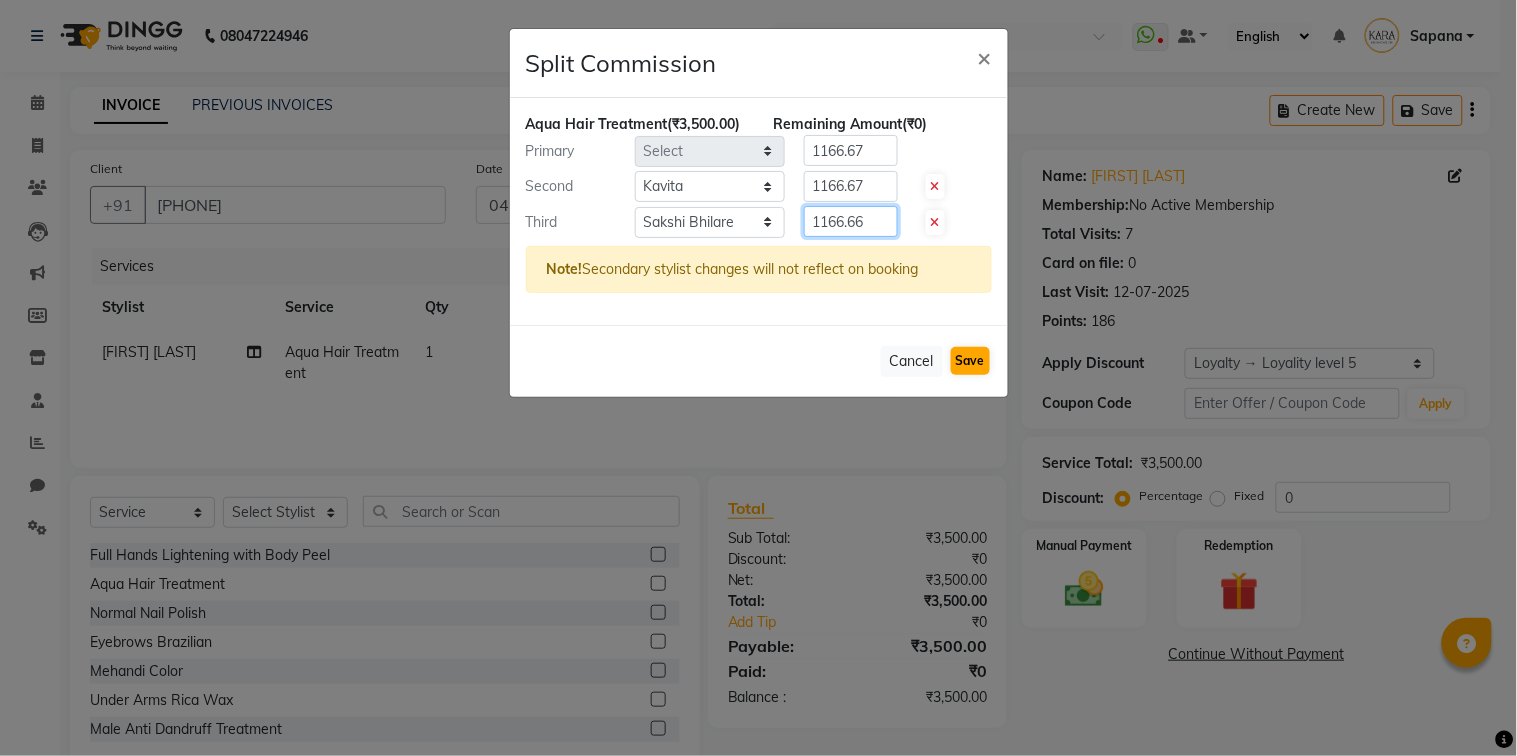 type on "1166.66" 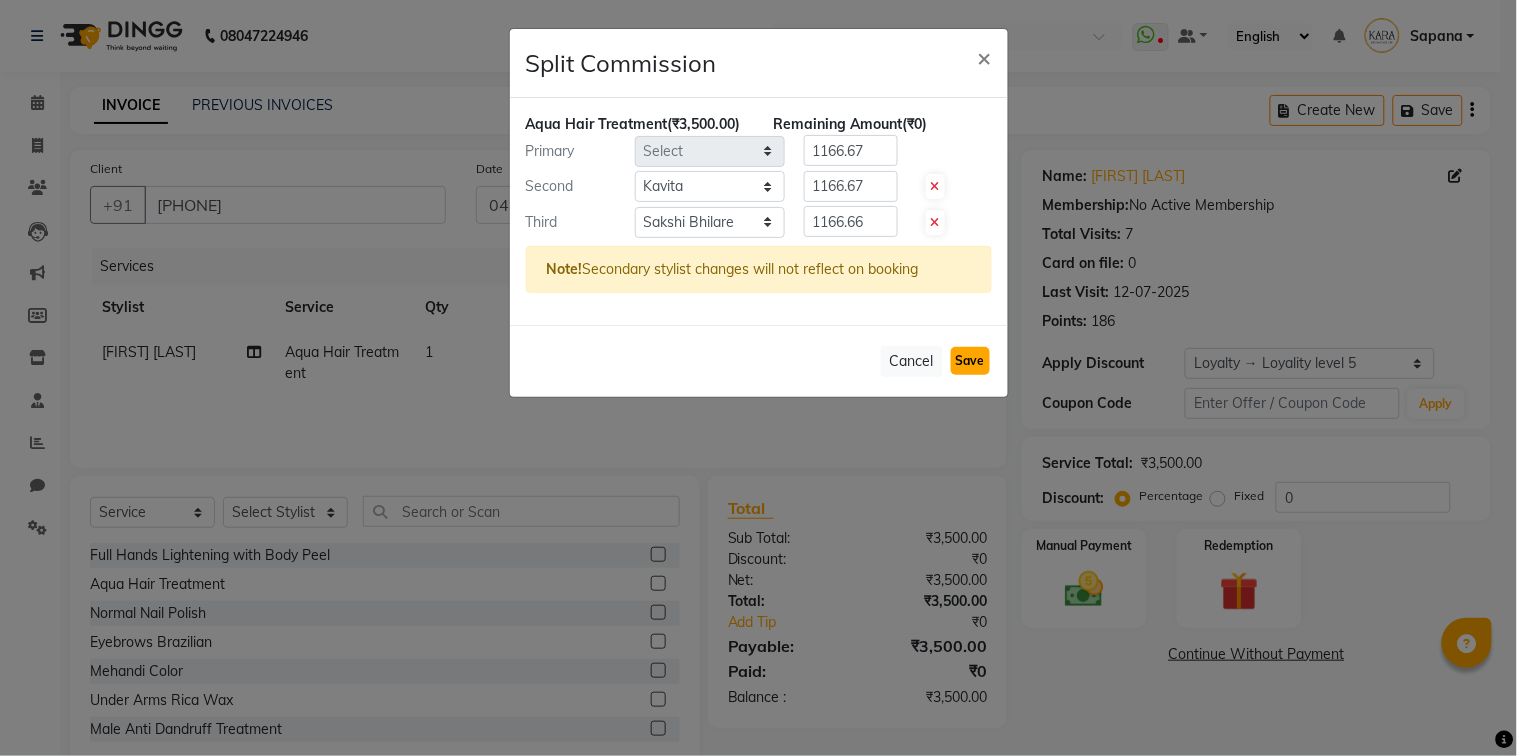 click on "Save" 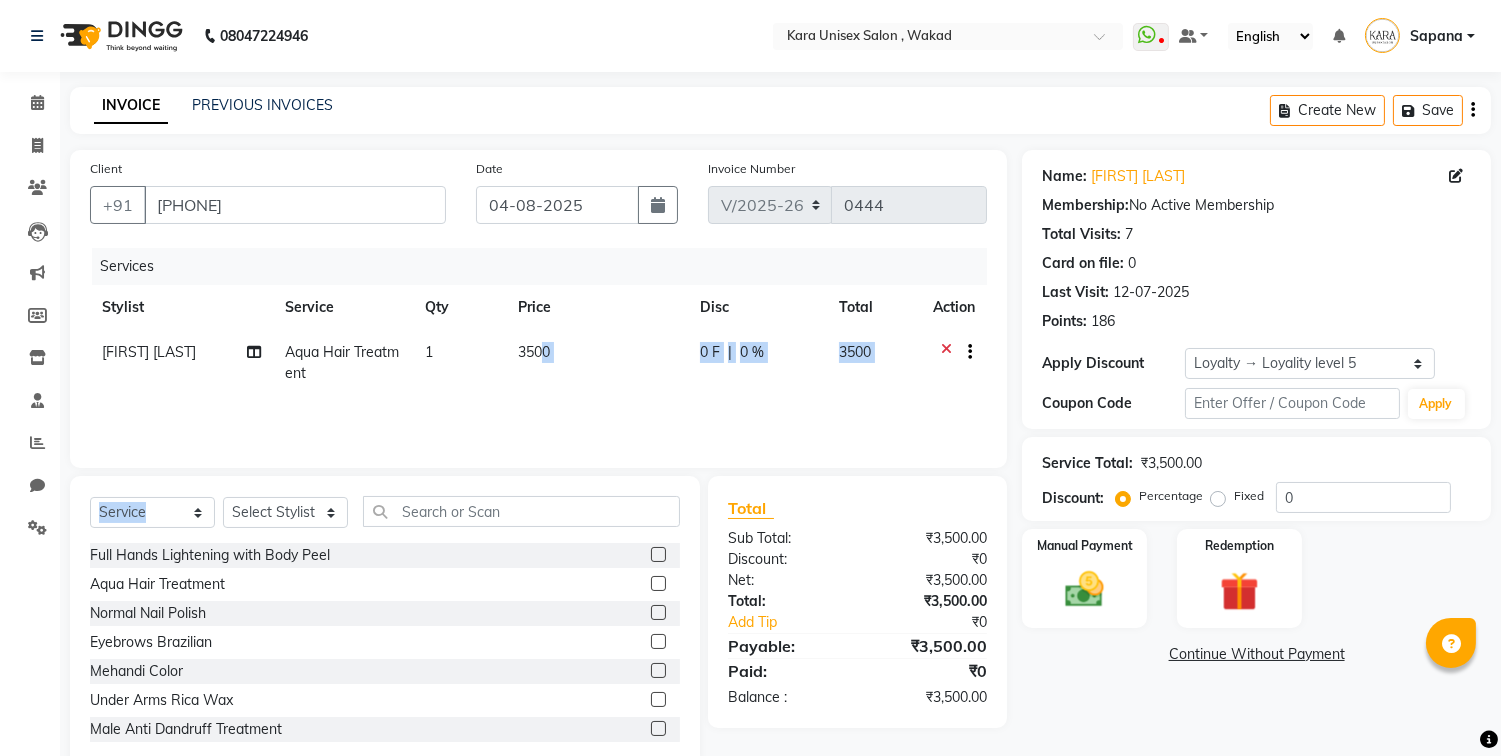 drag, startPoint x: 541, startPoint y: 352, endPoint x: 320, endPoint y: 513, distance: 273.42642 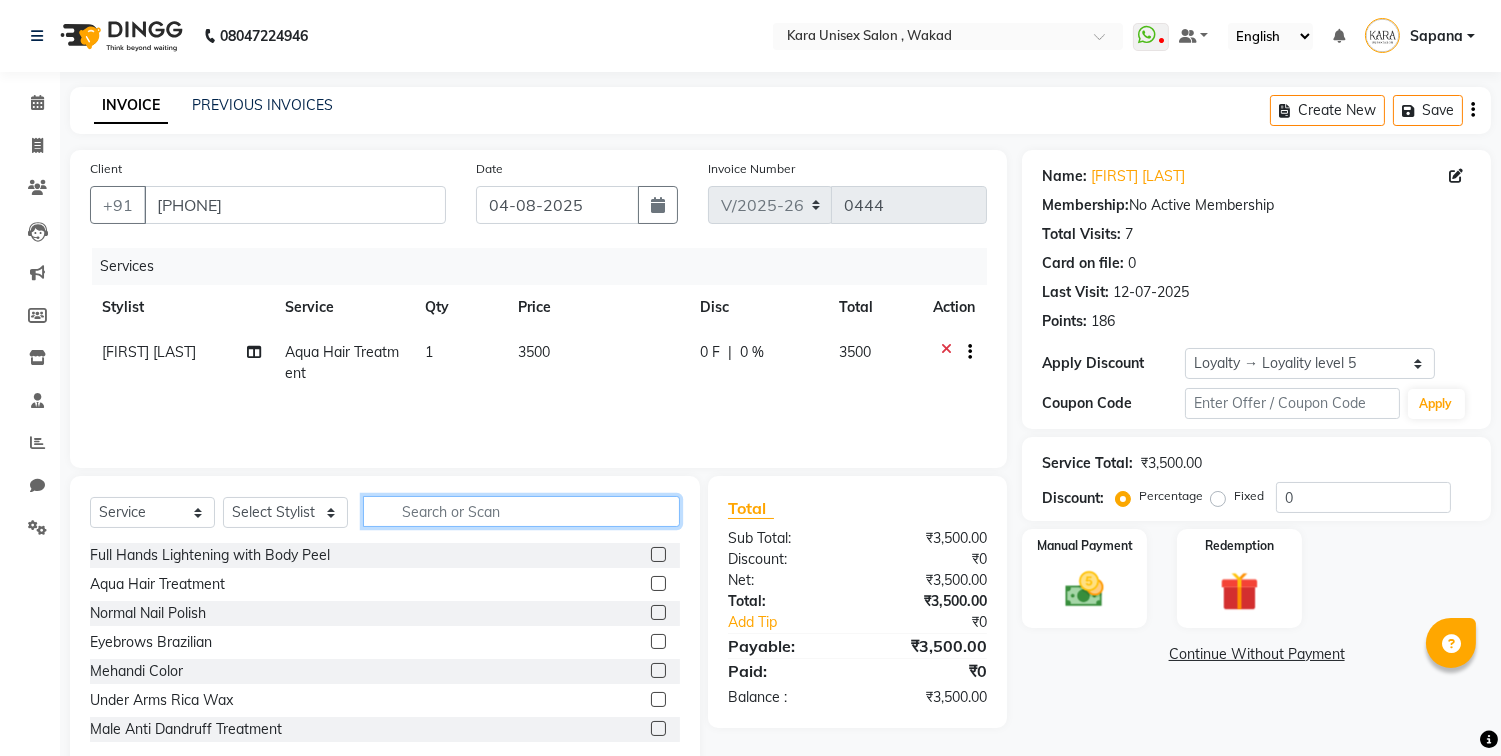 click 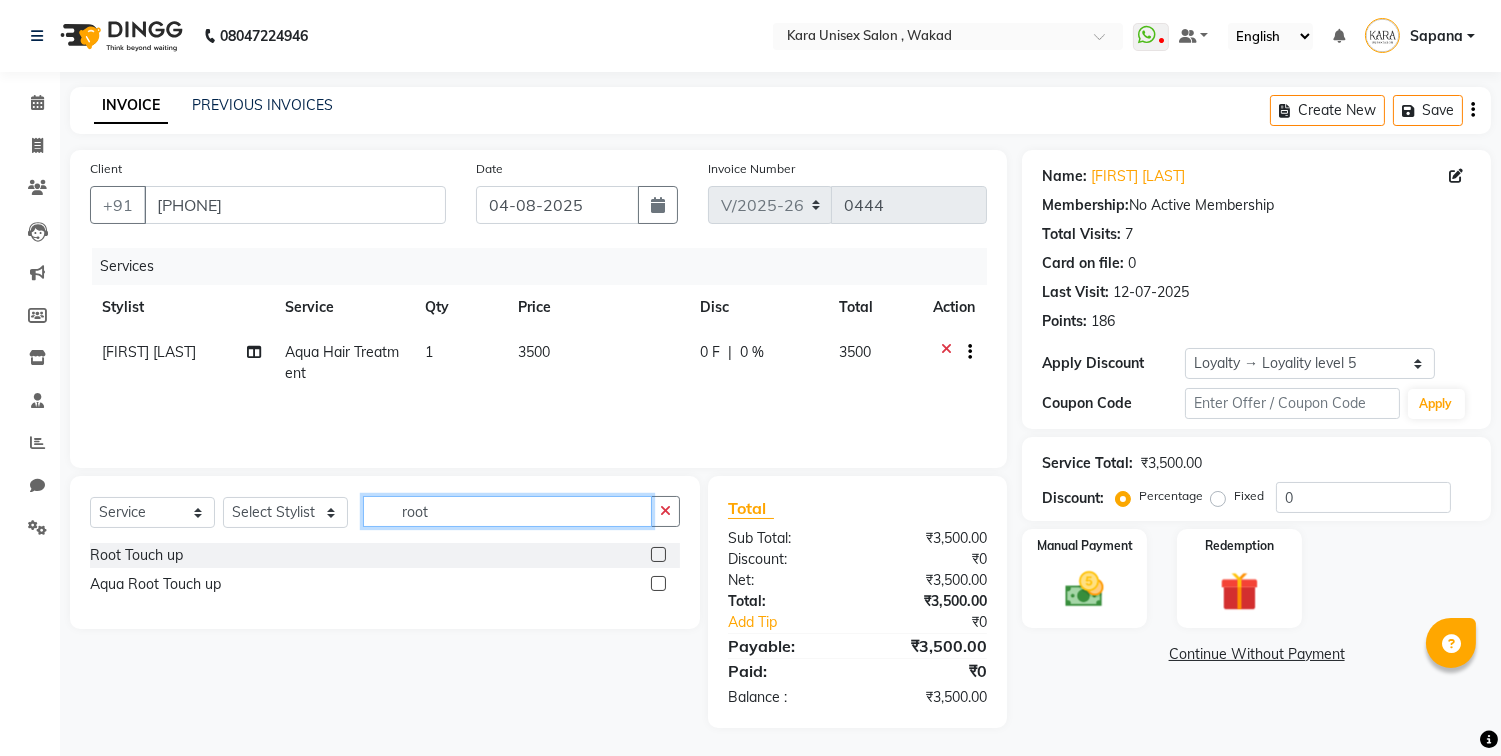 drag, startPoint x: 385, startPoint y: 516, endPoint x: 662, endPoint y: 554, distance: 279.59436 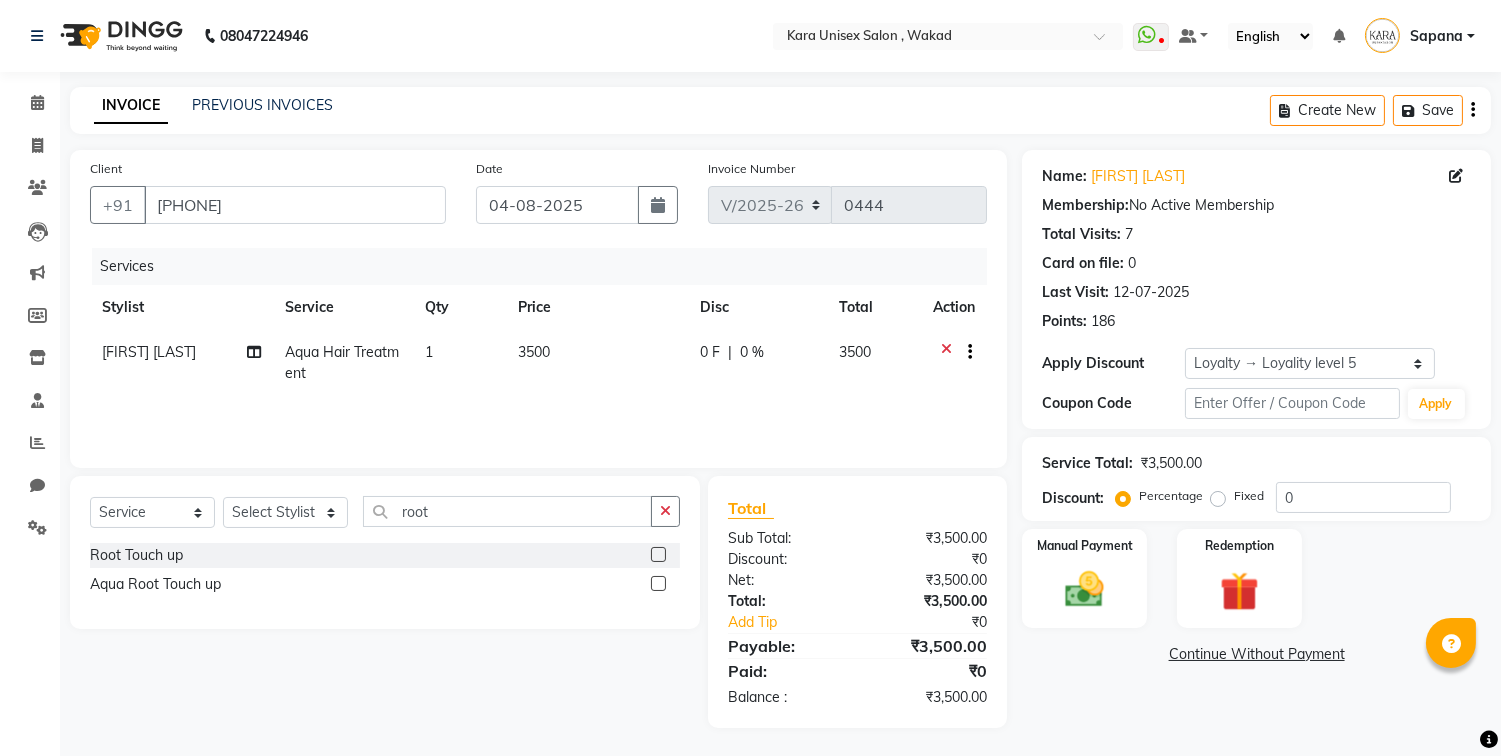 click 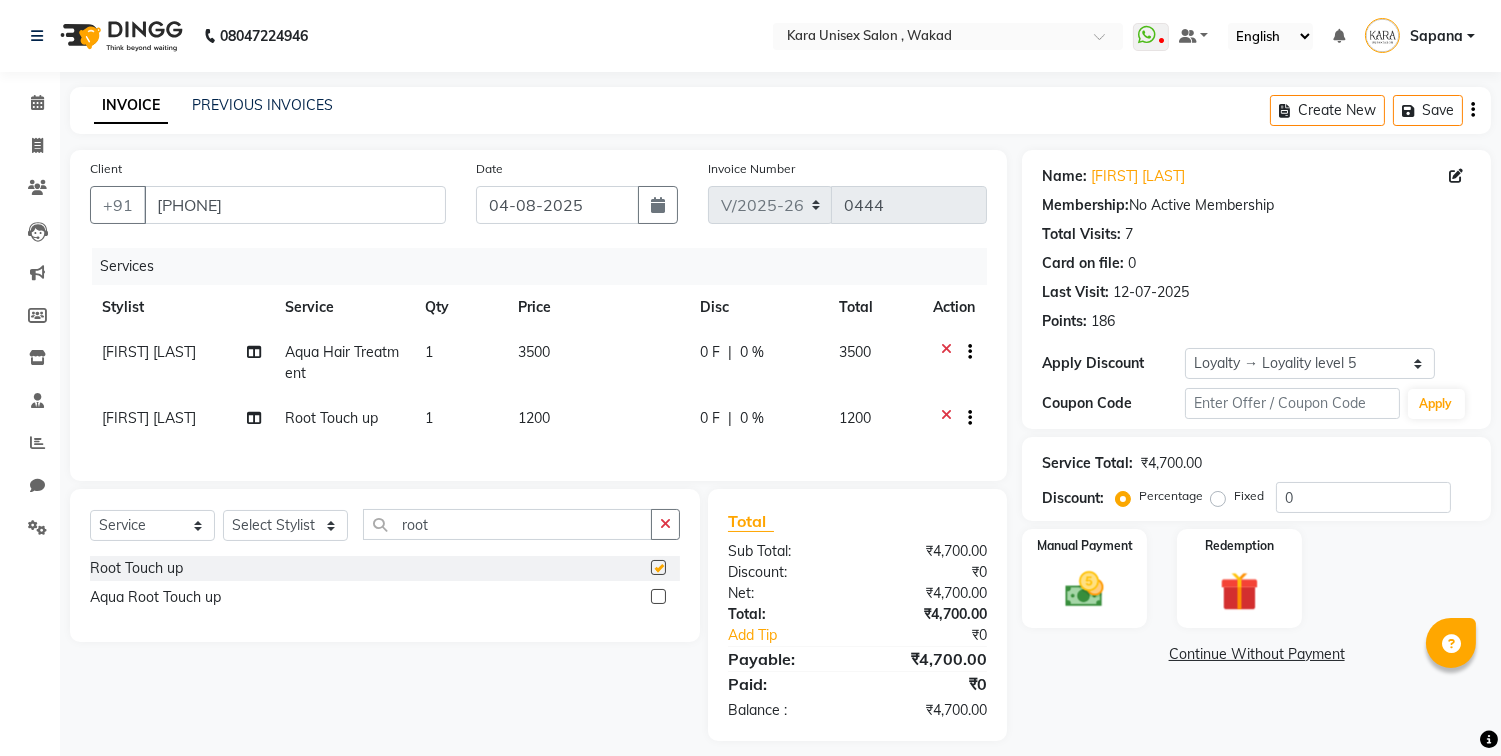 checkbox on "false" 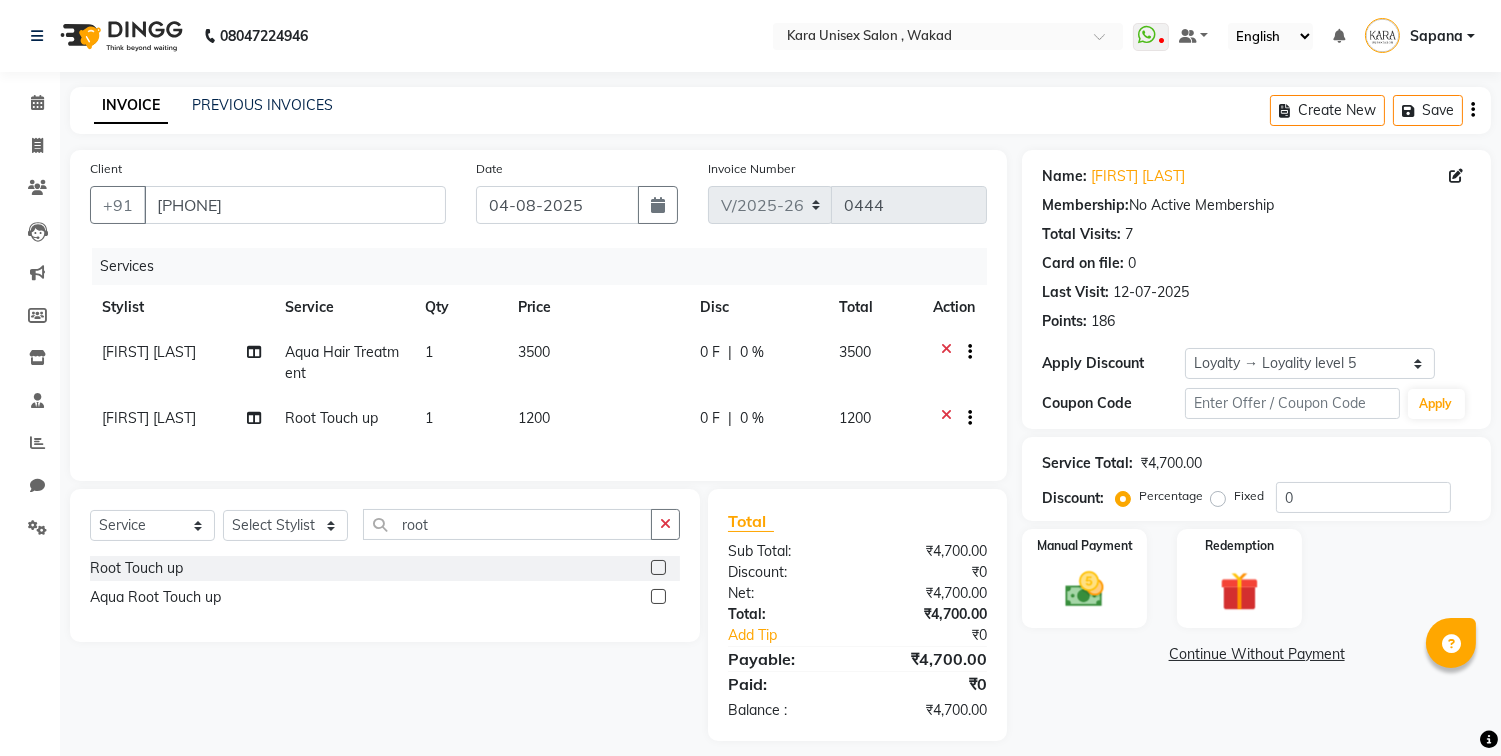 click on "1200" 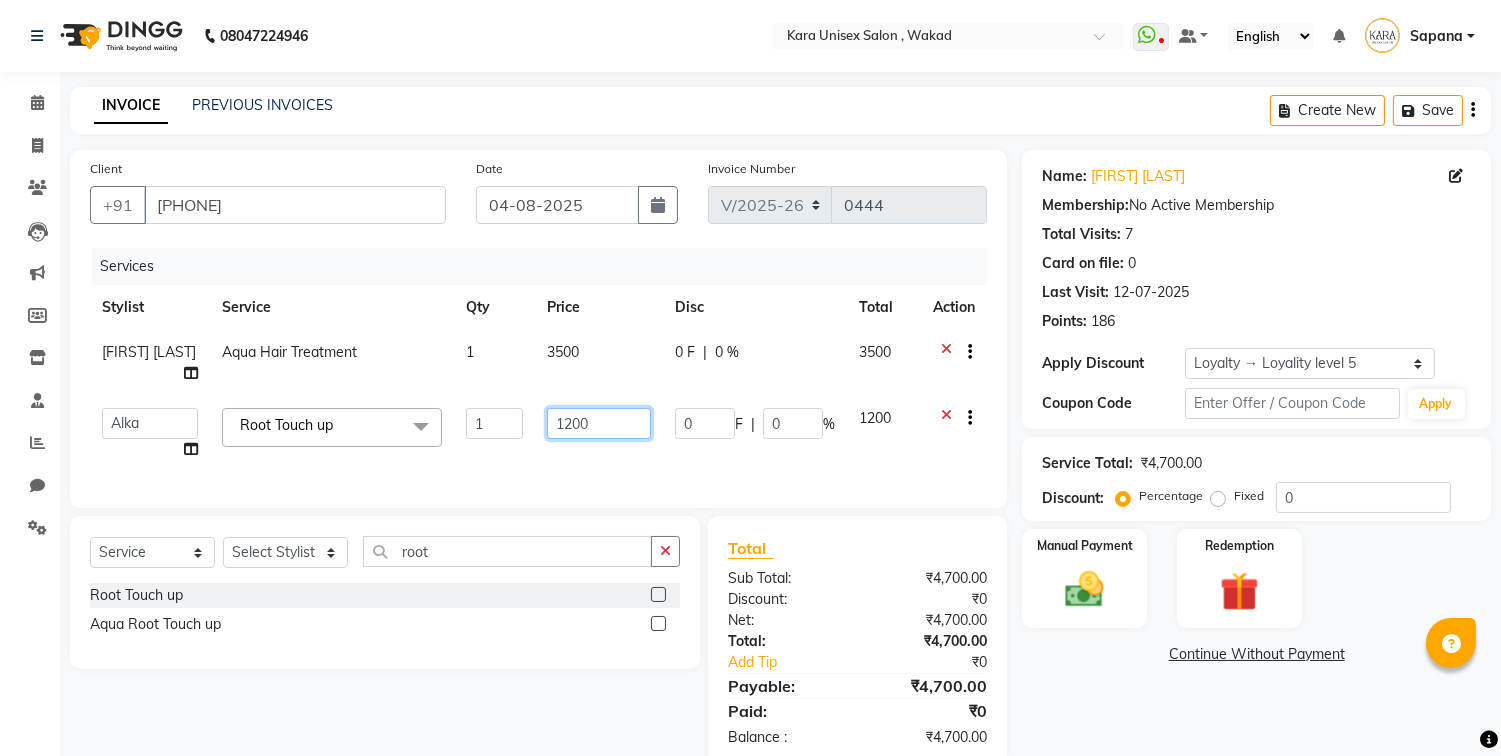 click on "1200" 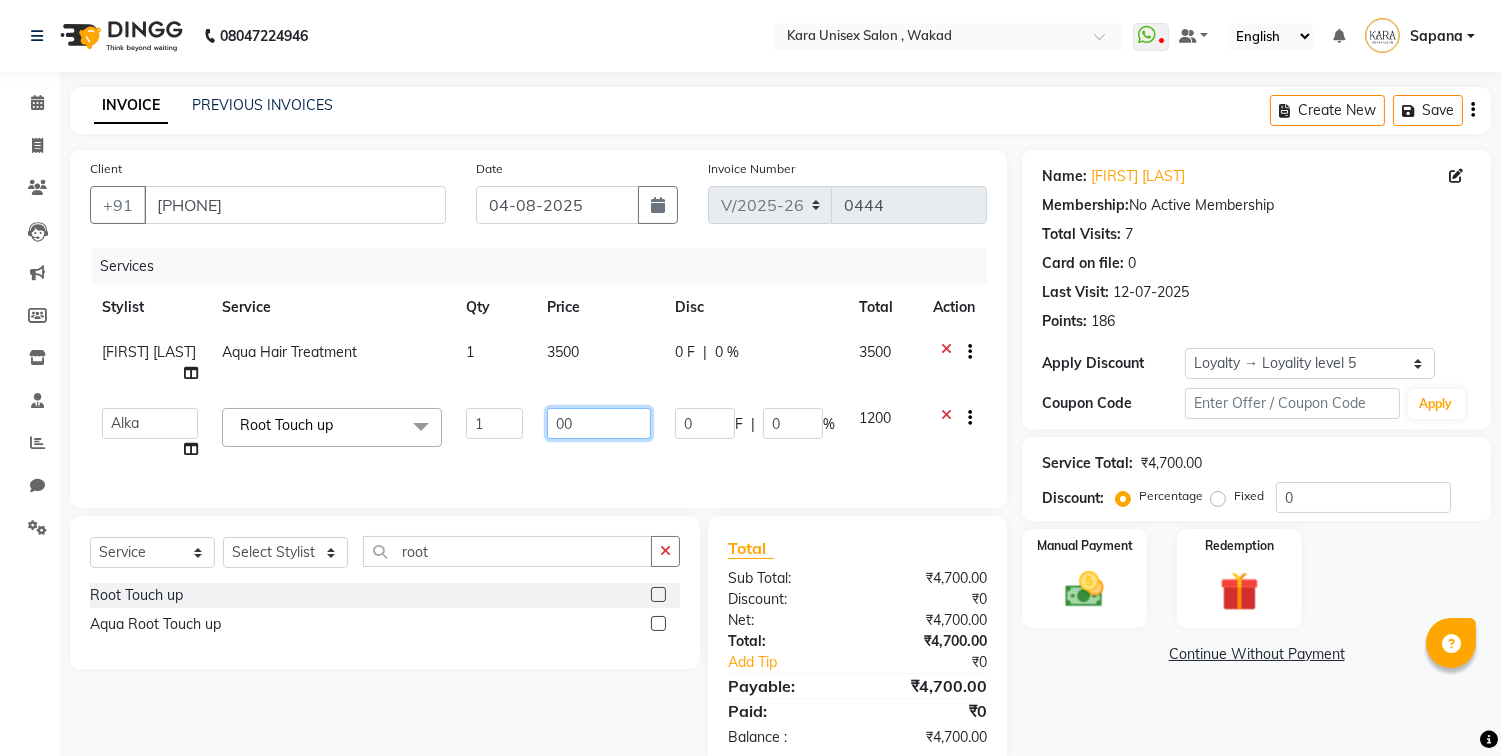 type on "800" 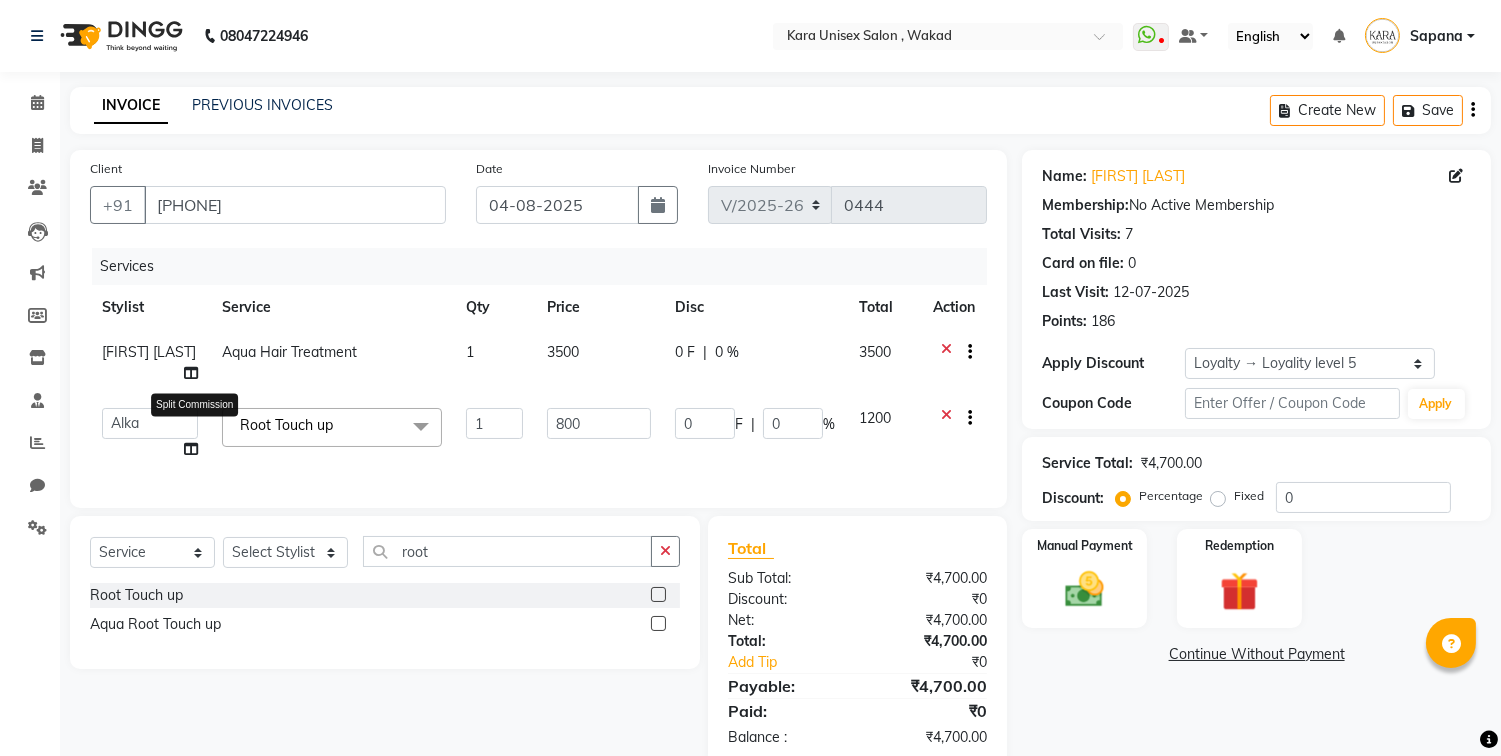 click on "Services Stylist Service Qty Price Disc Total Action Priyanka khade Aqua Hair Treatment 1 3500 0 F | 0 % 3500  Alka   Atul   Gauri Gajbhar   Guru   Jyotsana   Kavita   Payal   Prajakta   Priti Kalokhe   Priyanka khade   Rubina Nadaf   Sadhana Awtade   Sakshi Bhilare   Sapana    Seema Holge   Somnath    Swati   Utkarsh  Split Commission Root Touch up  x Full Hands Lightening with Body Peel Aqua Hair Treatment Normal Nail Polish Eyebrows Brazilian Mehandi Color Under Arms Rica Wax Male Anti Dandruff Treatment Gel Polish removal Chin Brazilian Strawberry & Kiwi Manicure by Aroma Aqua Gold Hair Treatment Micro needling Treatment - Add on Fruit Cleanup Head Massage With Aroma oil & Steam Potli Massage - Add on Full Body Chocolate Wax Full Leg Bleach Luxuary package @2999 Gel Extentions removal Beard shaping Bridal Makeup Male Hair Spa Regular Tummy Rica Wax Classic Saree draping Half Back Rica Wax" 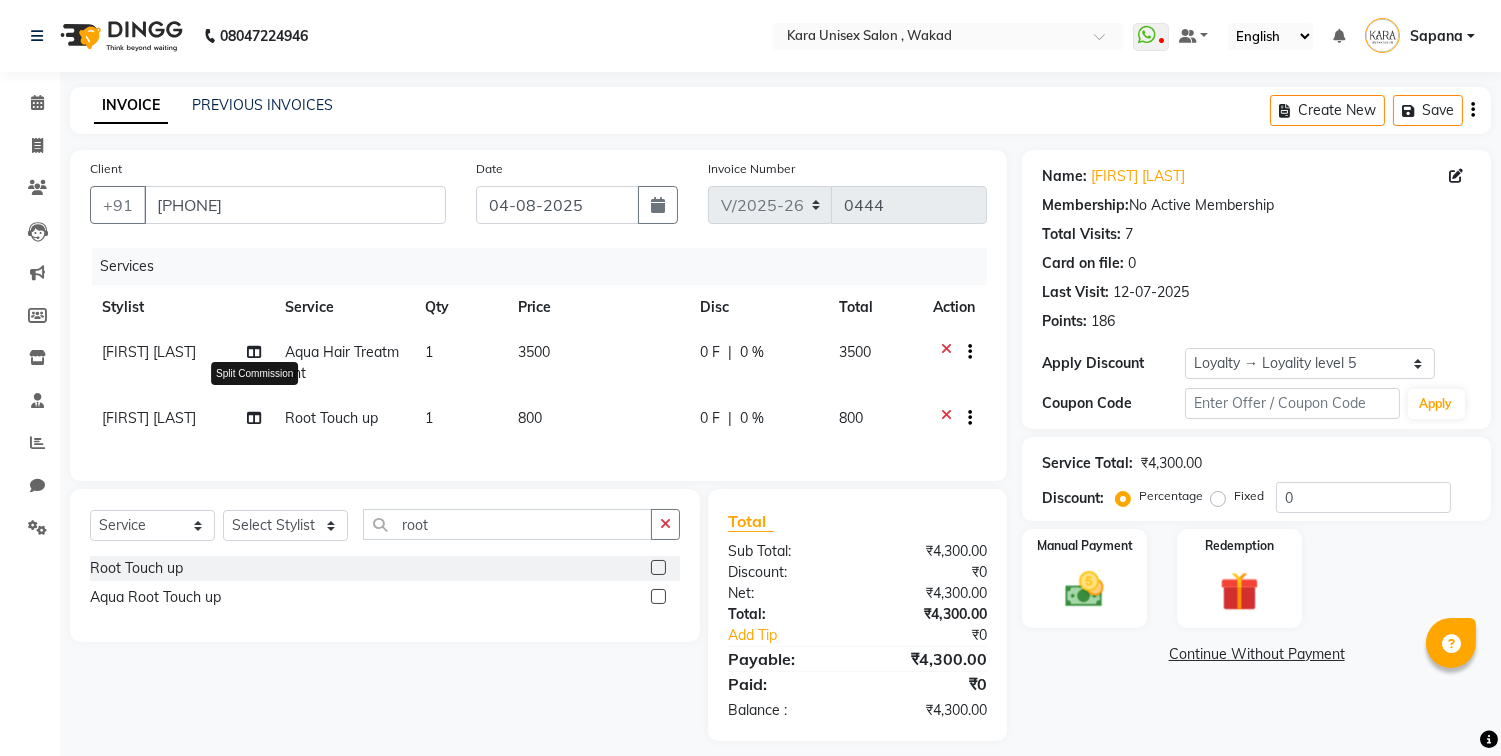 click 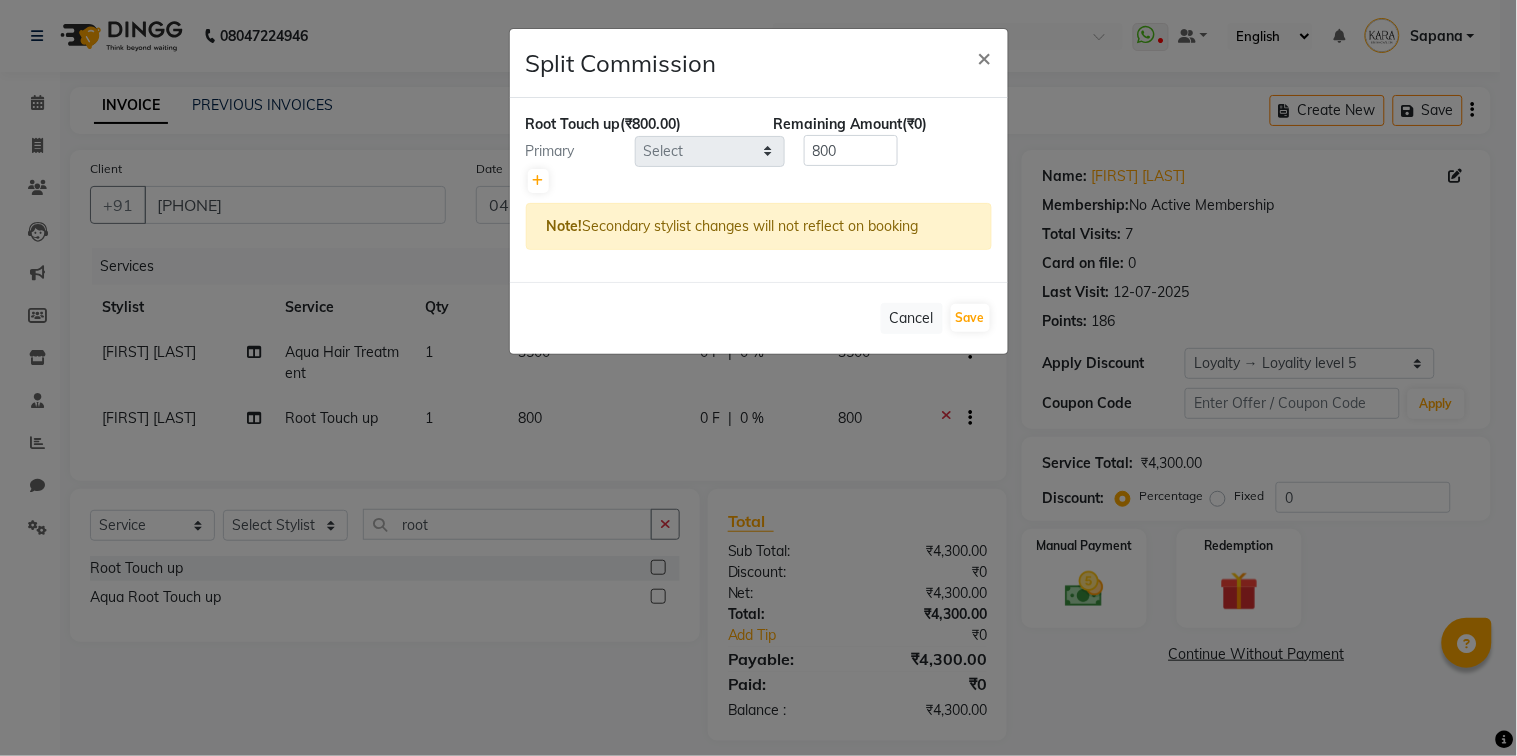 click on "Split Commission × Root Touch up  (₹800.00) Remaining Amount  (₹0) Primary Select  Alka   Atul   Gauri Gajbhar   Guru   Jyotsana   Kavita   Payal   Prajakta   Priti Kalokhe   Priyanka khade   Rubina Nadaf   Sadhana Awtade   Sakshi Bhilare   Sapana    Seema Holge   Somnath    Swati   Utkarsh  800 Note!  Secondary stylist changes will not reflect on booking   Cancel   Save" 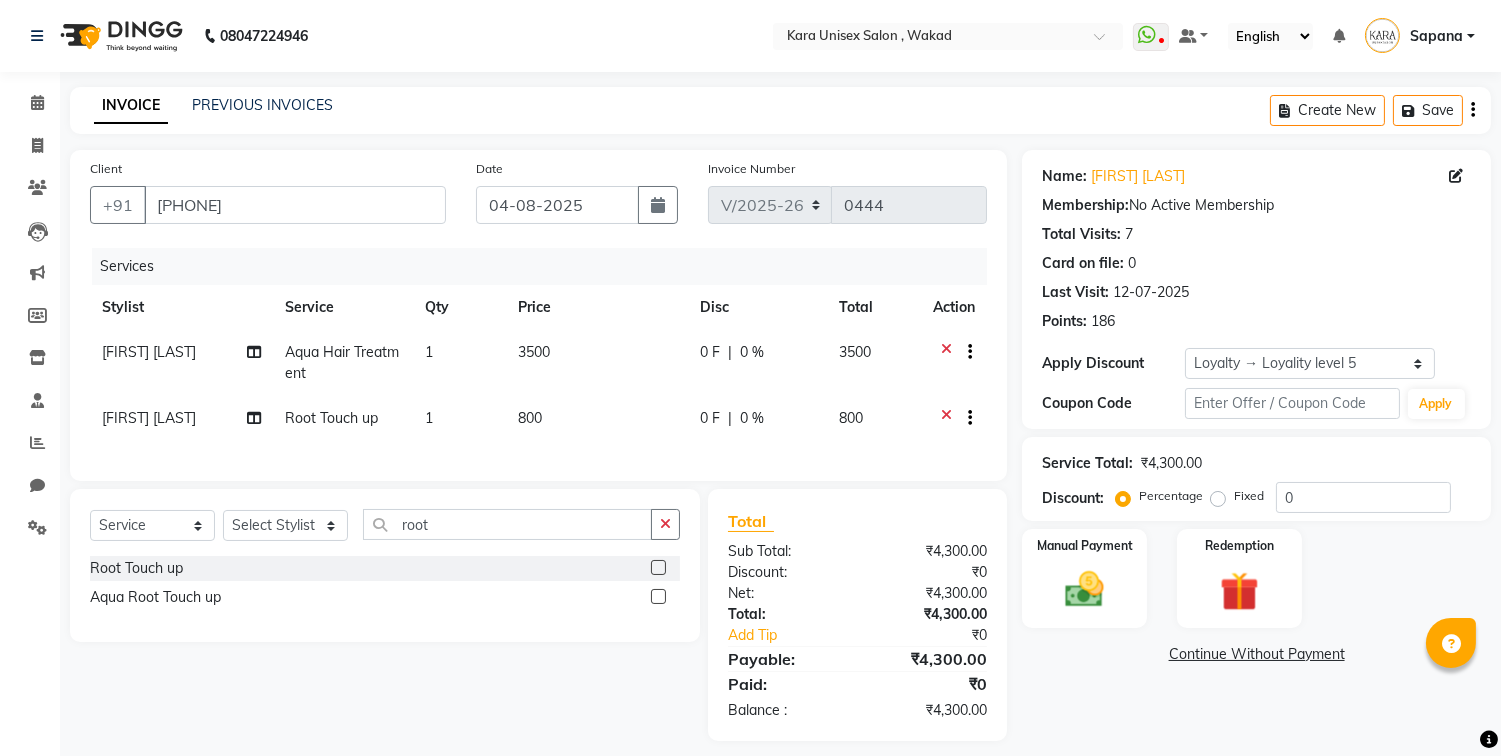 click on "[FIRST] [LAST]" 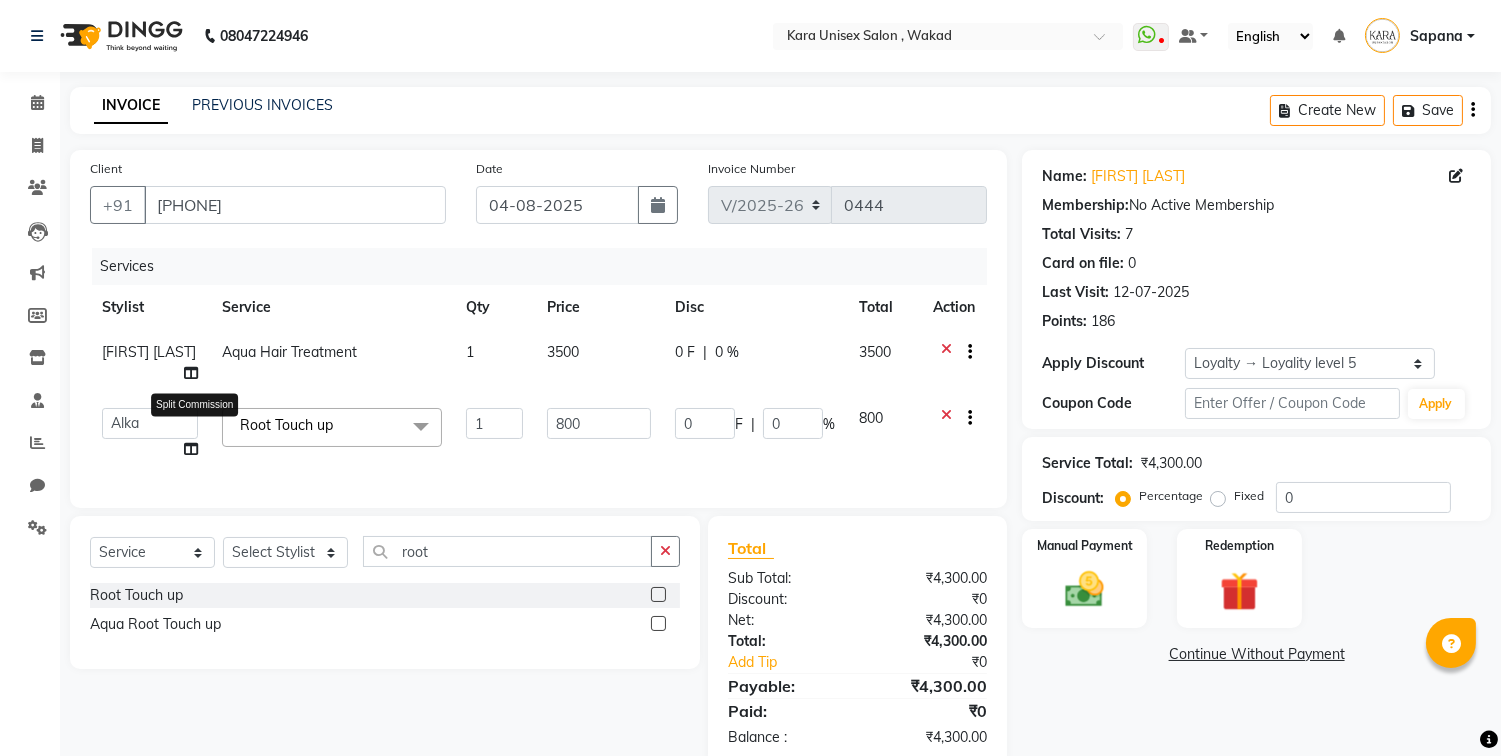 click 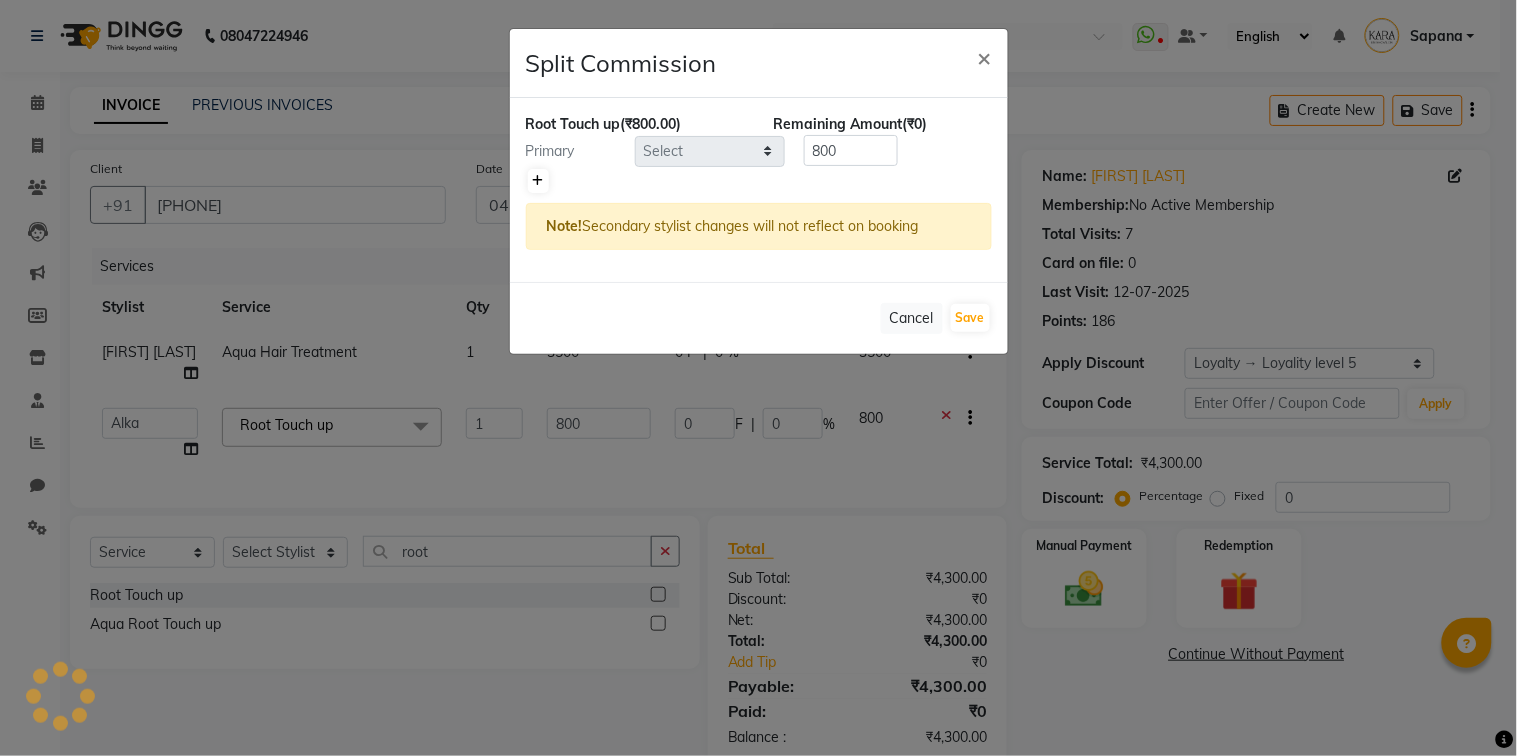 click 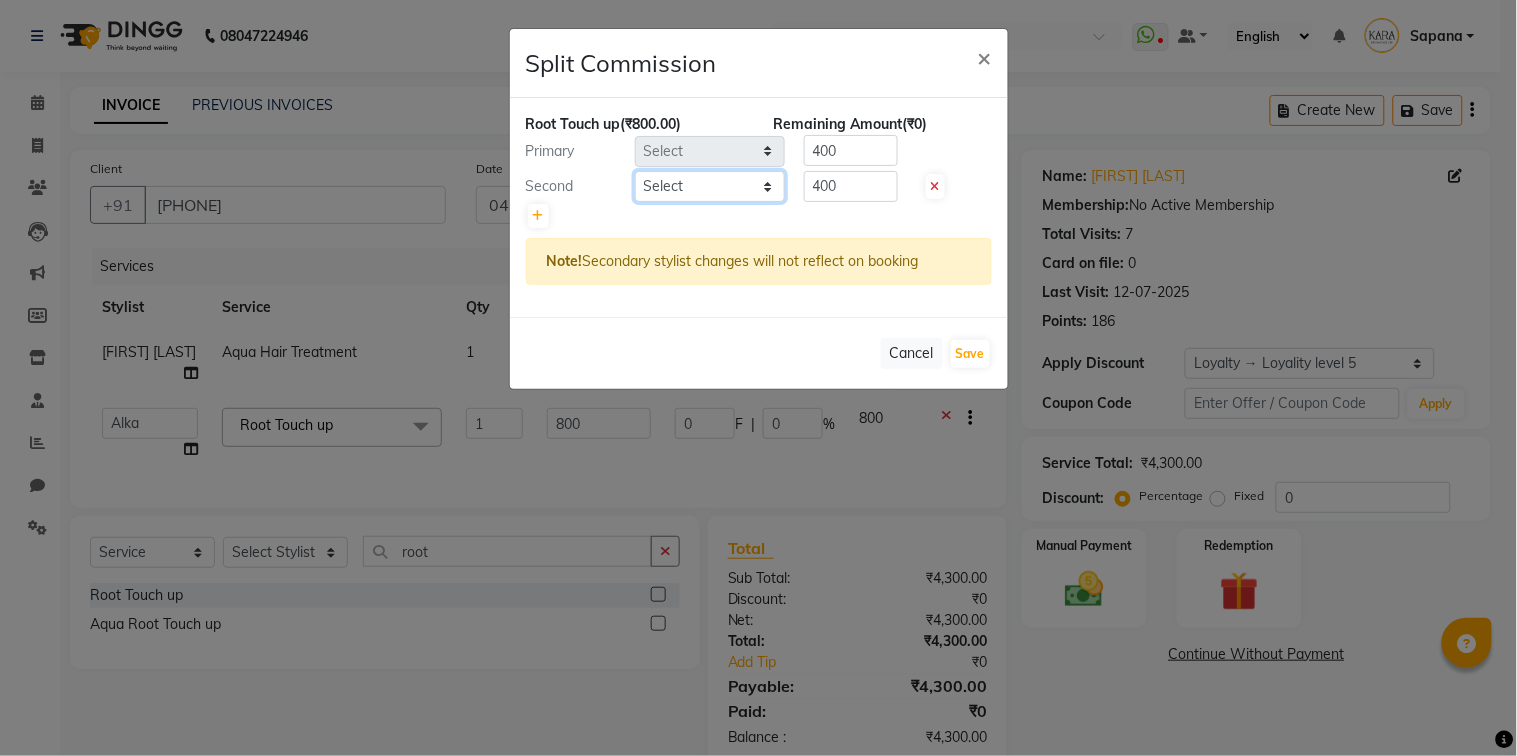 select on "84443" 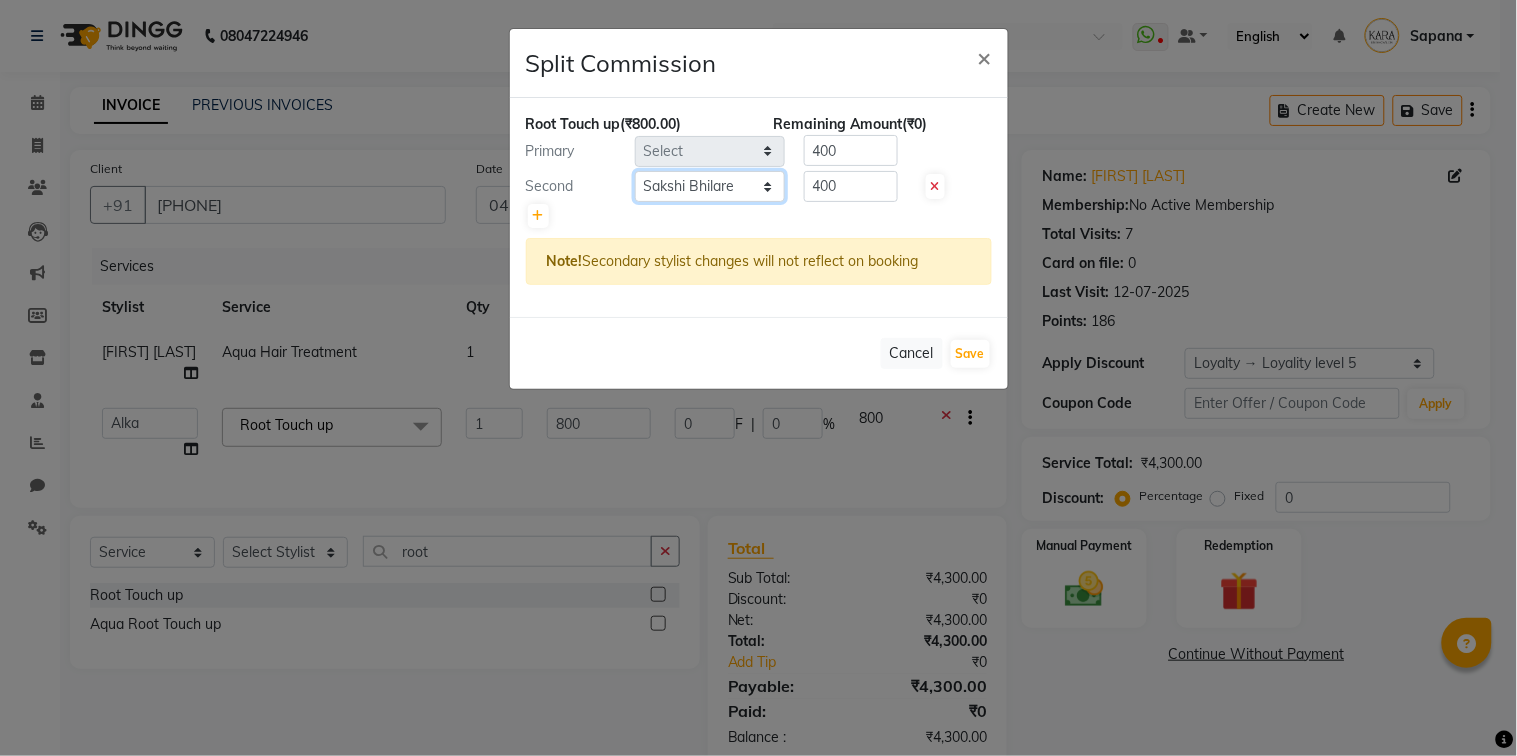 click on "Select  Alka   Atul   Gauri Gajbhar   Guru   Jyotsana   Kavita   Payal   Prajakta   Priti Kalokhe   Priyanka khade   Rubina Nadaf   Sadhana Awtade   Sakshi Bhilare   Sapana    Seema Holge   Somnath    Swati   Utkarsh" 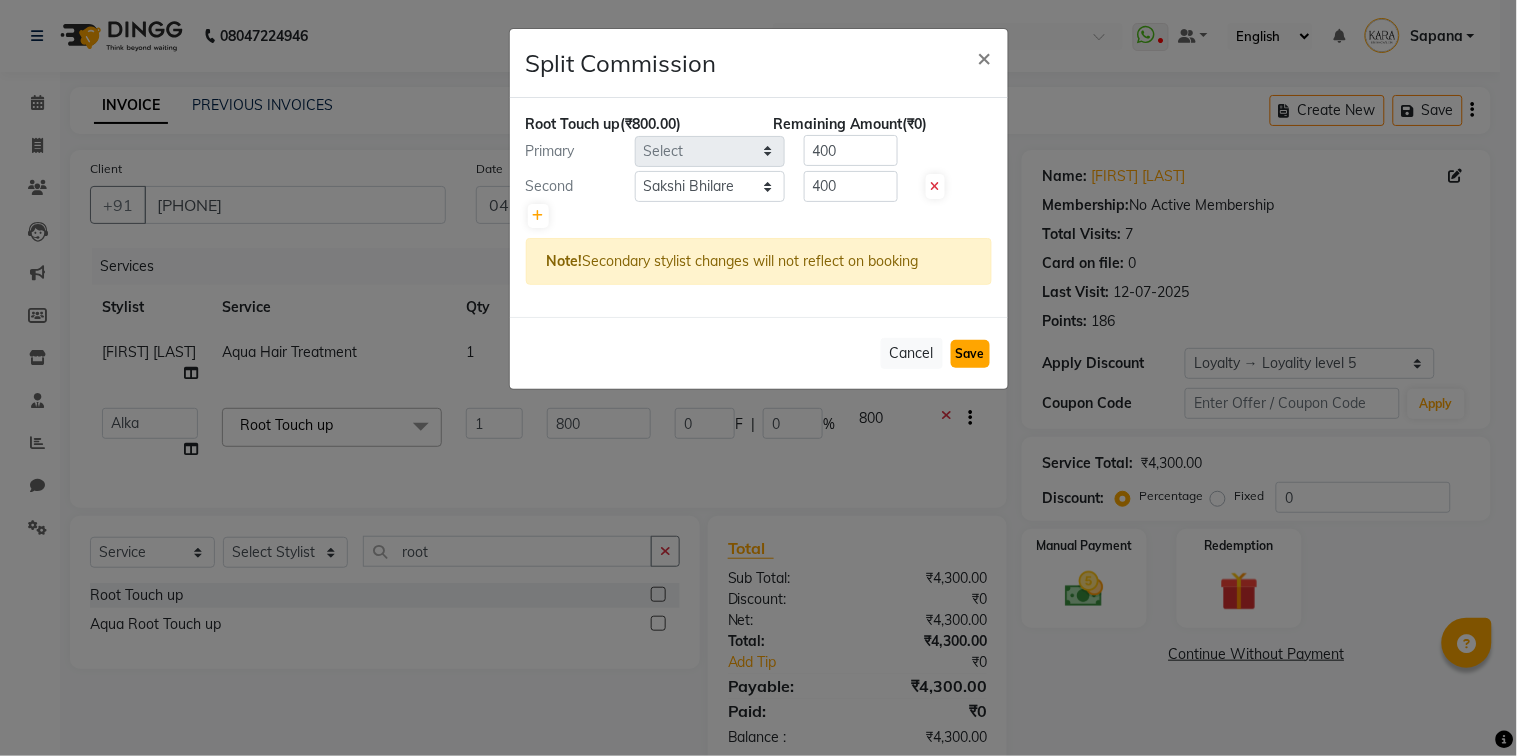 click on "Save" 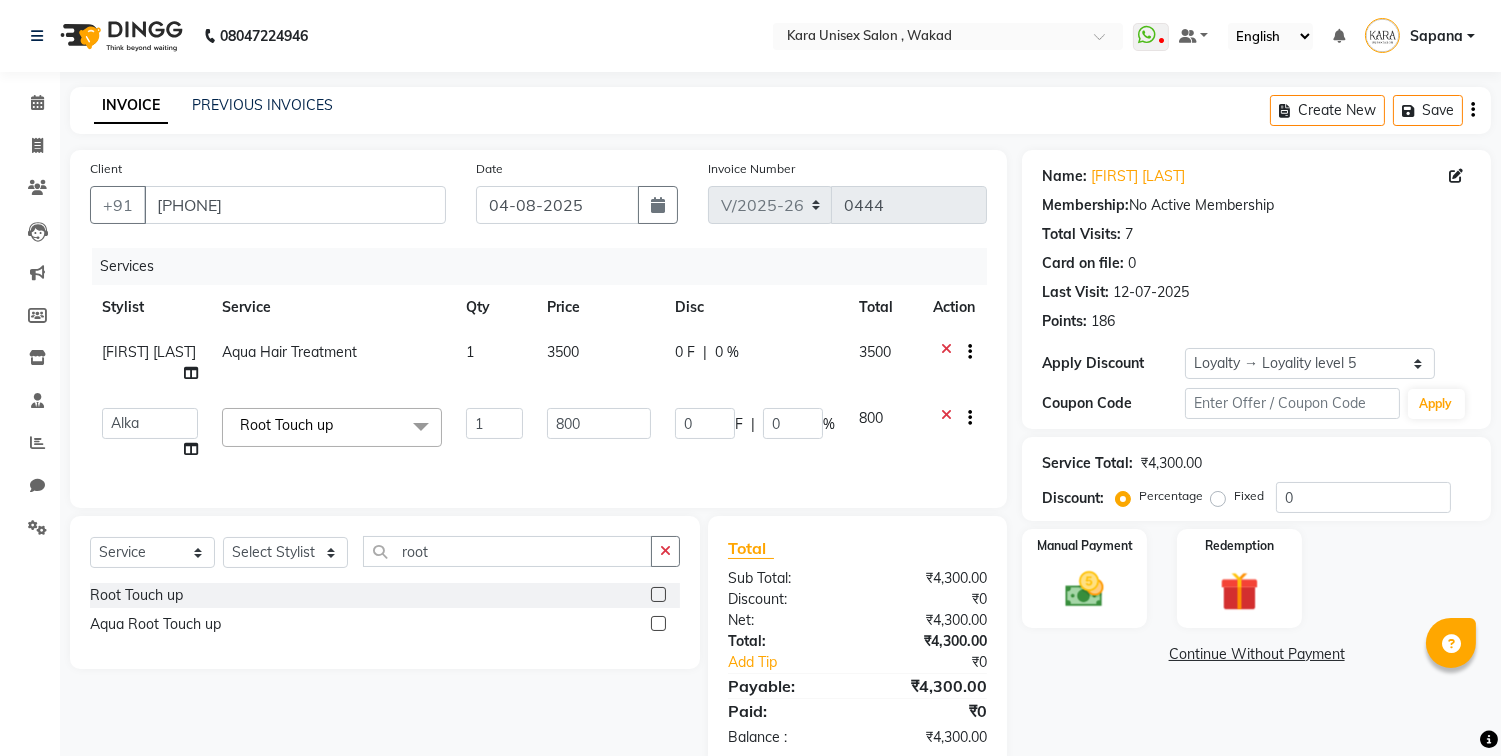 click on "Name: Vaishali Itraj Membership:  No Active Membership  Total Visits:  7 Card on file:  0 Last Visit:   12-07-2025 Points:   186  Apply Discount Select  Loyalty → Loyality level 5  Coupon Code Apply Service Total:  ₹4,300.00  Discount:  Percentage   Fixed  0 Manual Payment Redemption  Continue Without Payment" 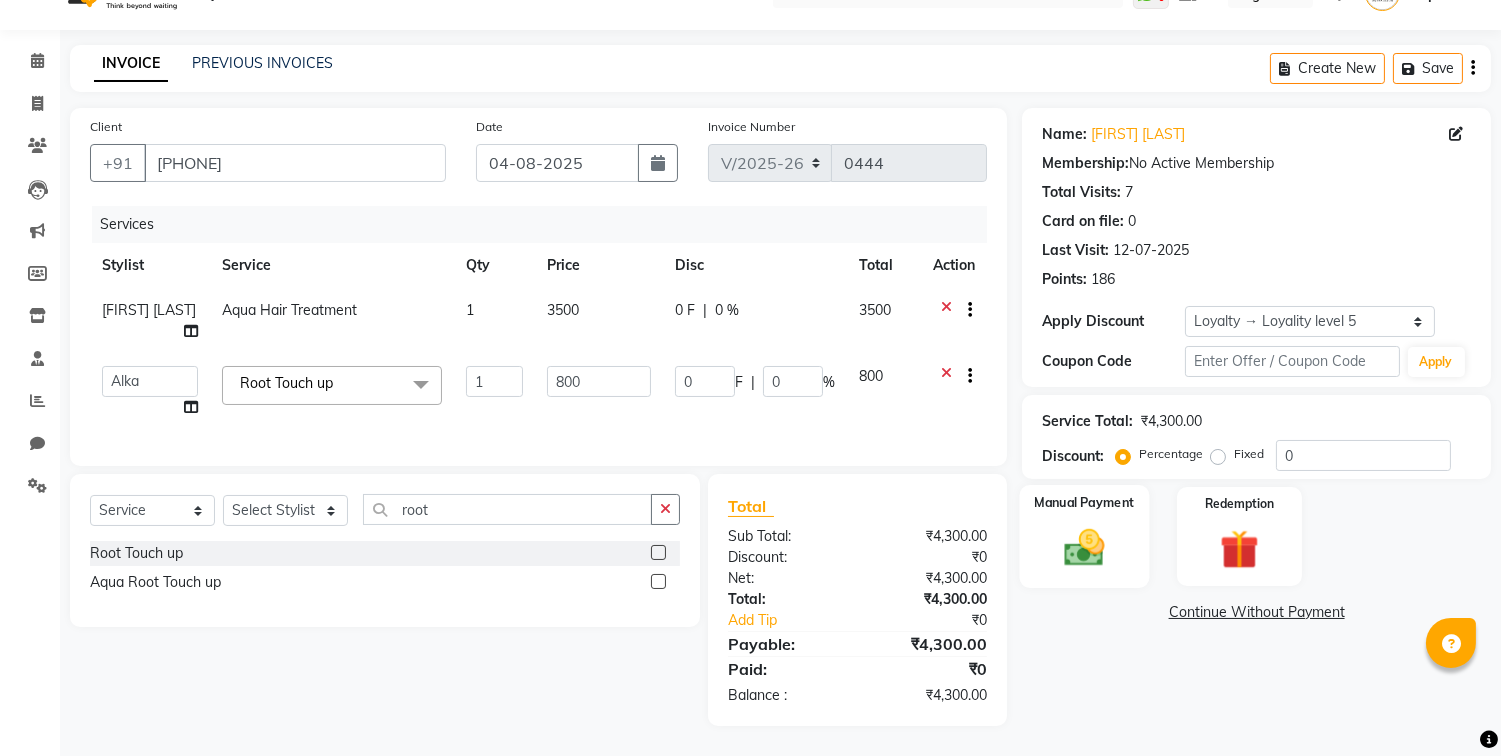 click 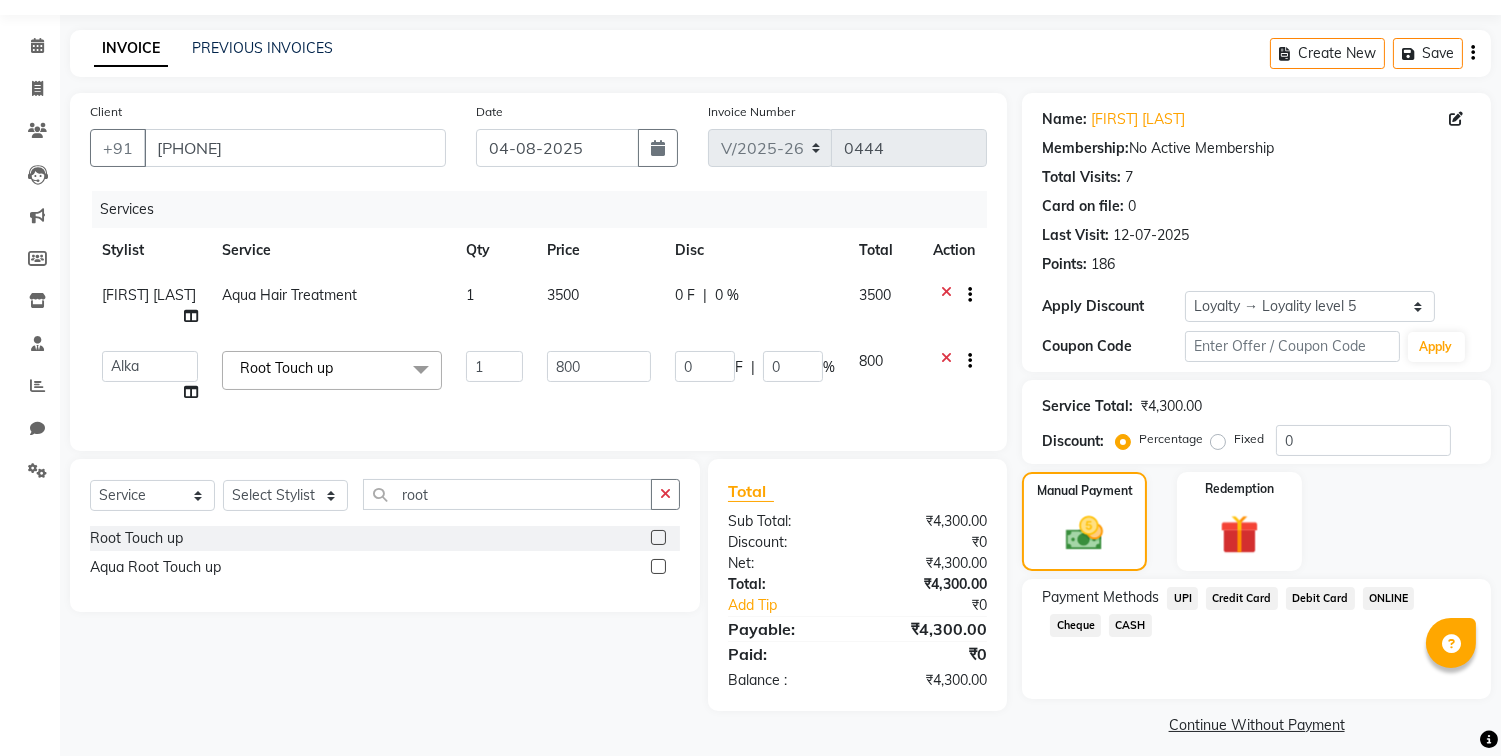 click on "UPI" 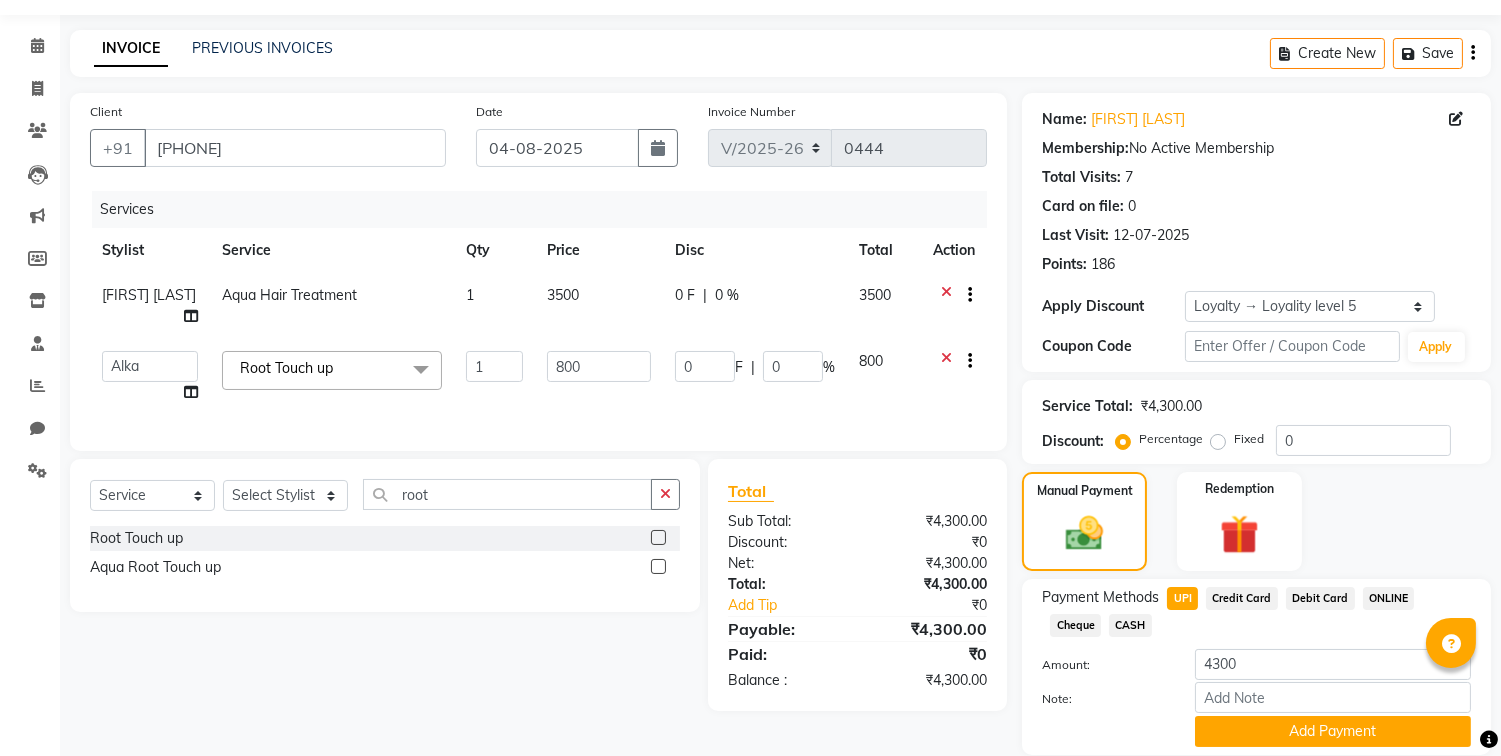 scroll, scrollTop: 126, scrollLeft: 0, axis: vertical 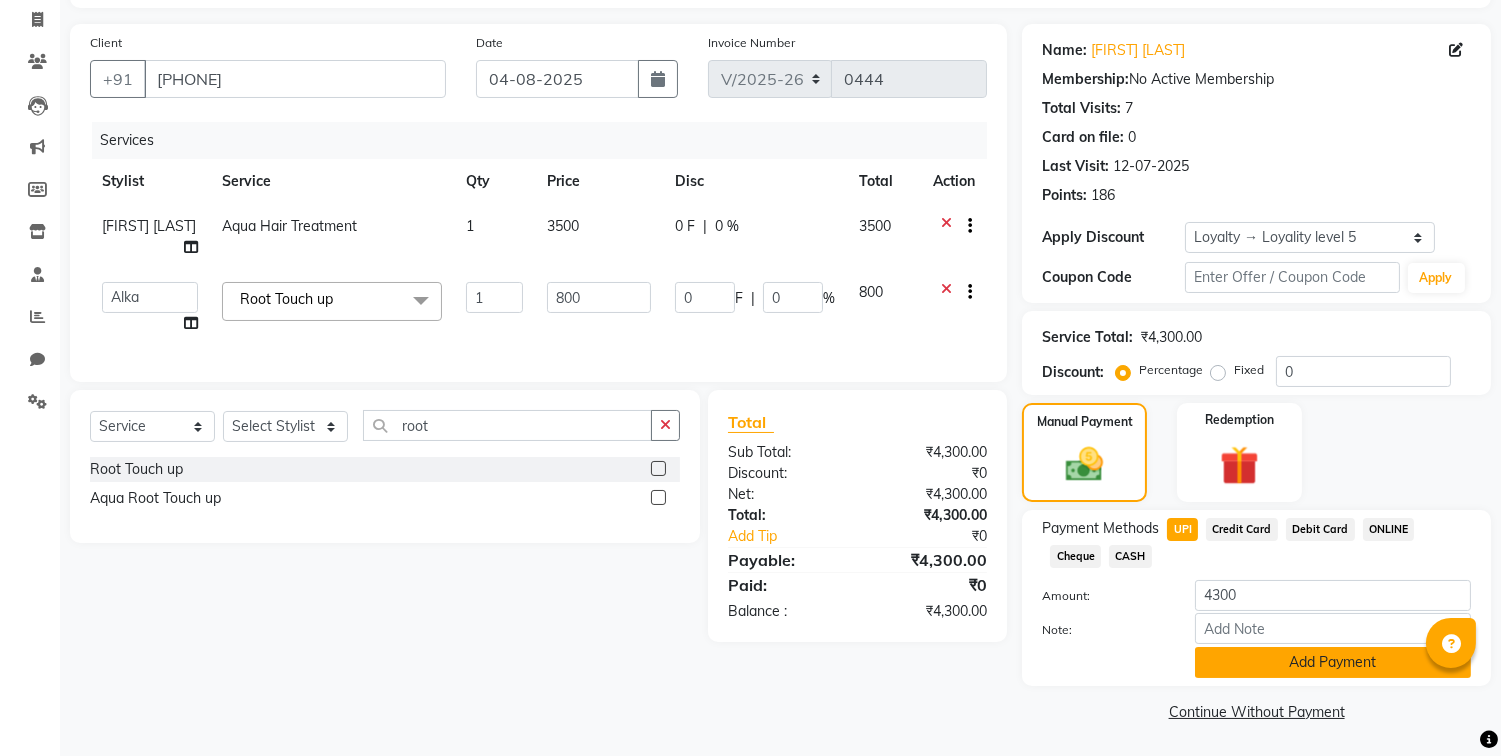 click on "Add Payment" 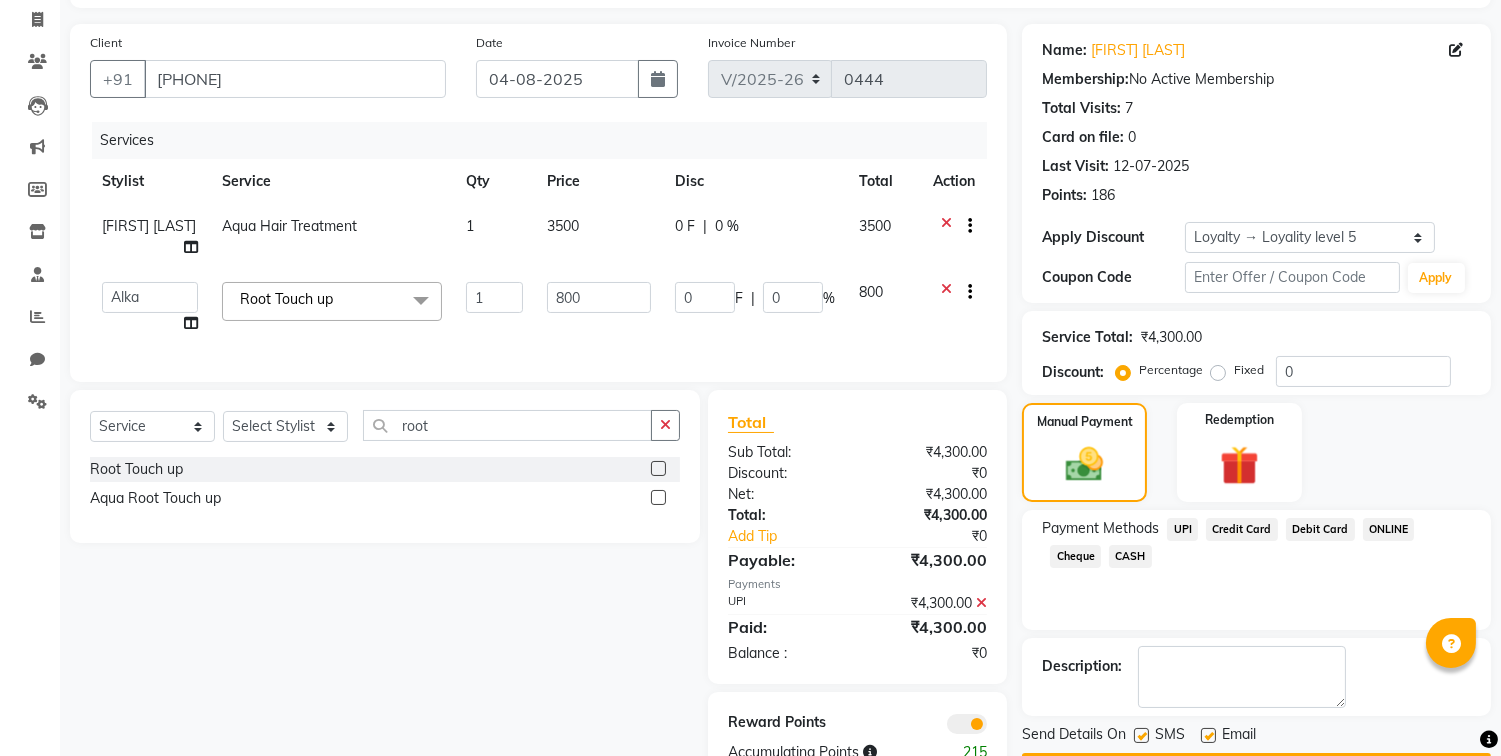 scroll, scrollTop: 198, scrollLeft: 0, axis: vertical 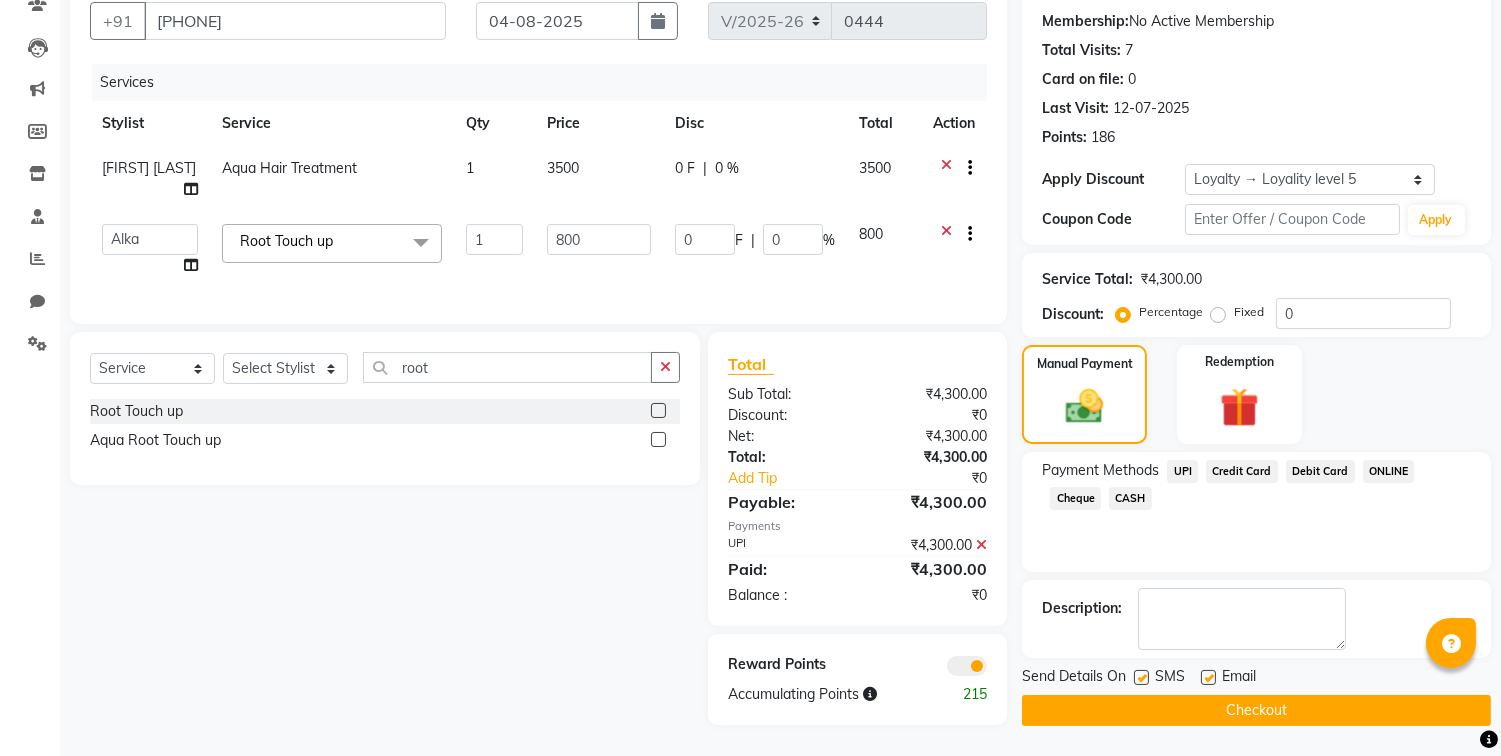 click on "Checkout" 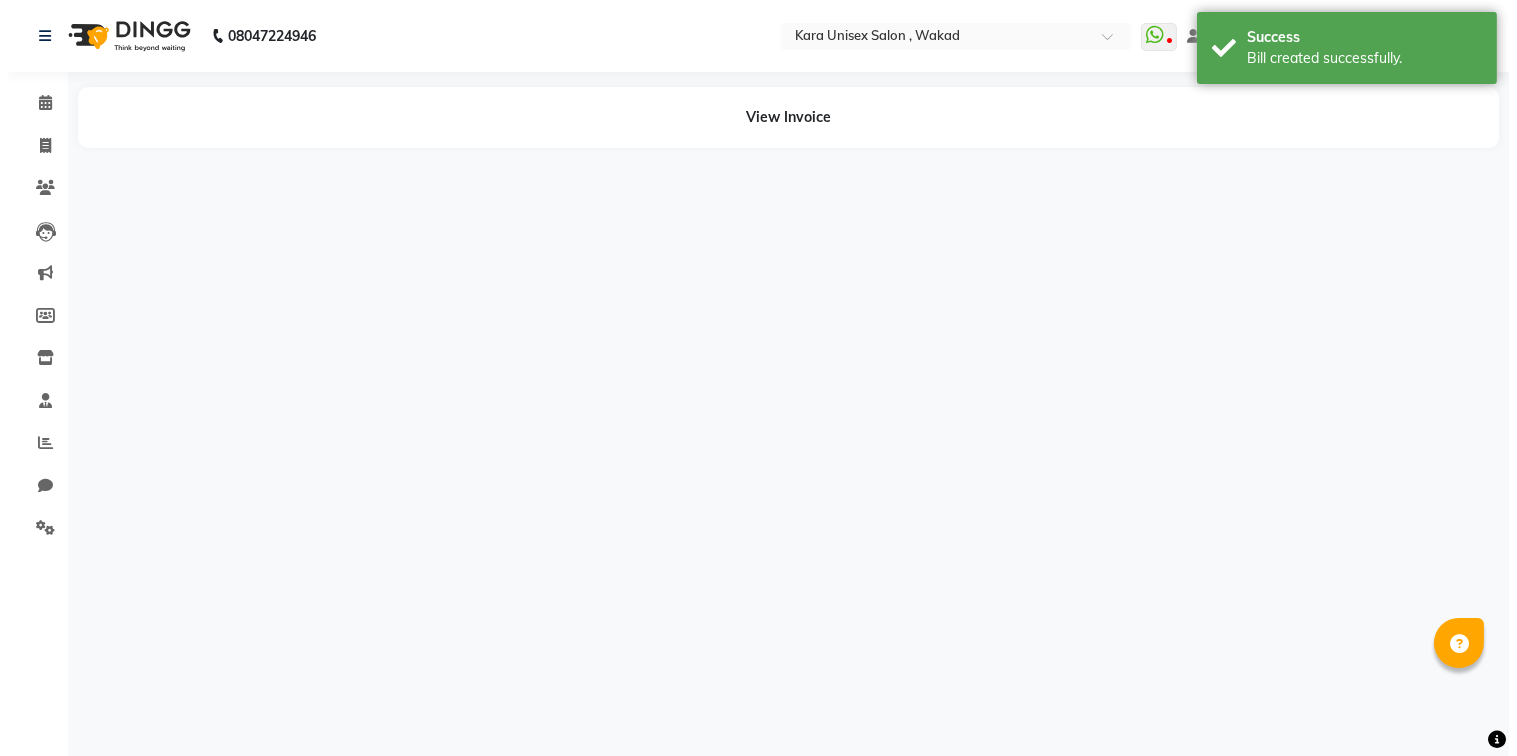 scroll, scrollTop: 0, scrollLeft: 0, axis: both 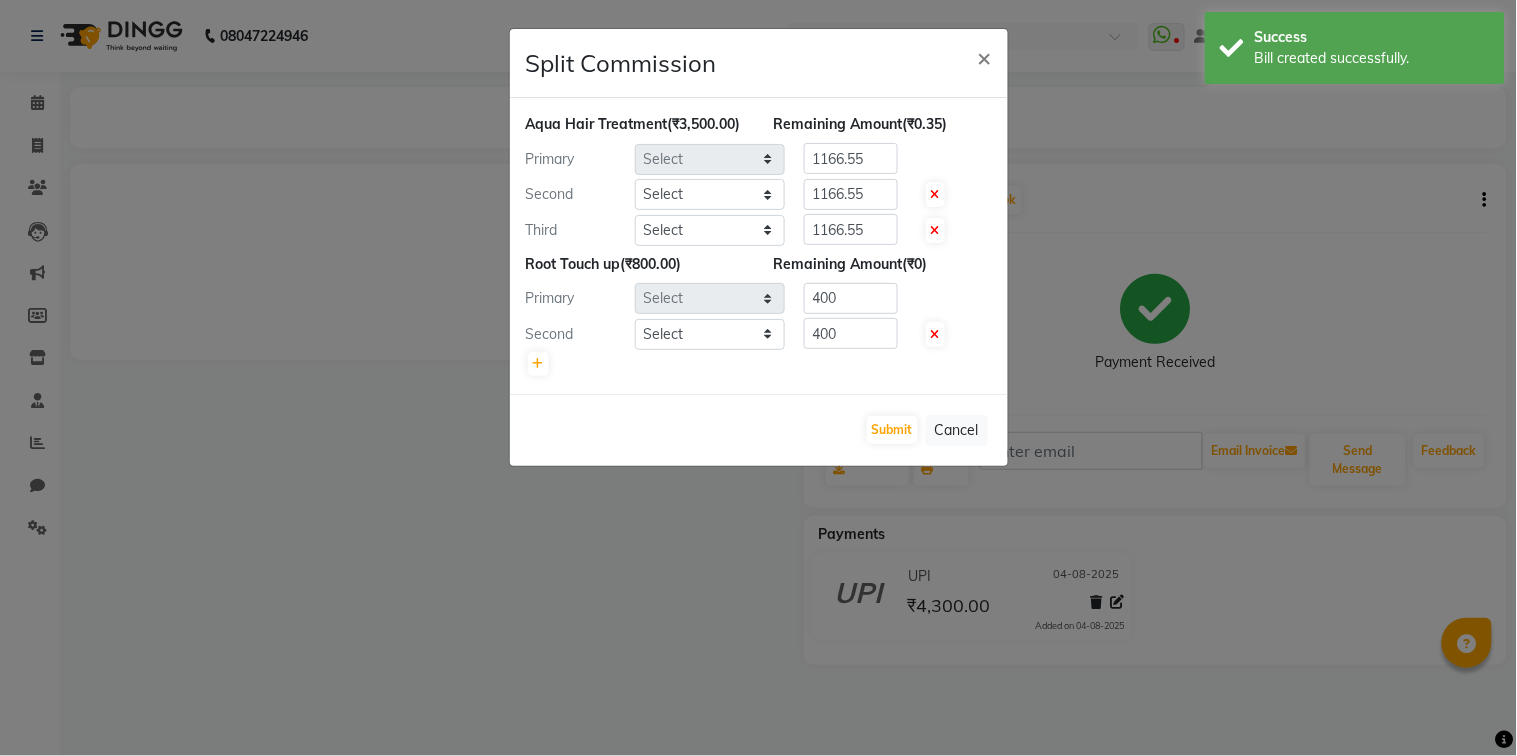 select on "[NUMBER]" 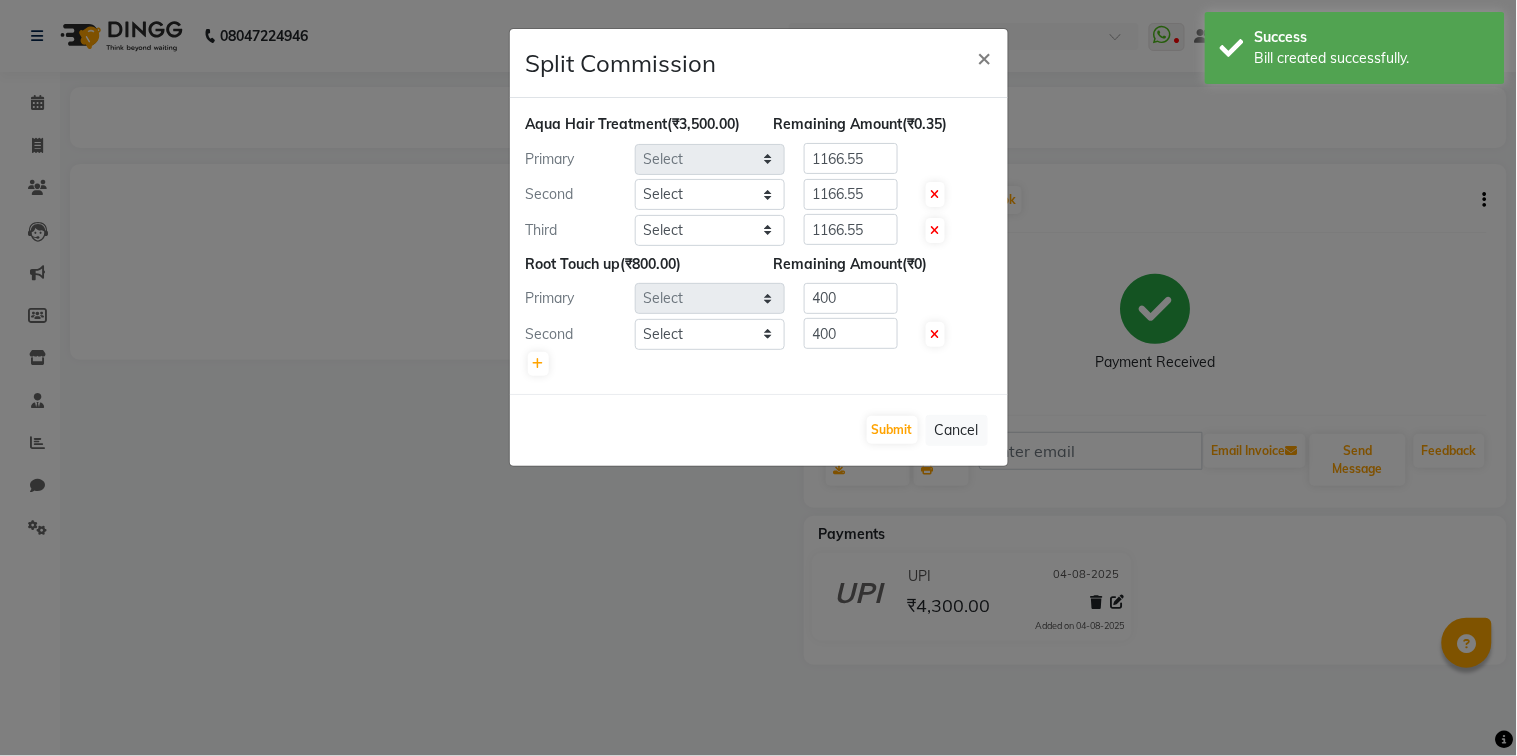 select on "70487" 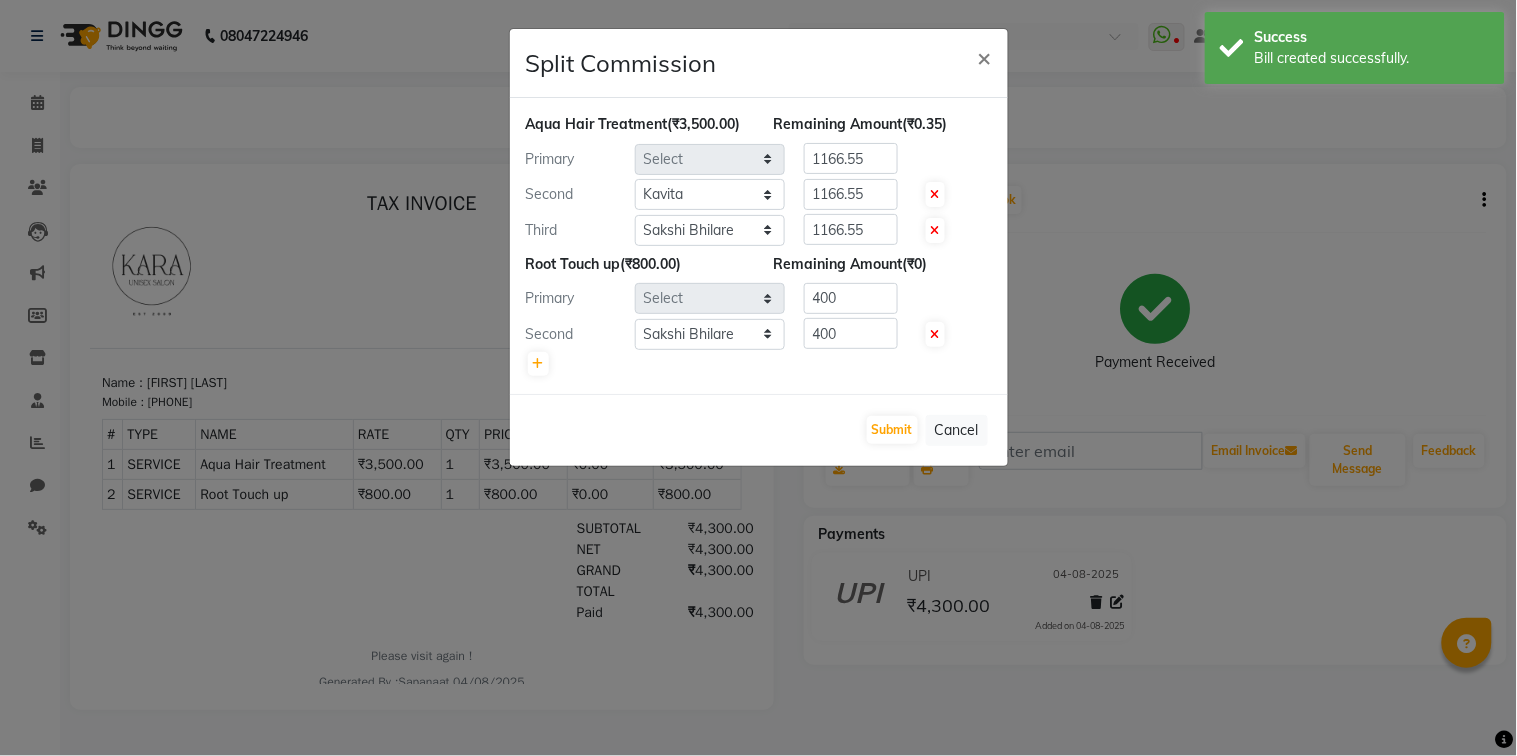 scroll, scrollTop: 0, scrollLeft: 0, axis: both 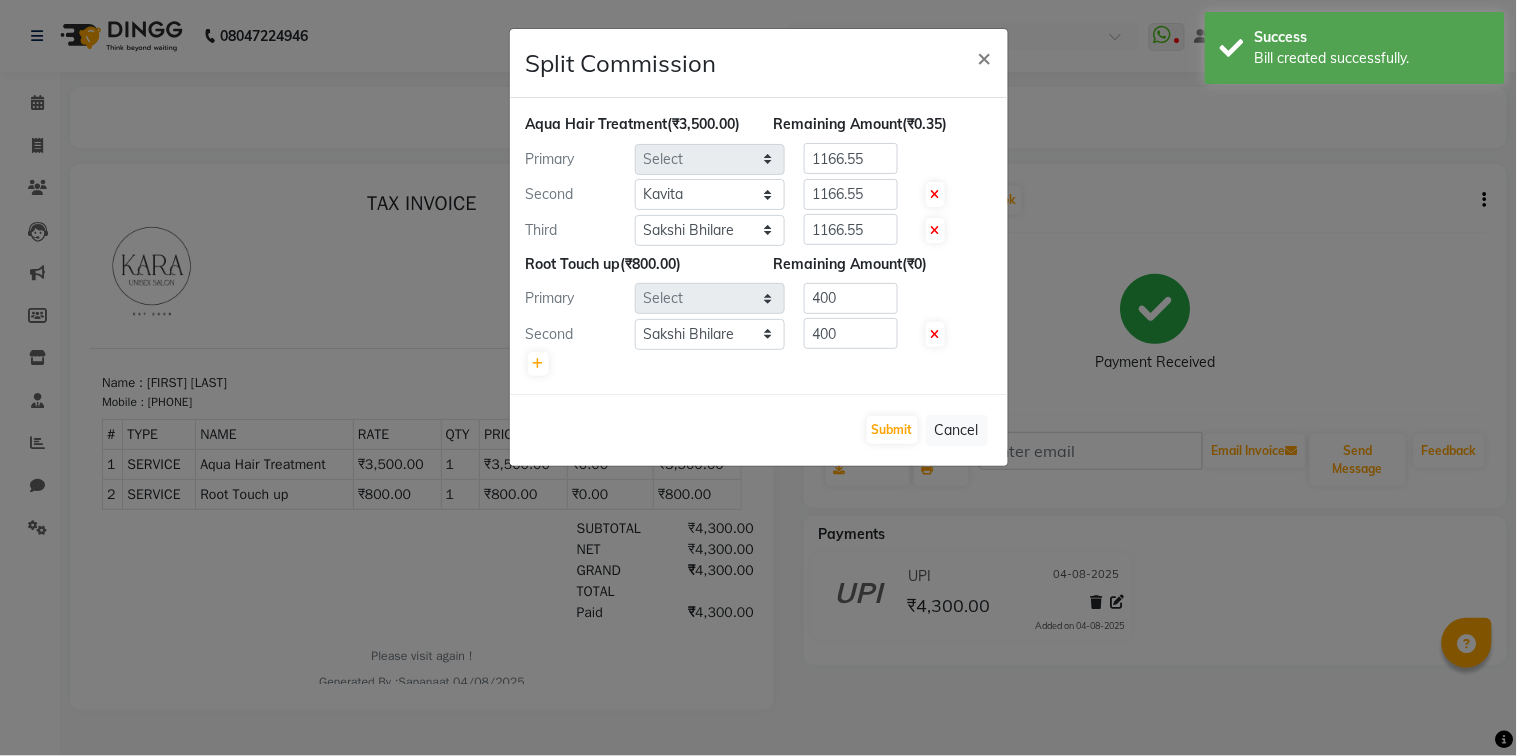 drag, startPoint x: 1274, startPoint y: 694, endPoint x: 1294, endPoint y: 481, distance: 213.9369 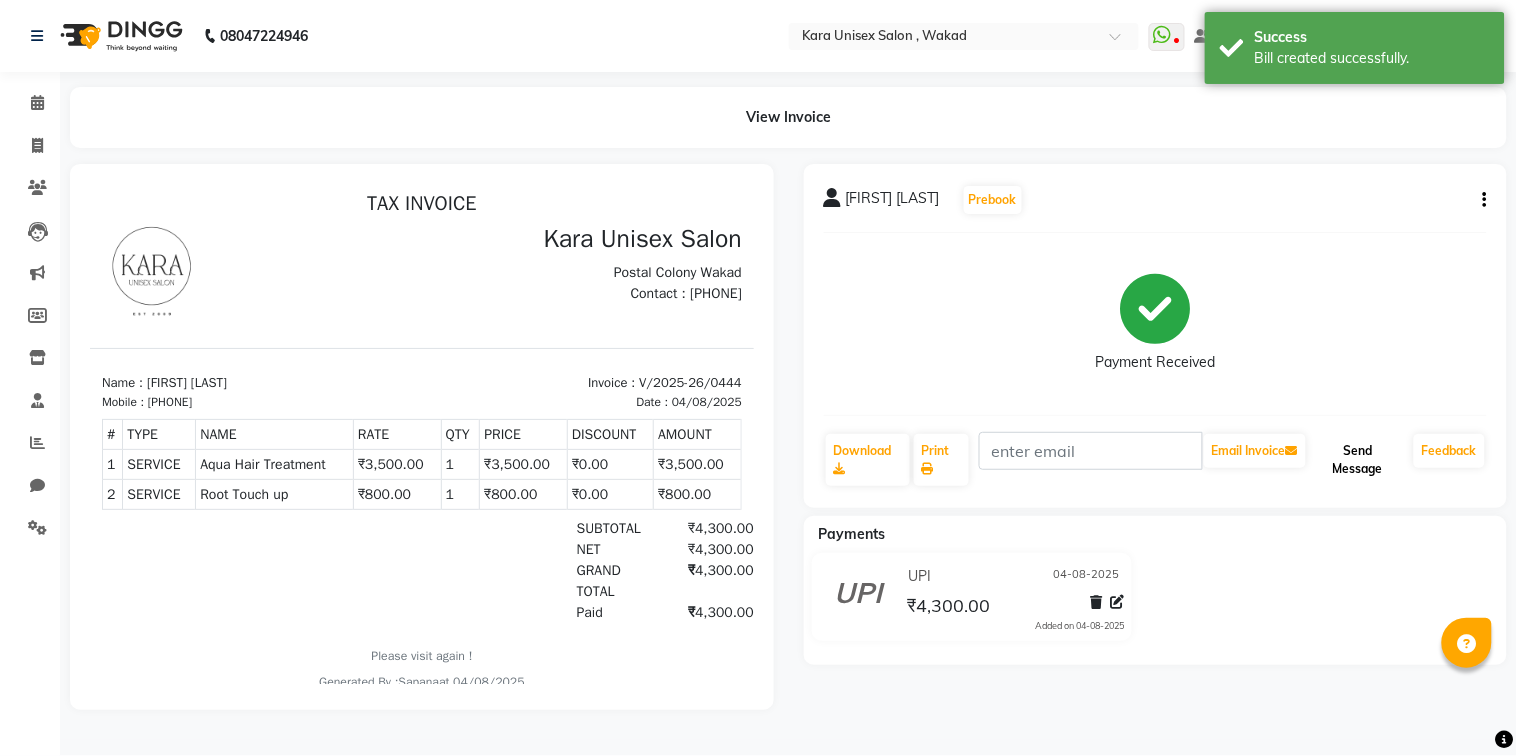 click on "Send Message" 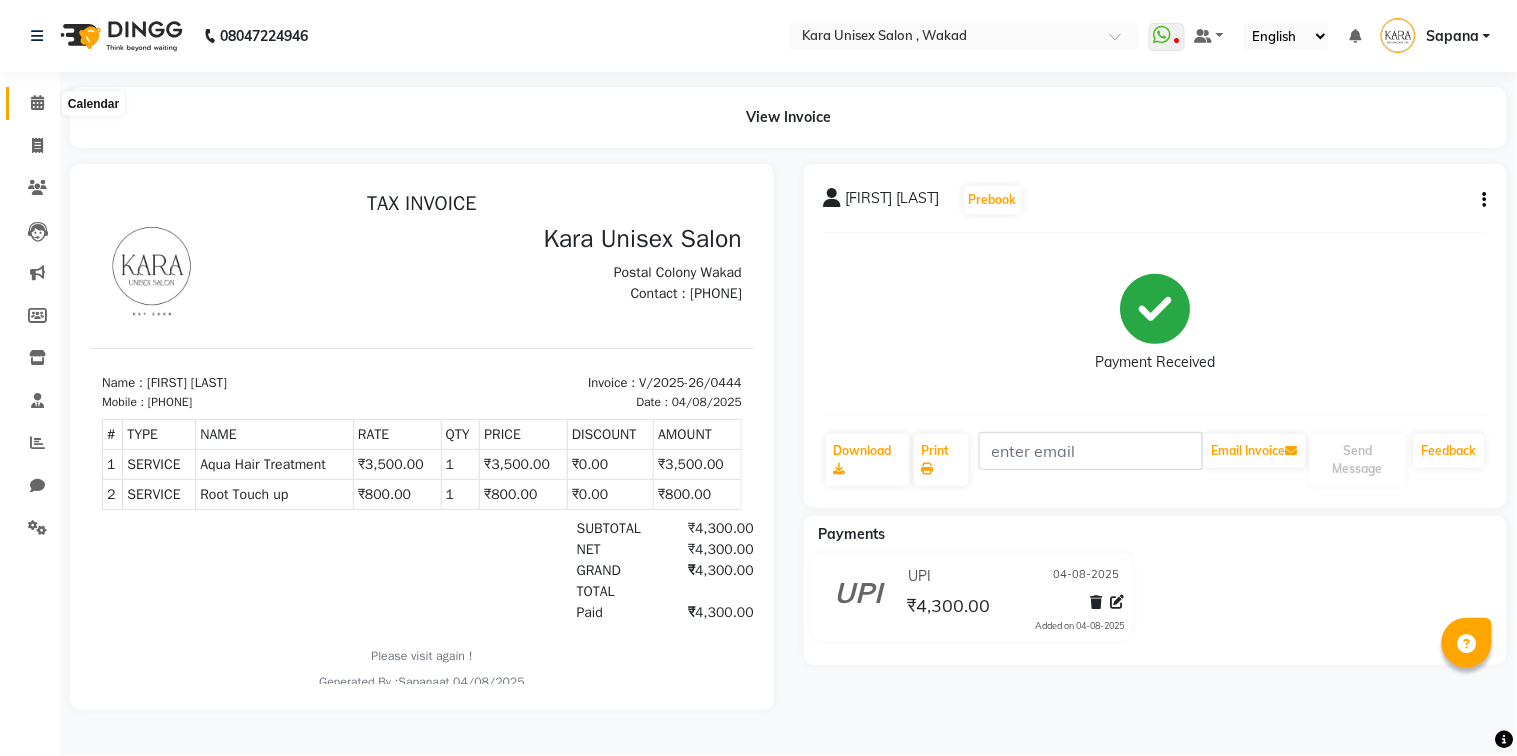 click 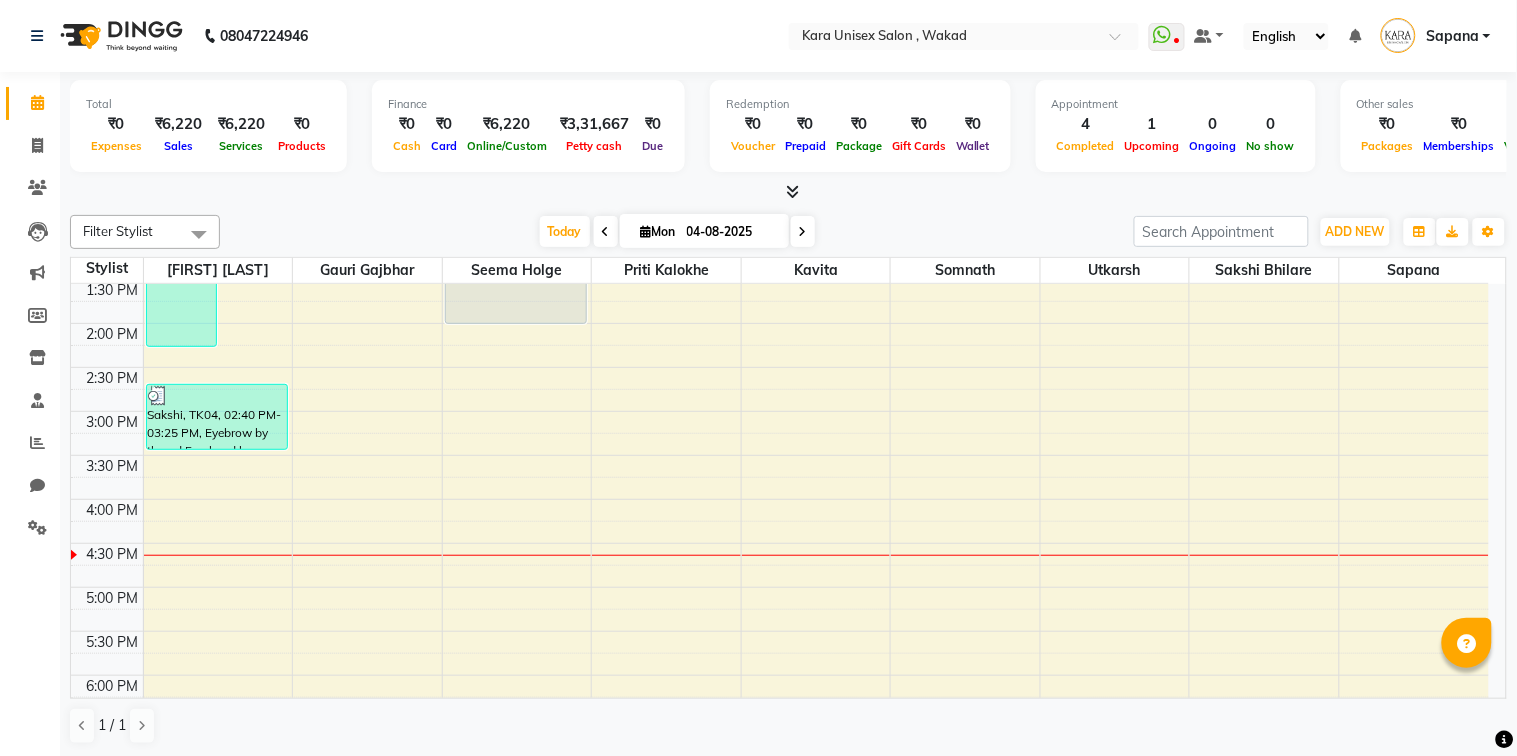 scroll, scrollTop: 0, scrollLeft: 0, axis: both 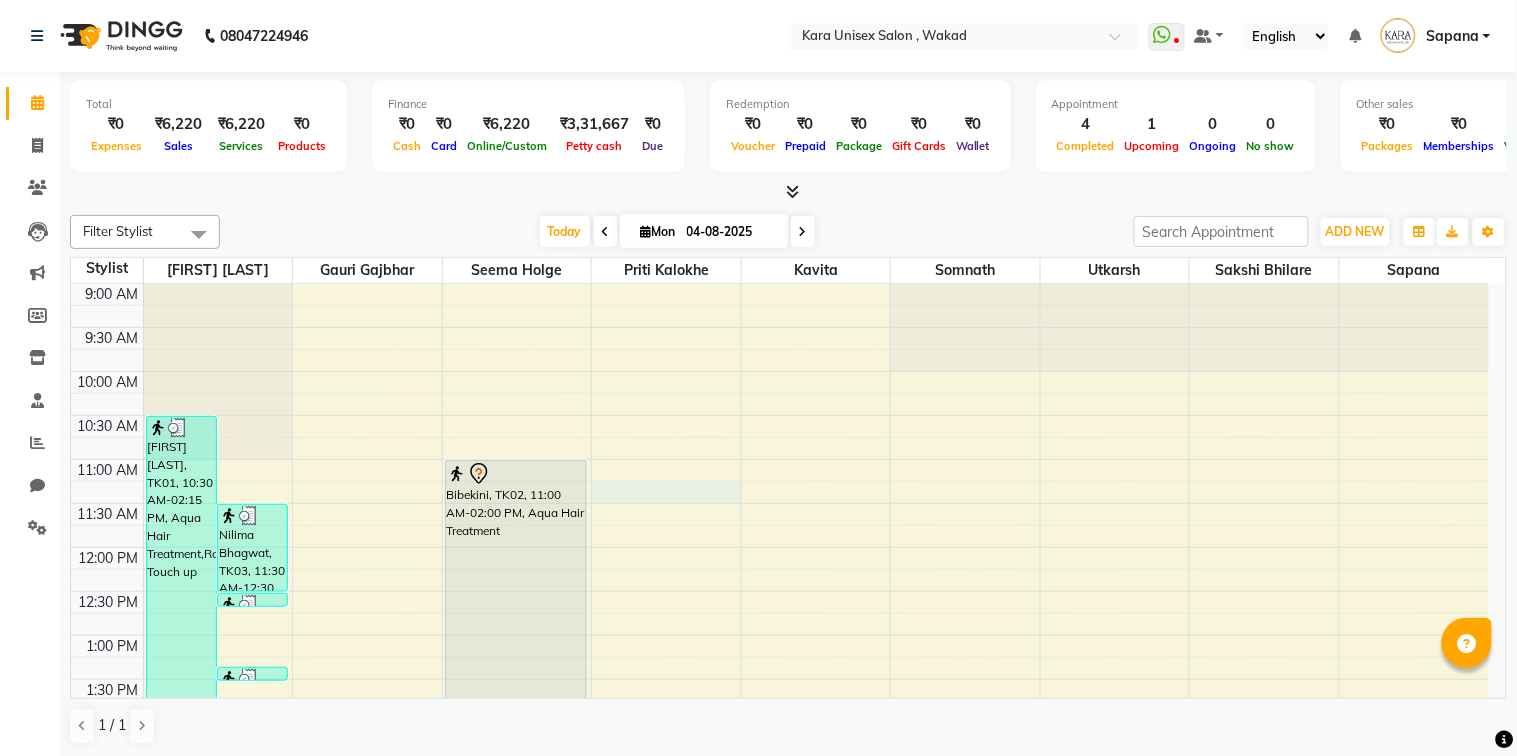 click on "9:00 AM 9:30 AM 10:00 AM 10:30 AM 11:00 AM 11:30 AM 12:00 PM 12:30 PM 1:00 PM 1:30 PM 2:00 PM 2:30 PM 3:00 PM 3:30 PM 4:00 PM 4:30 PM 5:00 PM 5:30 PM 6:00 PM 6:30 PM 7:00 PM 7:30 PM 8:00 PM 8:30 PM     Vaishali Itraj, TK01, 10:30 AM-02:15 PM, Aqua Hair Treatment,Root Touch up     Nilima Bhagwat, TK03, 11:30 AM-12:30 PM, Chocomint Facial by Seasoul     Nilima Bhagwat, TK03, 12:30 PM-01:30 PM, Advanced Hair Cut     Nilima Bhagwat, TK03, 12:30 PM-01:30 PM, Advanced Hair Cut     Sakshi, TK04, 02:40 PM-03:25 PM, Eyebrow by thread,Forehead by thread,Upper lips Brazilian             Bibekini, TK02, 11:00 AM-02:00 PM, Aqua Hair Treatment" at bounding box center (780, 811) 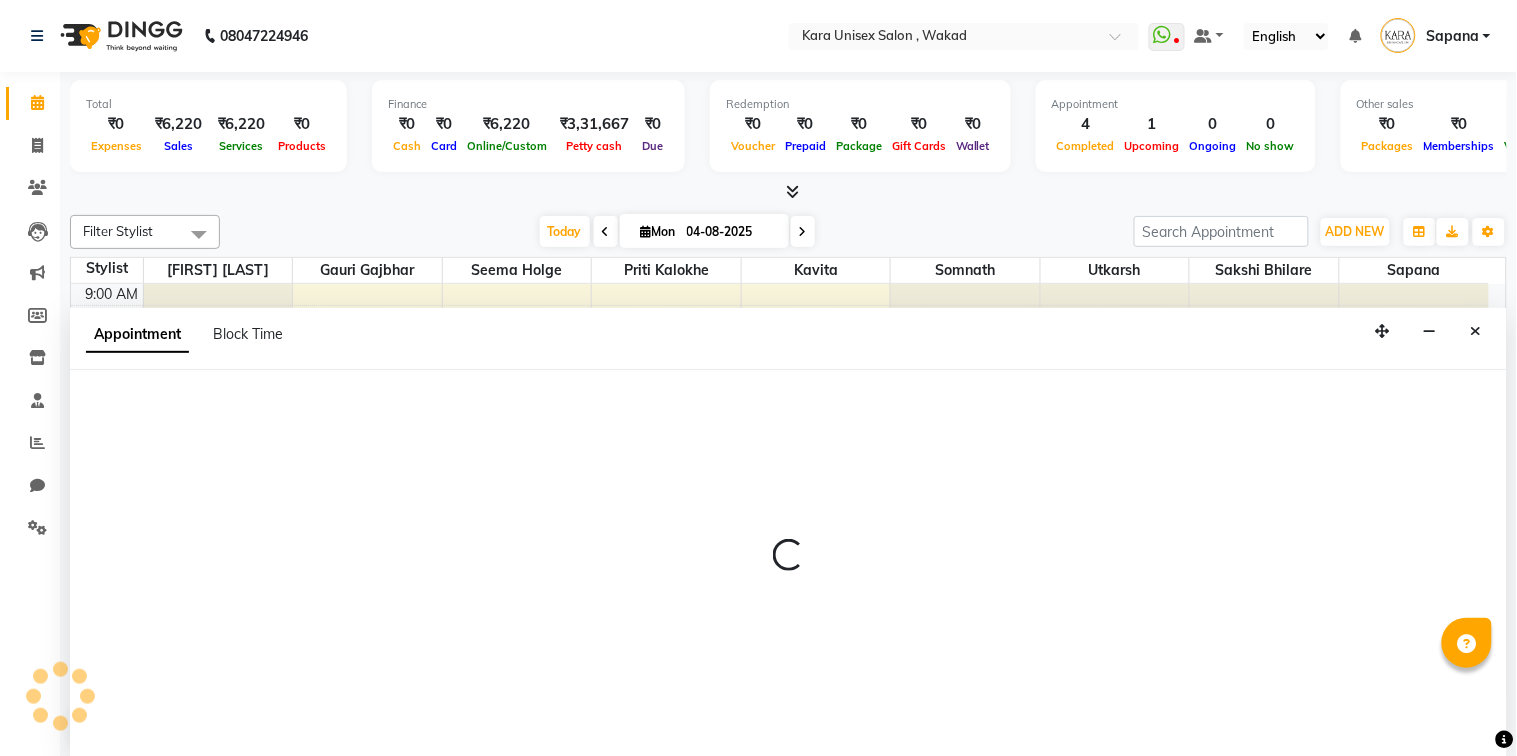 select on "[NUMBER]" 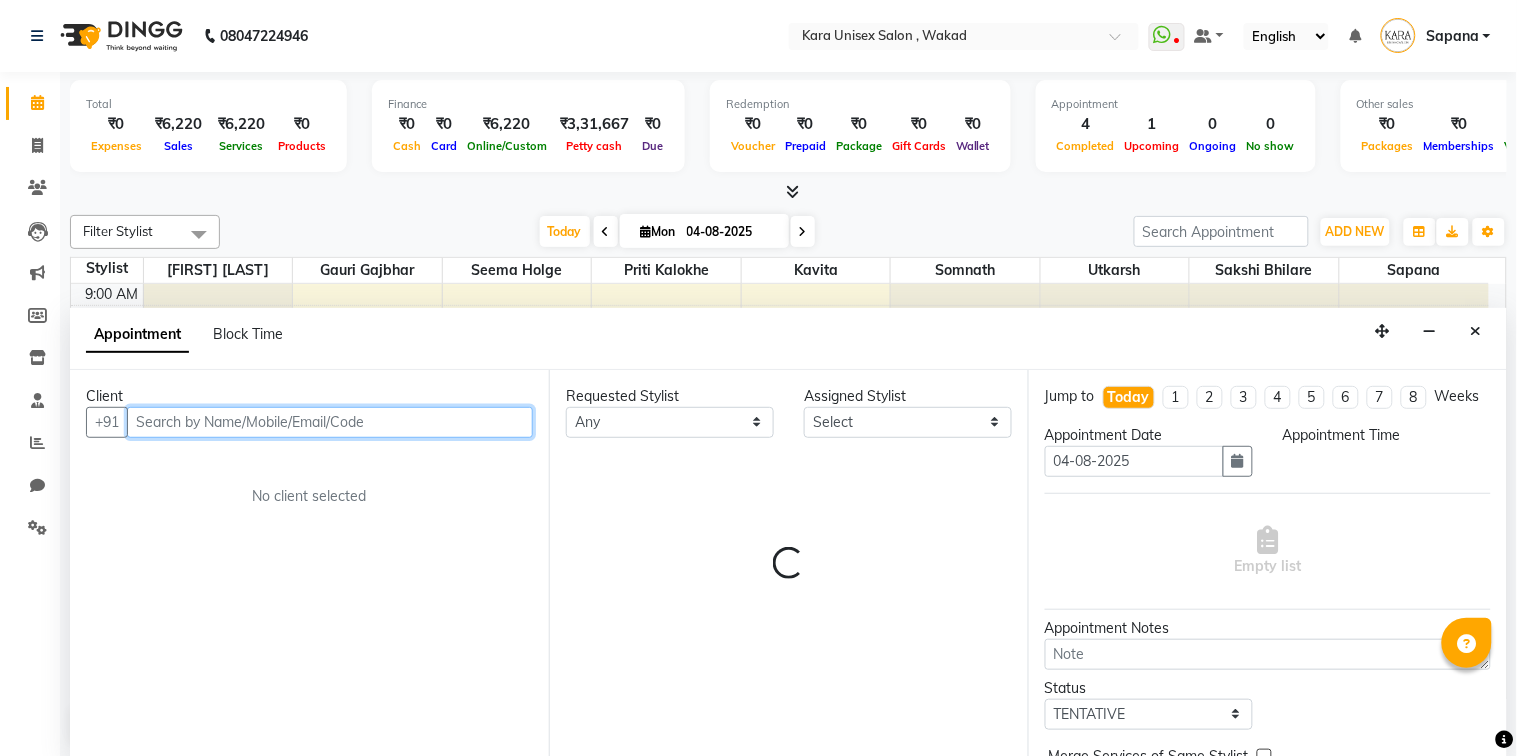 select on "675" 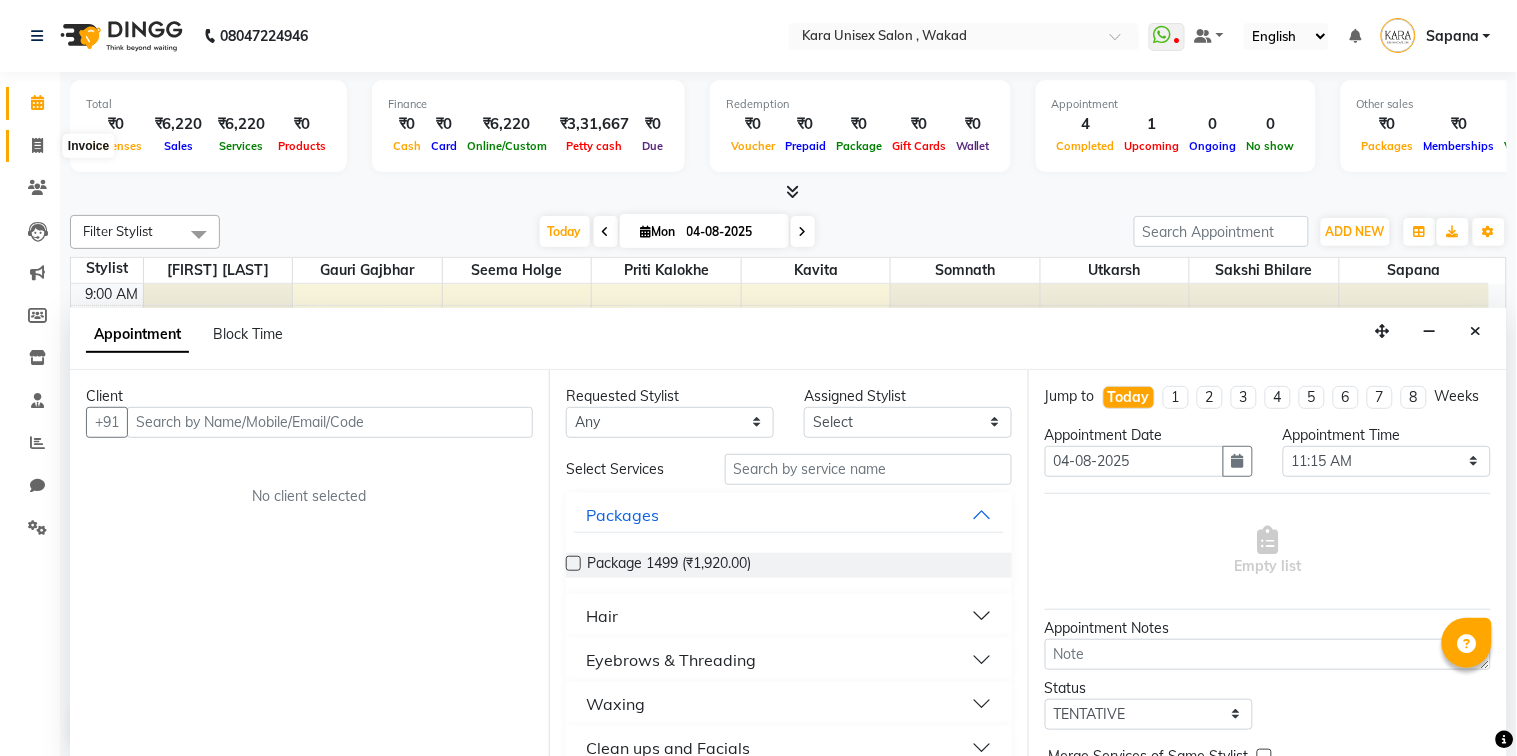 click 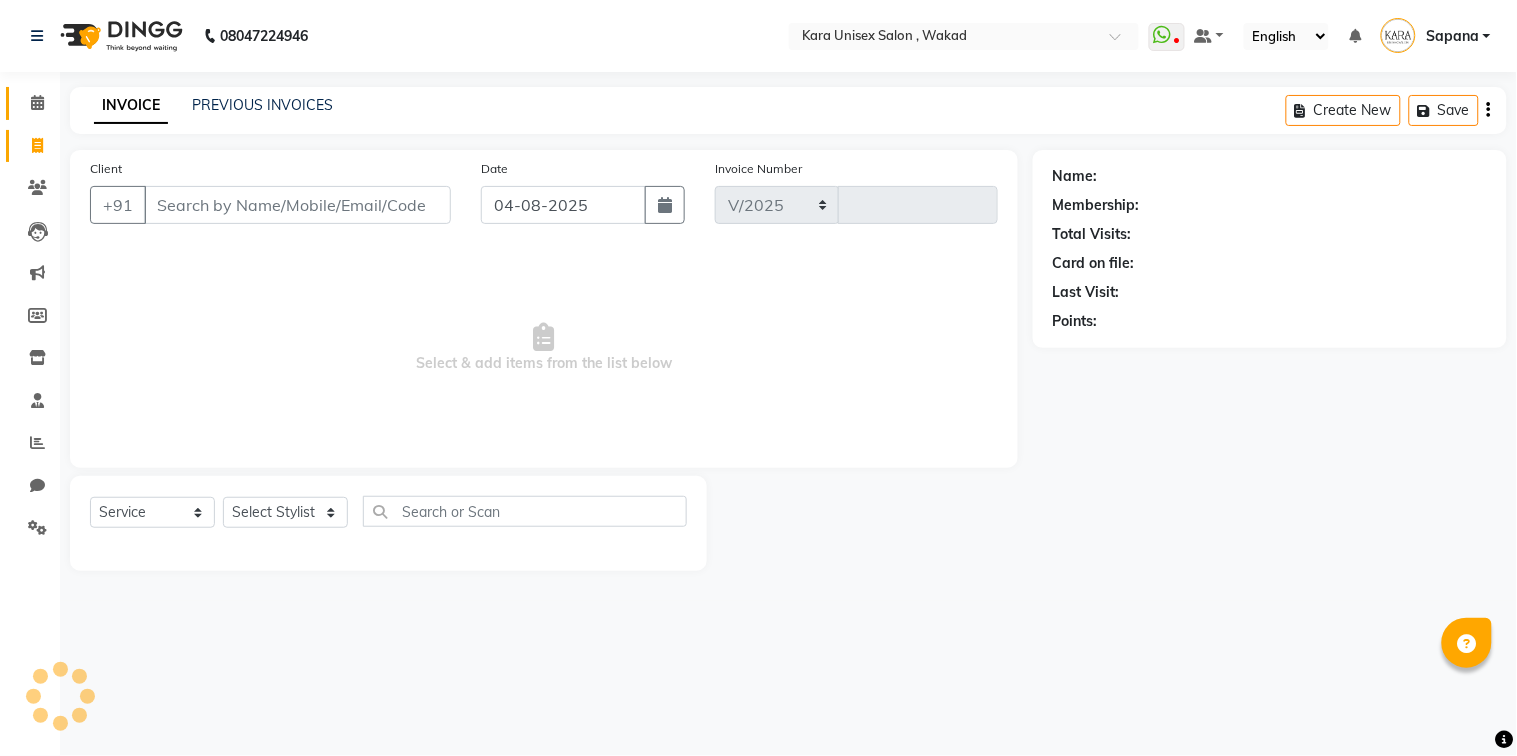 select on "7293" 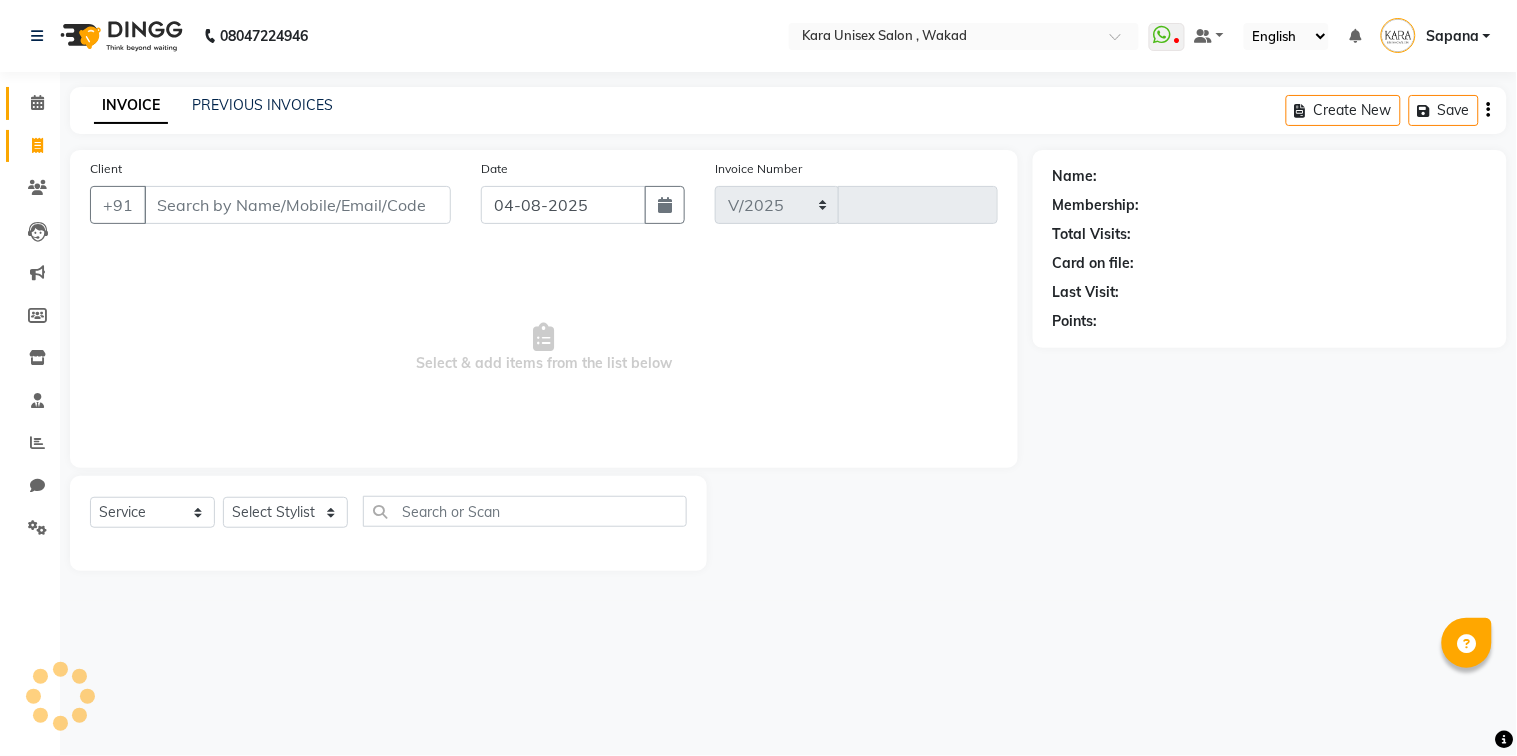 type on "0445" 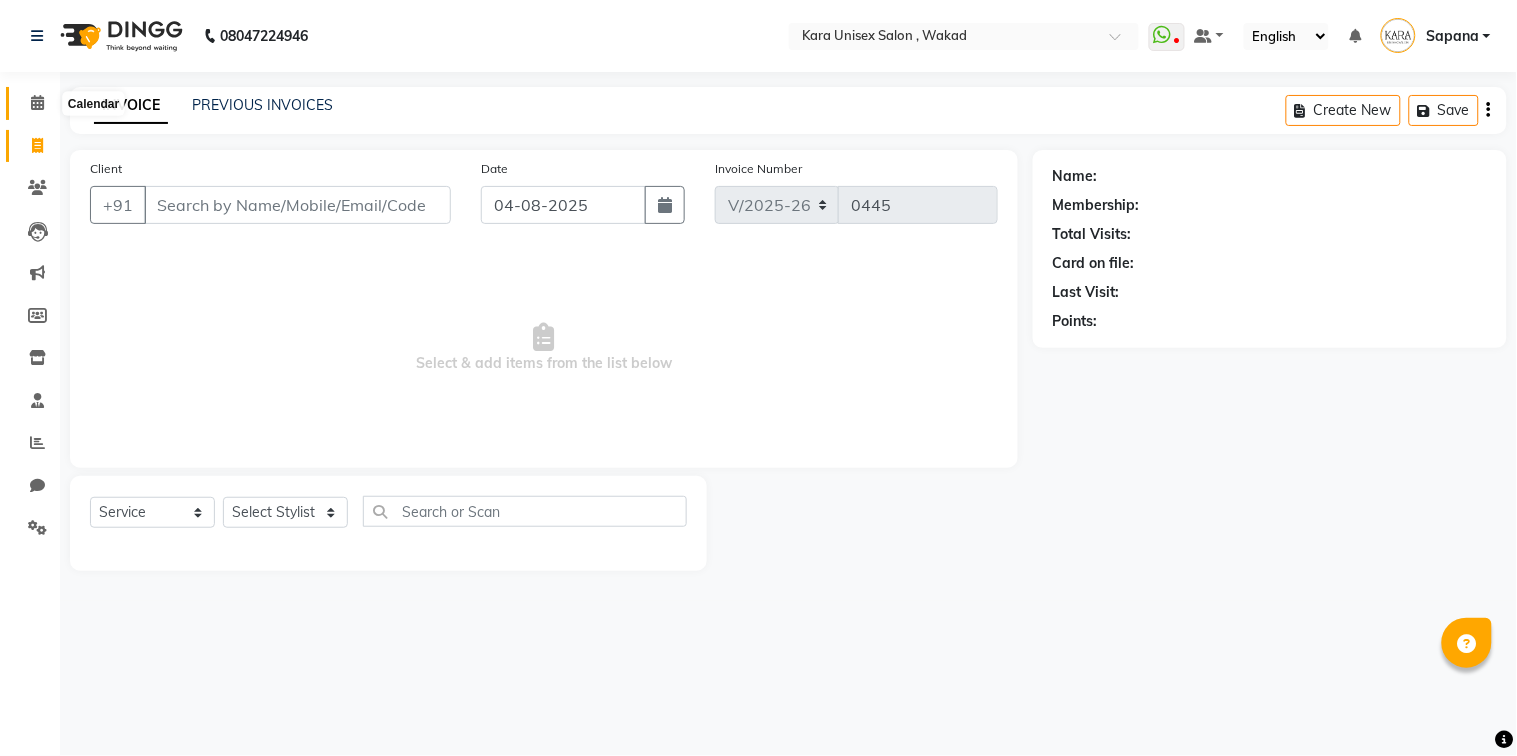 click 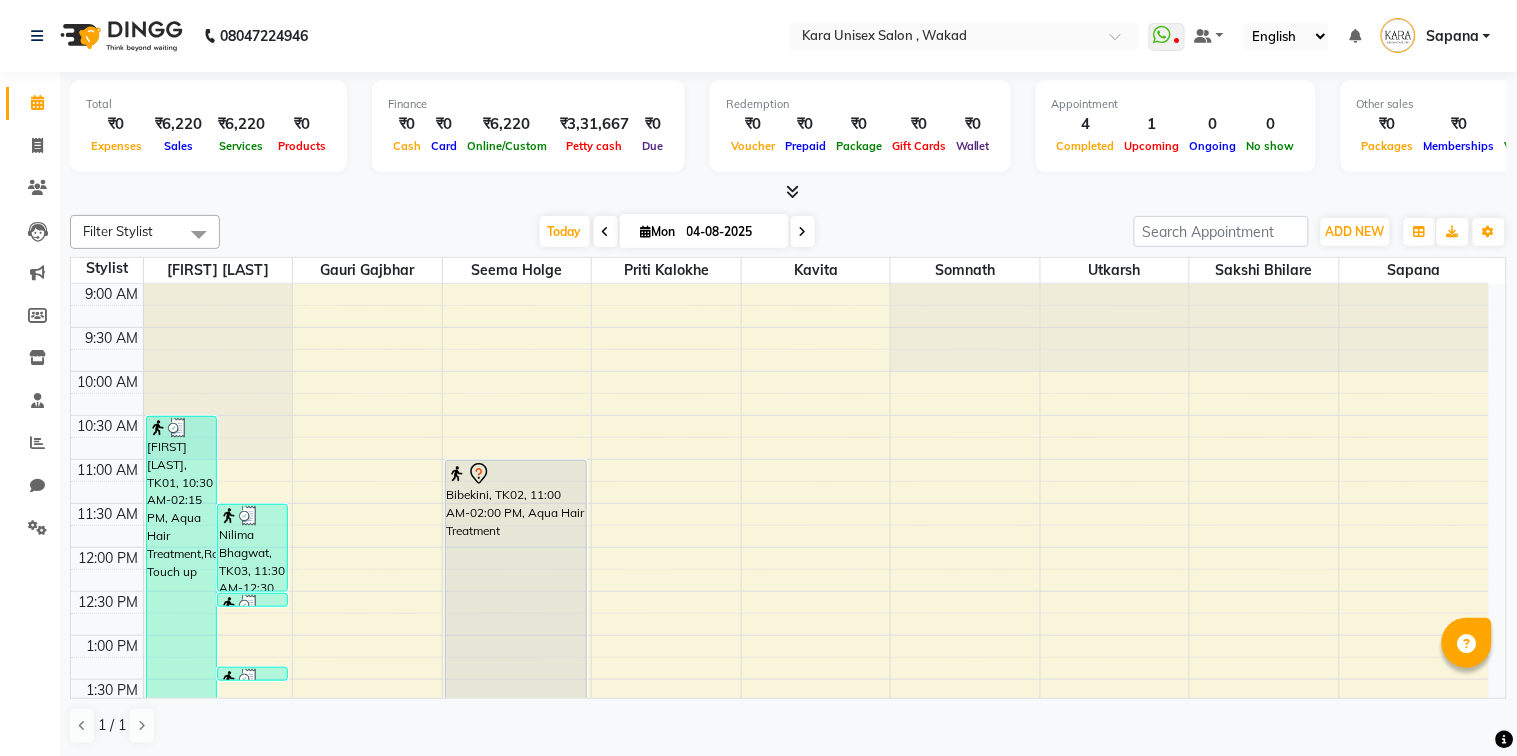 drag, startPoint x: 345, startPoint y: 244, endPoint x: 91, endPoint y: 84, distance: 300.19327 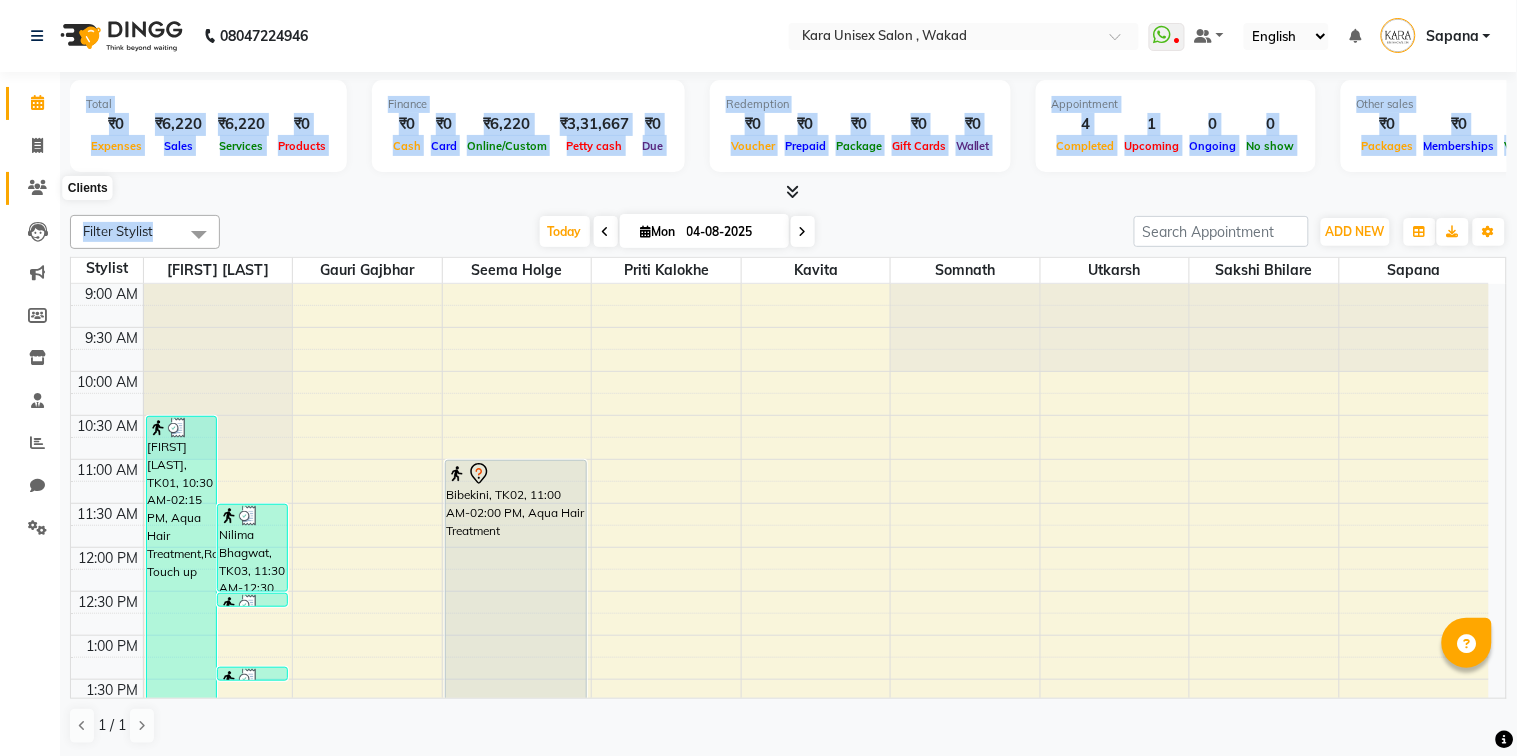 click 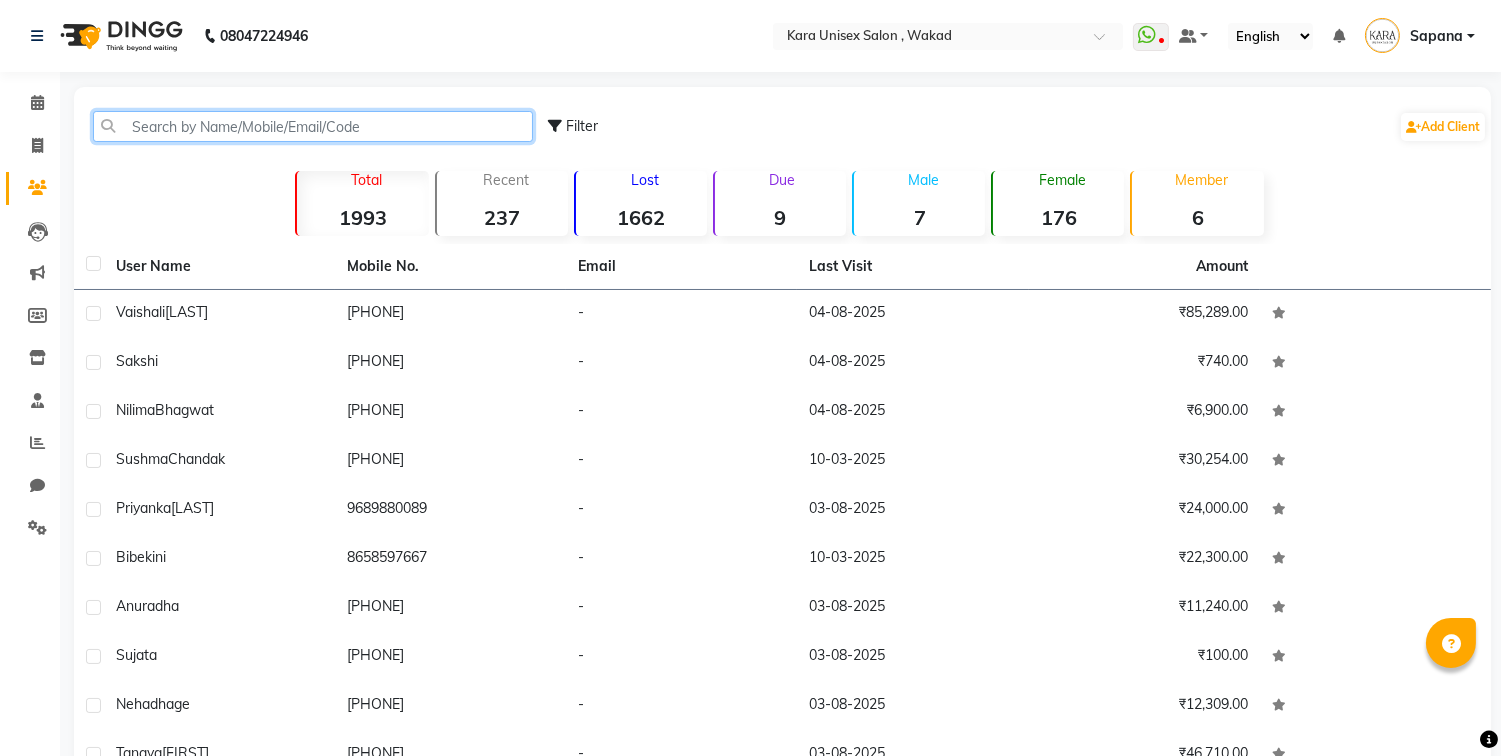 click 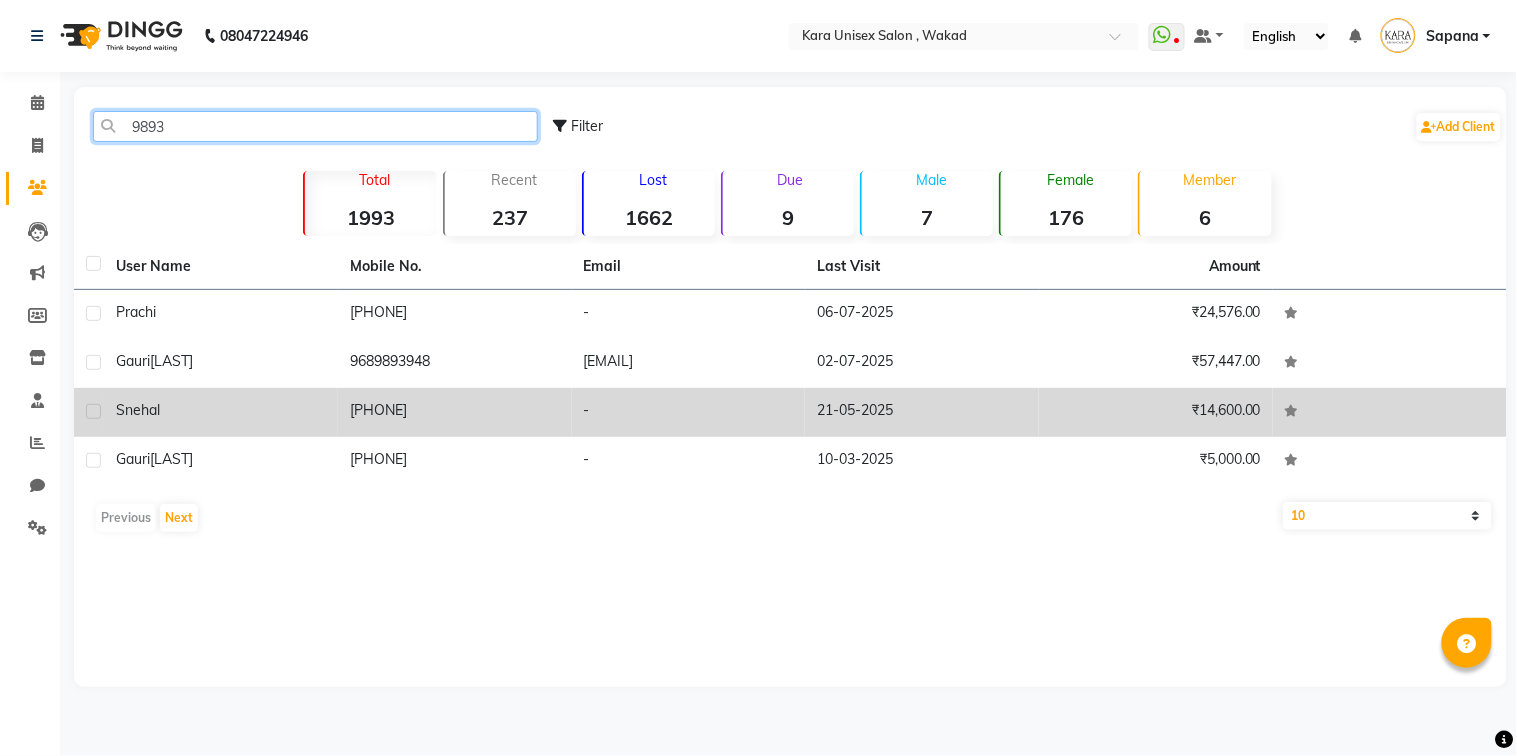 type on "9893" 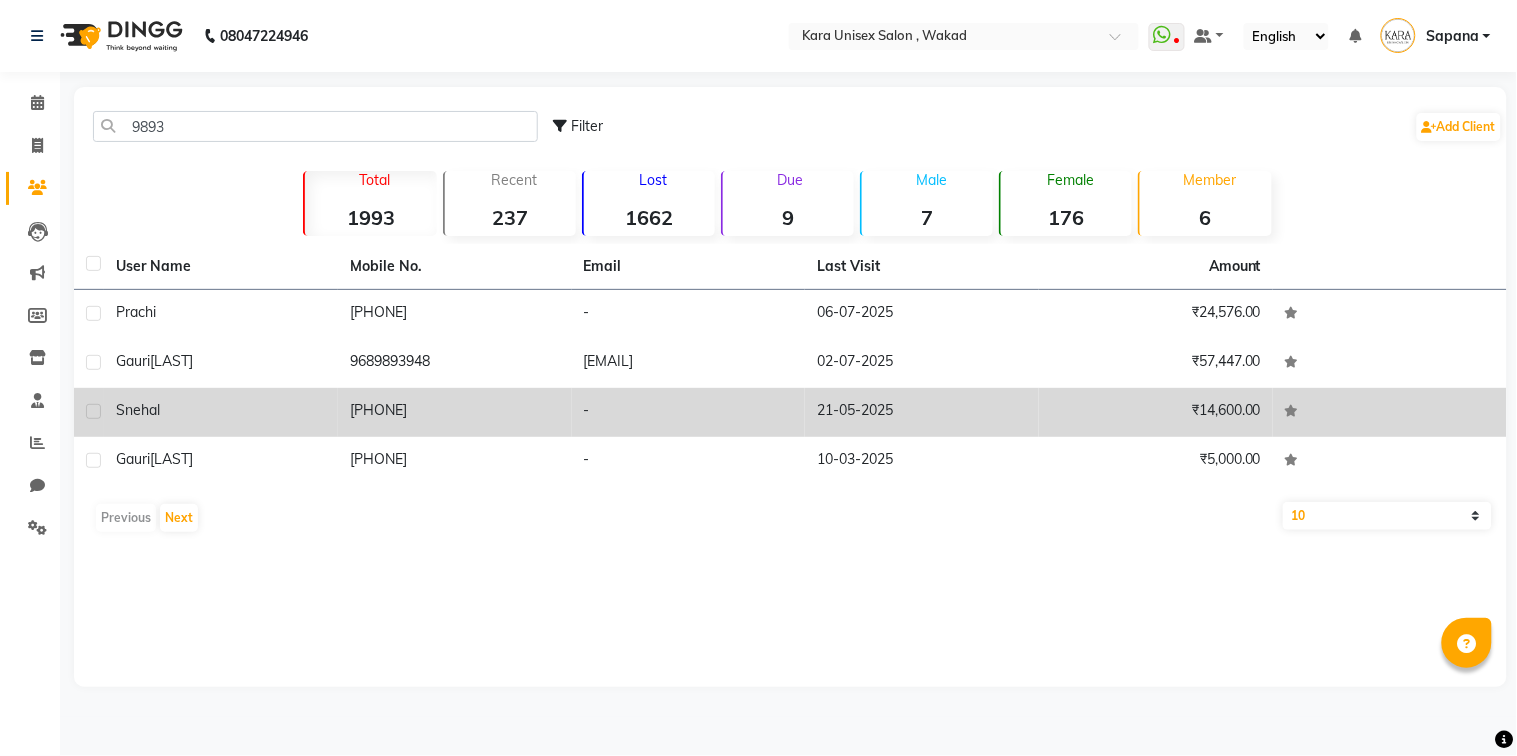 click on "[PHONE]" 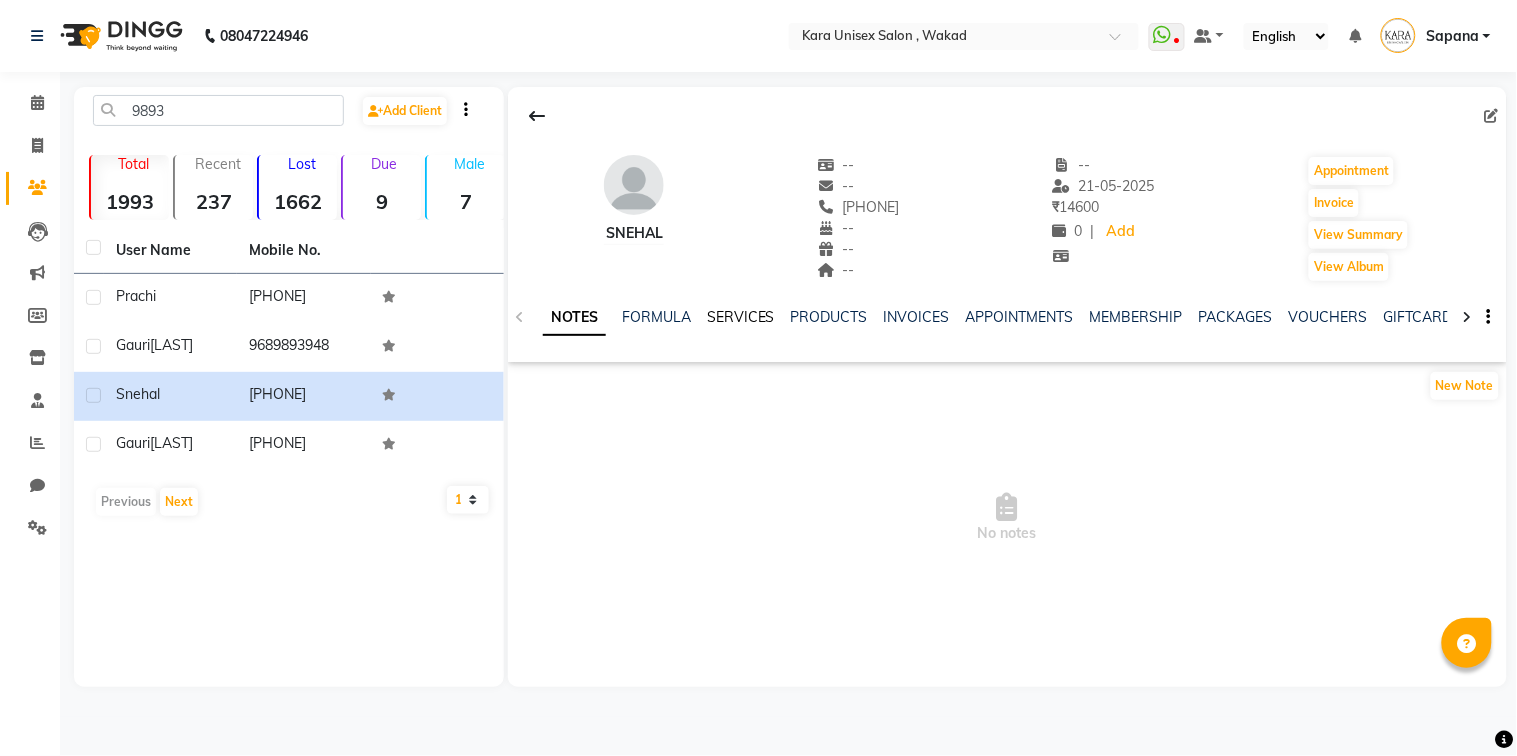 click on "SERVICES" 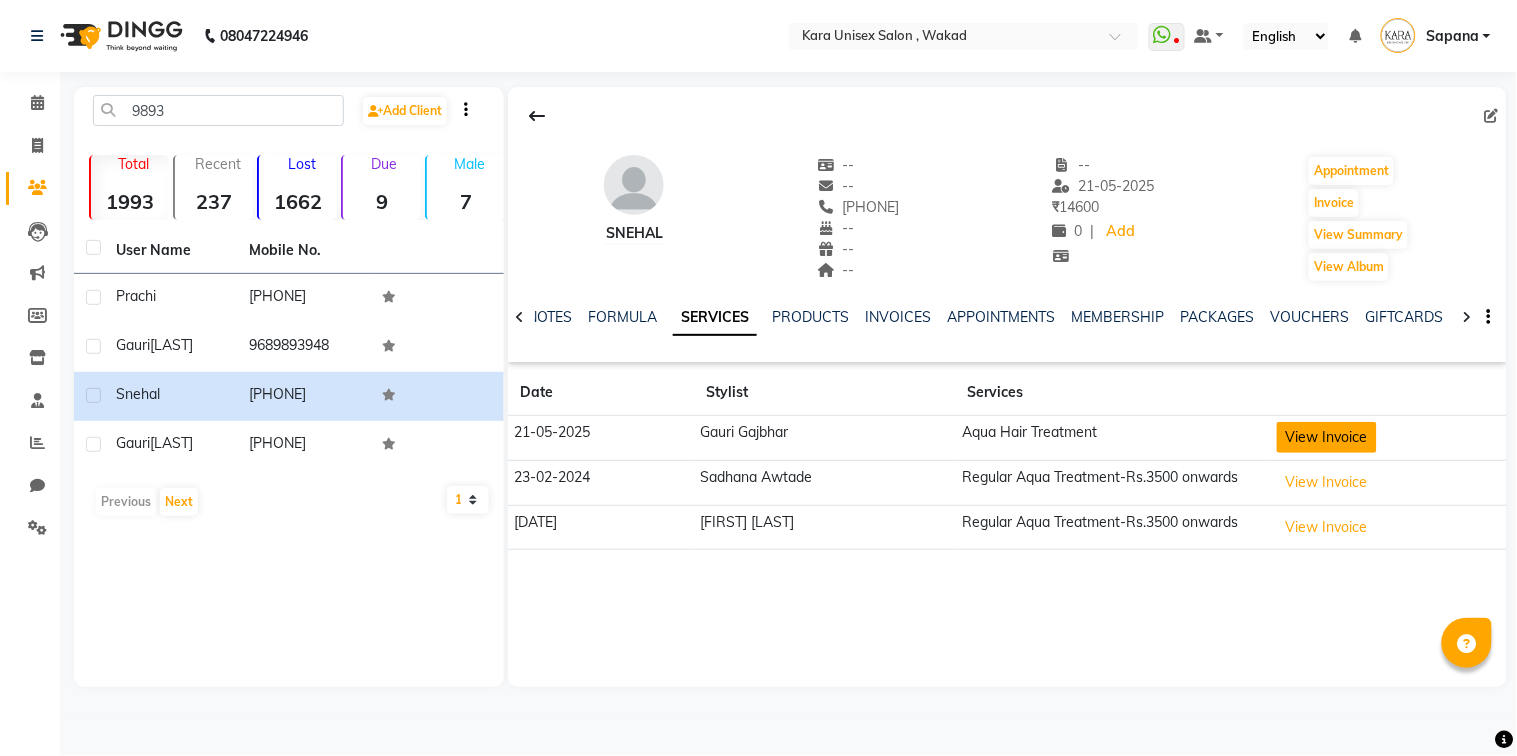 click on "View Invoice" 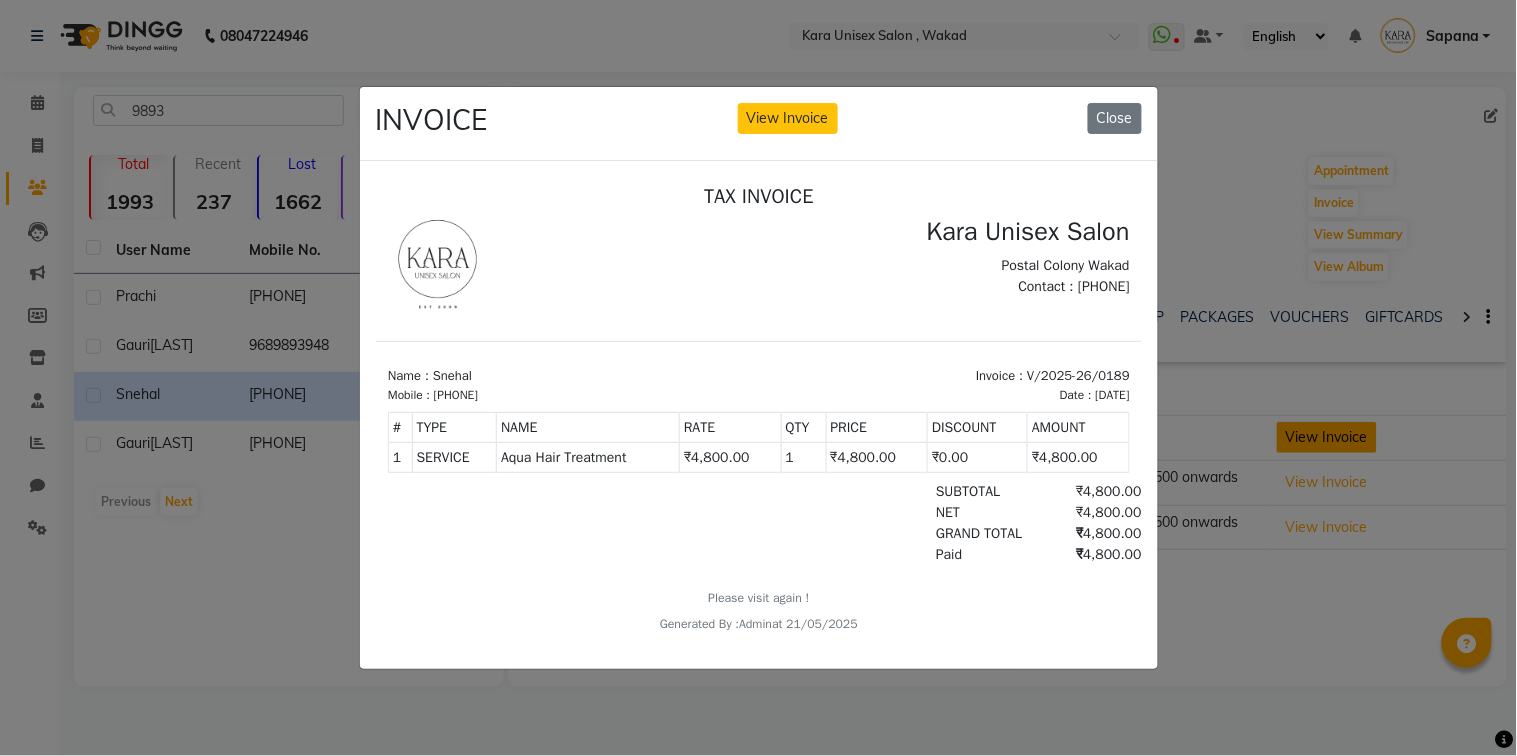 scroll, scrollTop: 0, scrollLeft: 0, axis: both 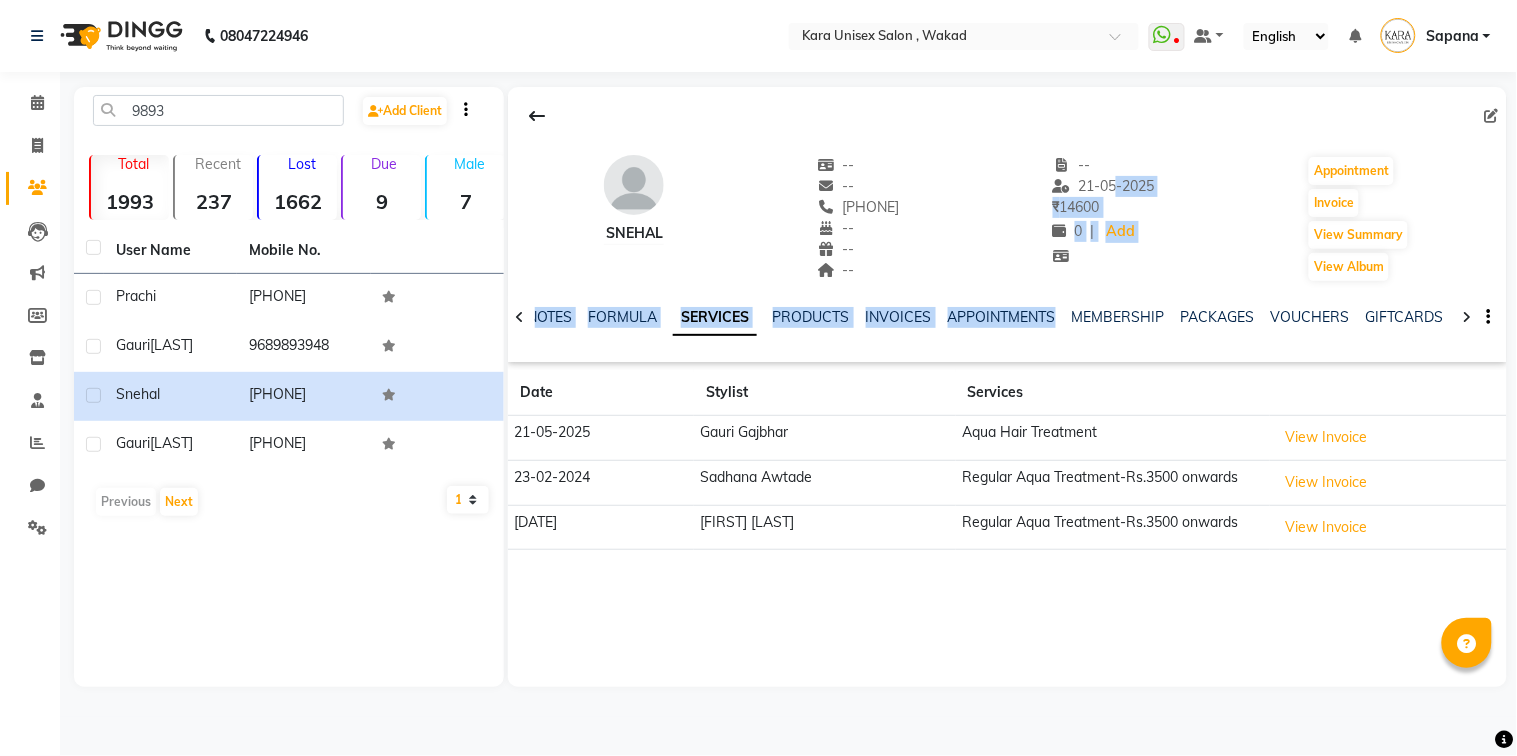drag, startPoint x: 1126, startPoint y: 184, endPoint x: 1183, endPoint y: 344, distance: 169.84993 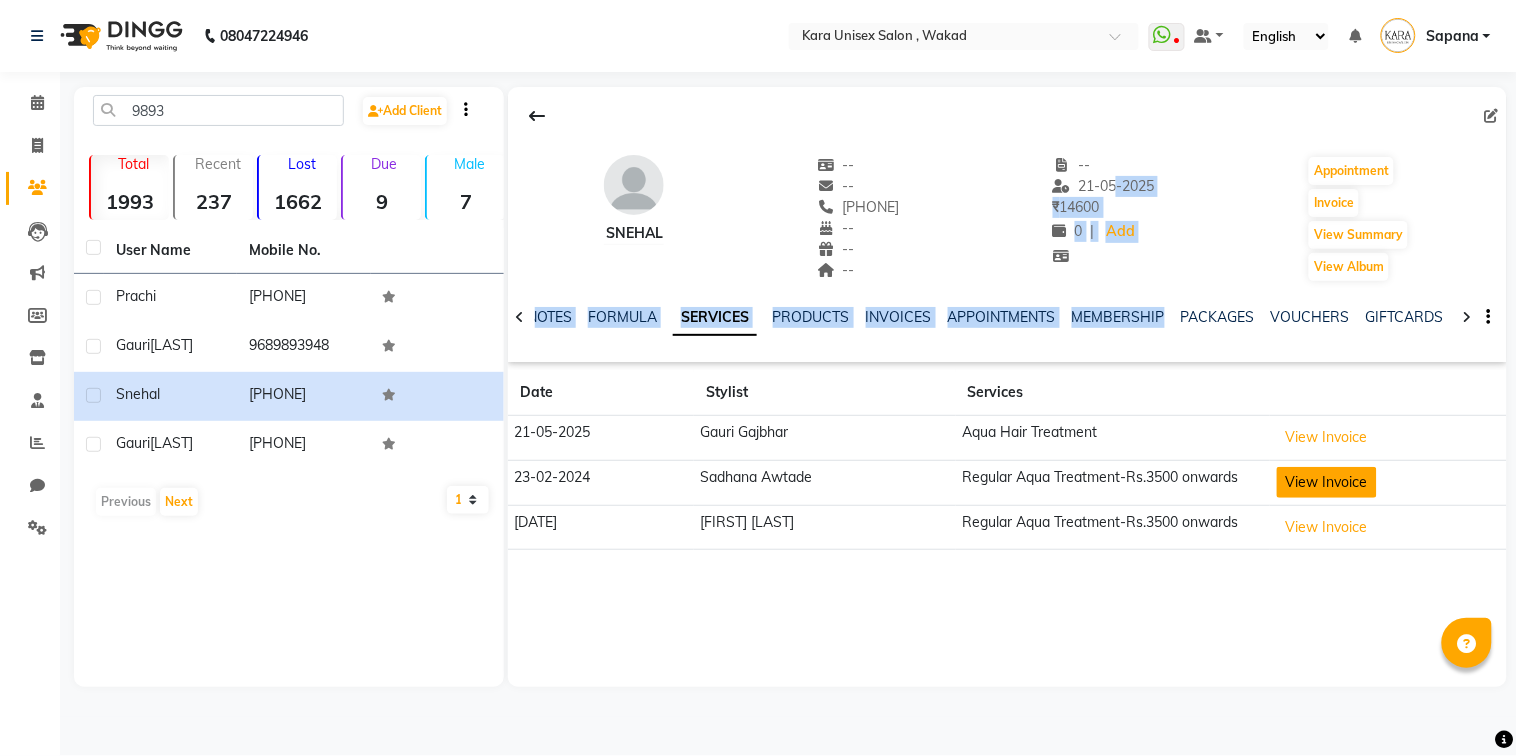 click on "View Invoice" 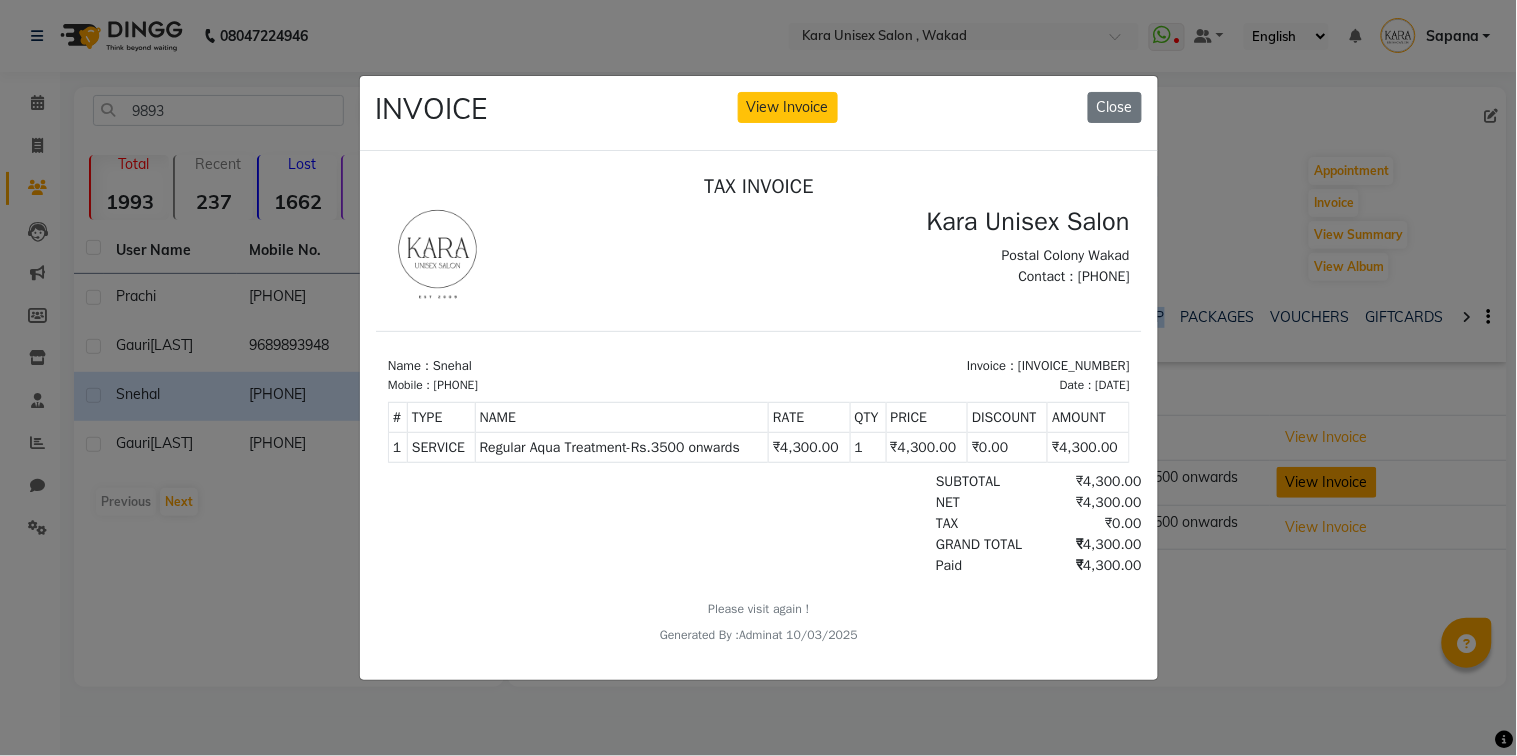 scroll, scrollTop: 0, scrollLeft: 0, axis: both 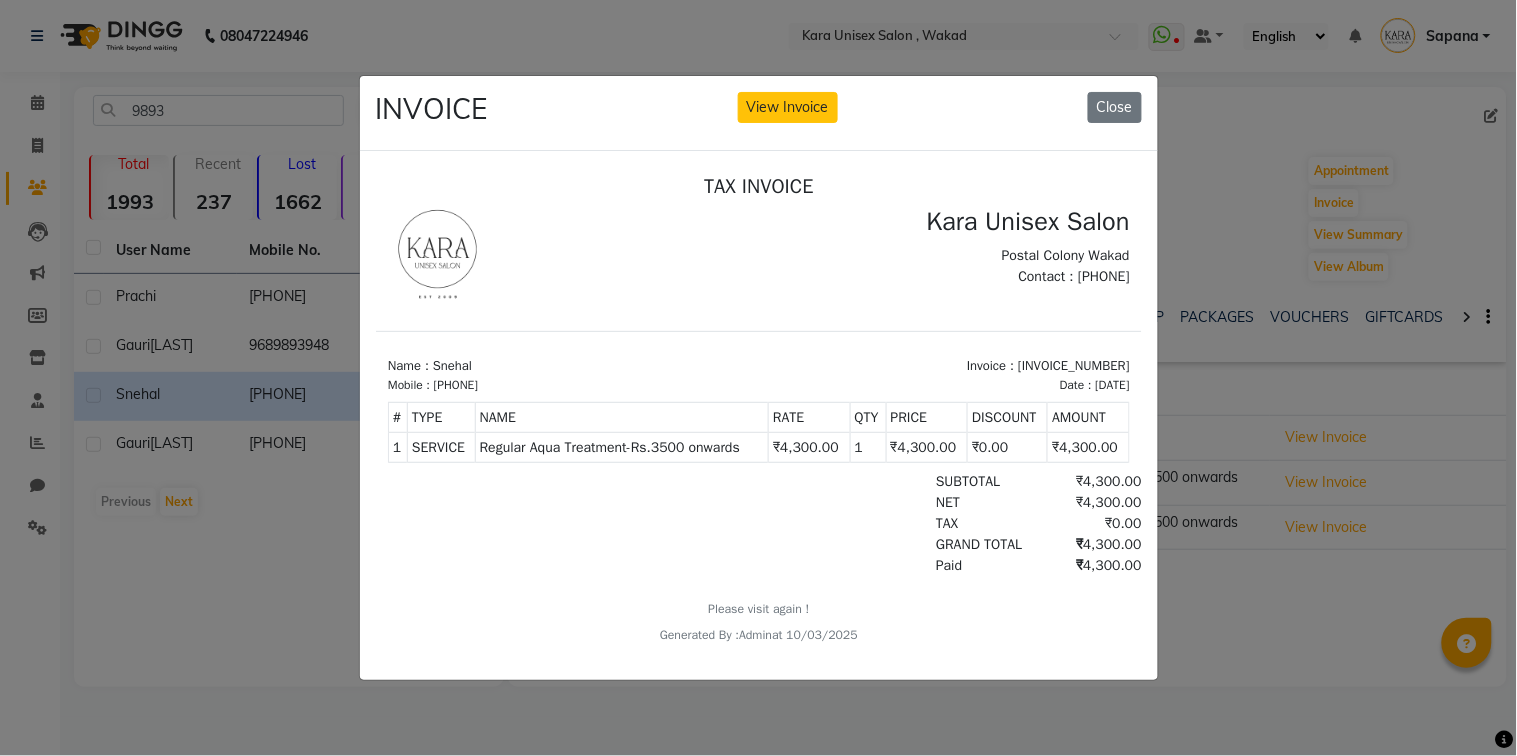 click on "INVOICE View Invoice Close" 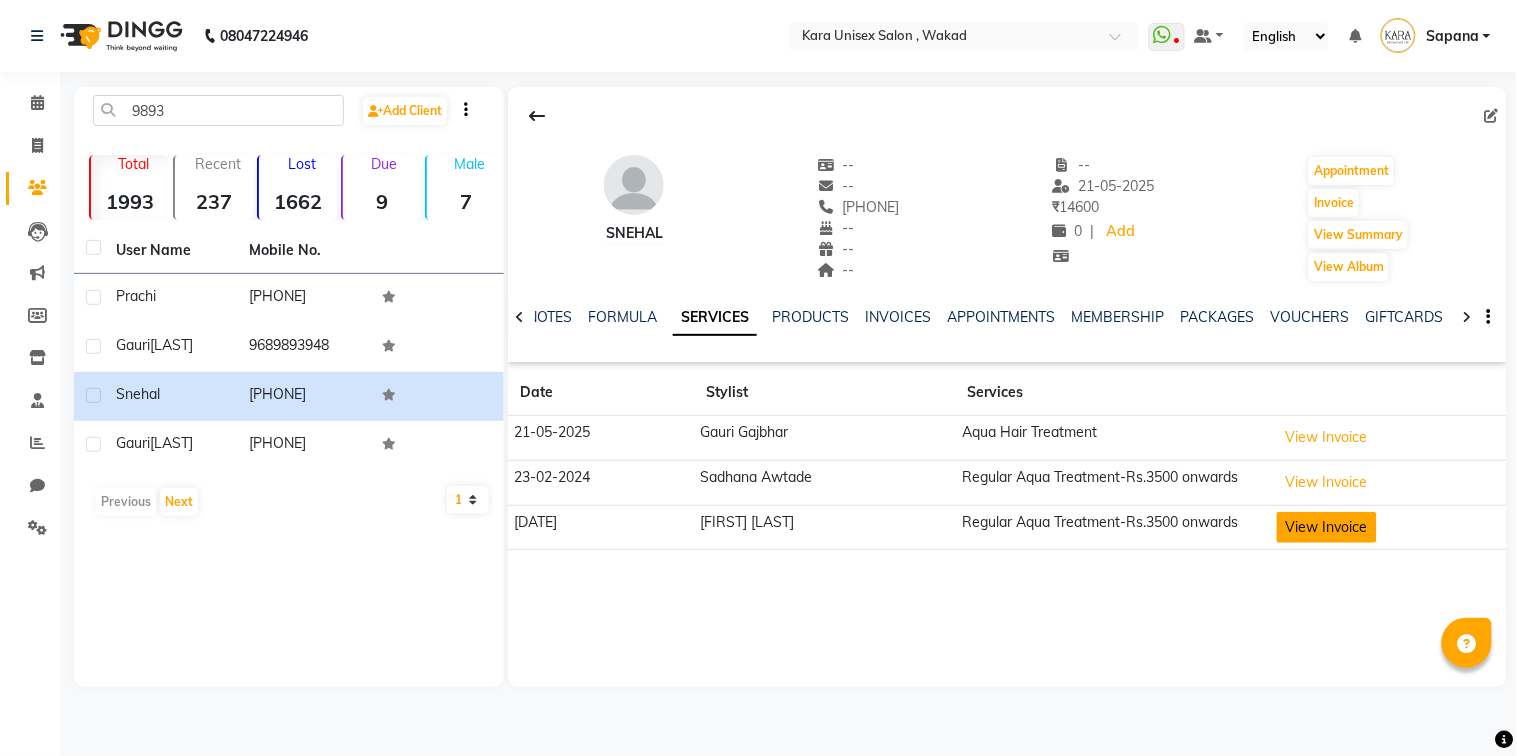 click on "View Invoice" 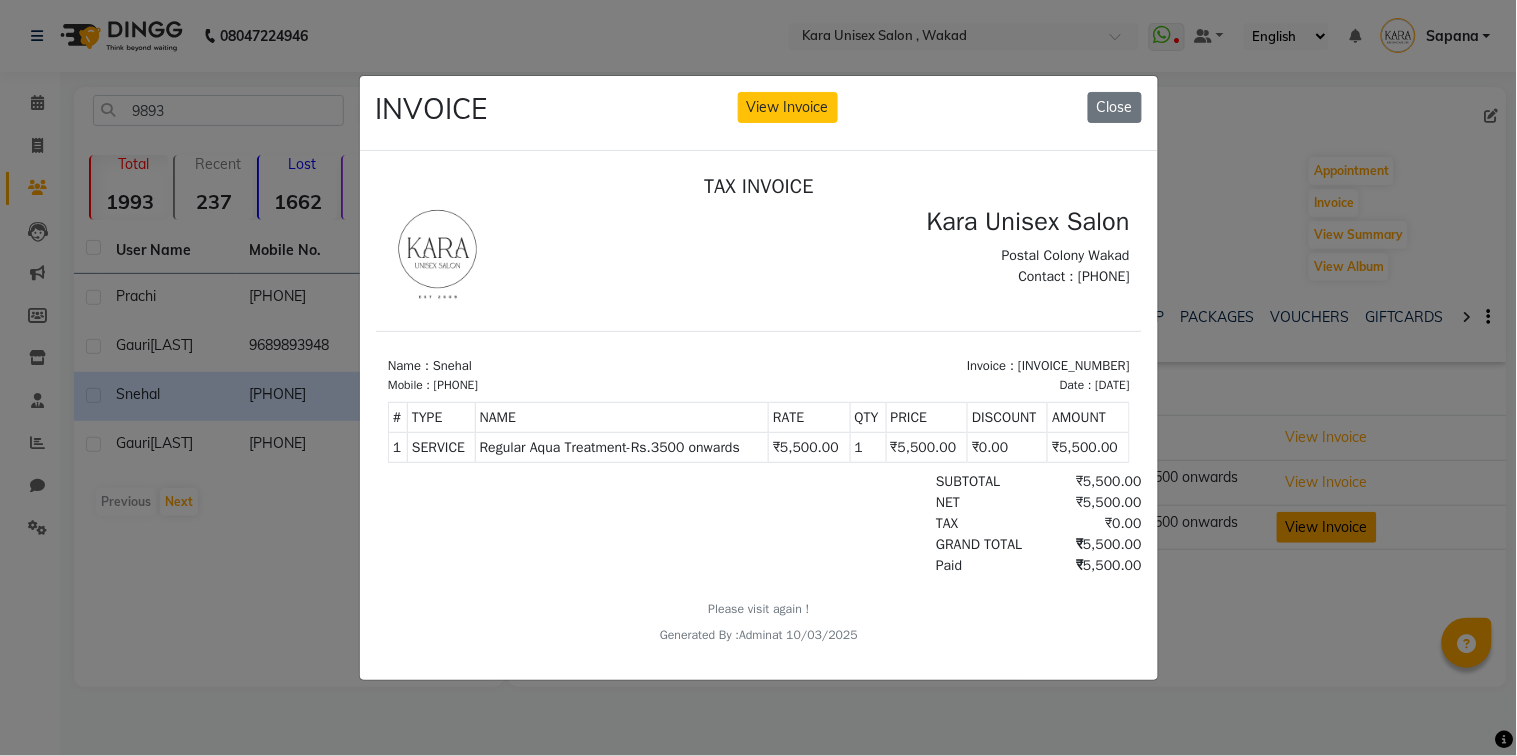 scroll, scrollTop: 0, scrollLeft: 0, axis: both 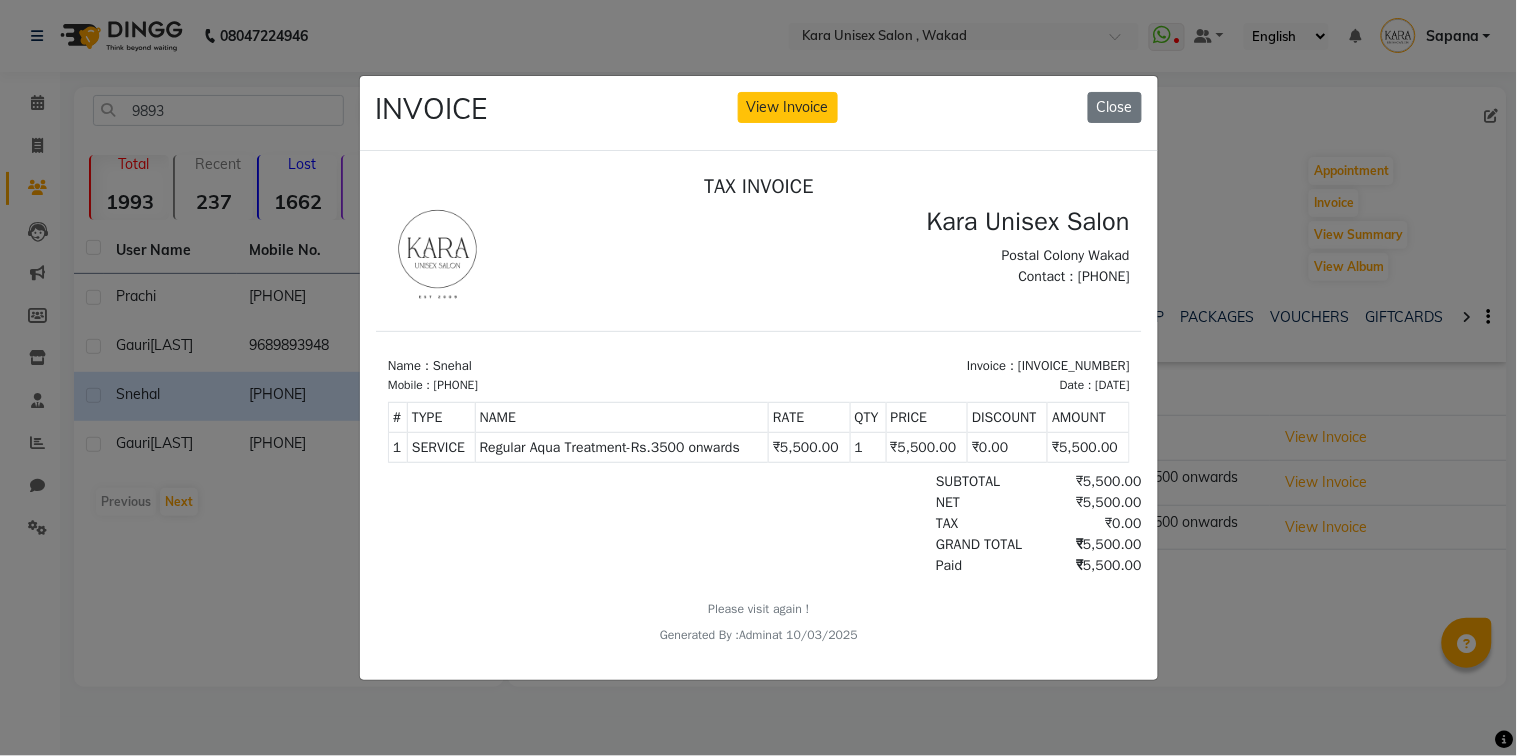 click on "INVOICE View Invoice Close" 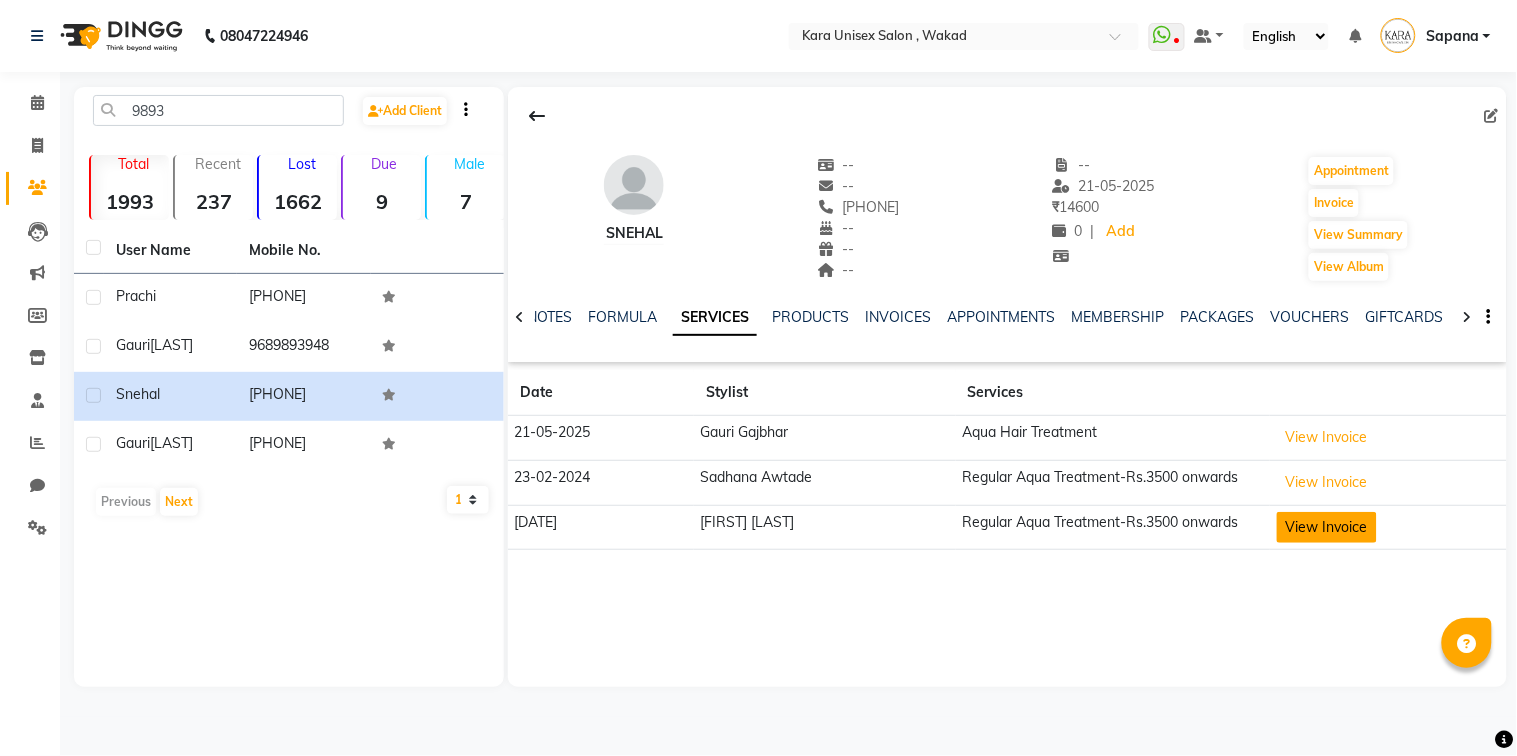 click on "View Invoice" 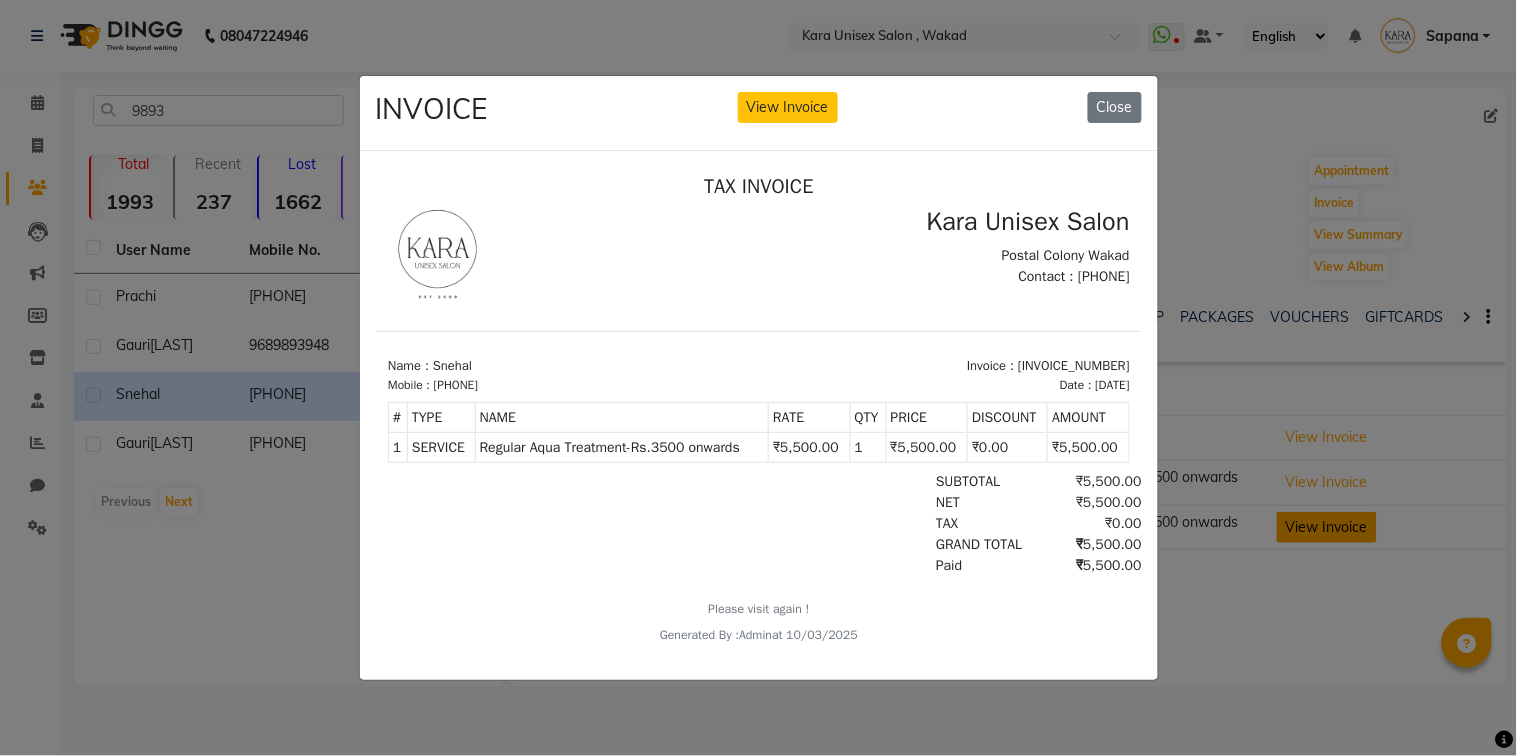 scroll, scrollTop: 0, scrollLeft: 0, axis: both 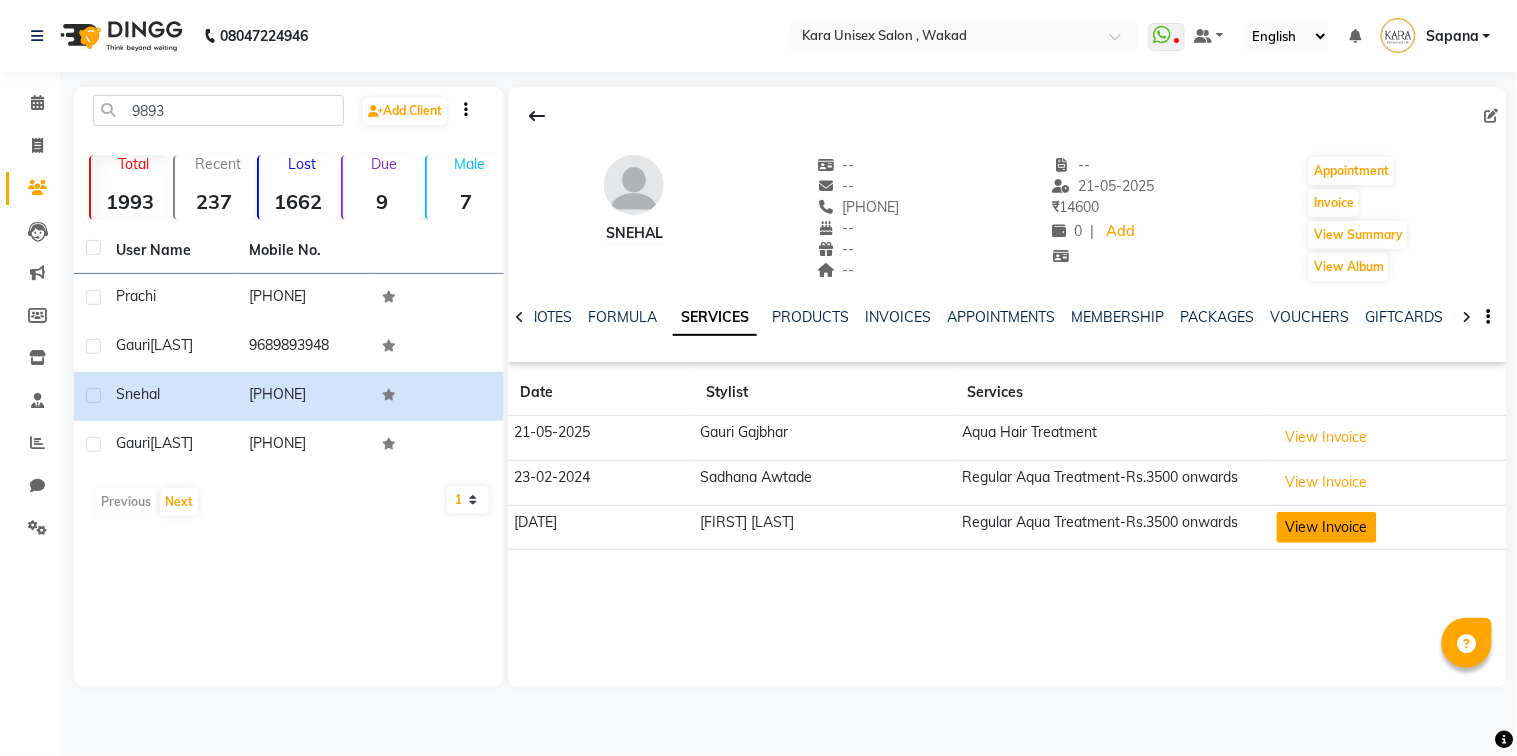 click on "INVOICE View Invoice Close" 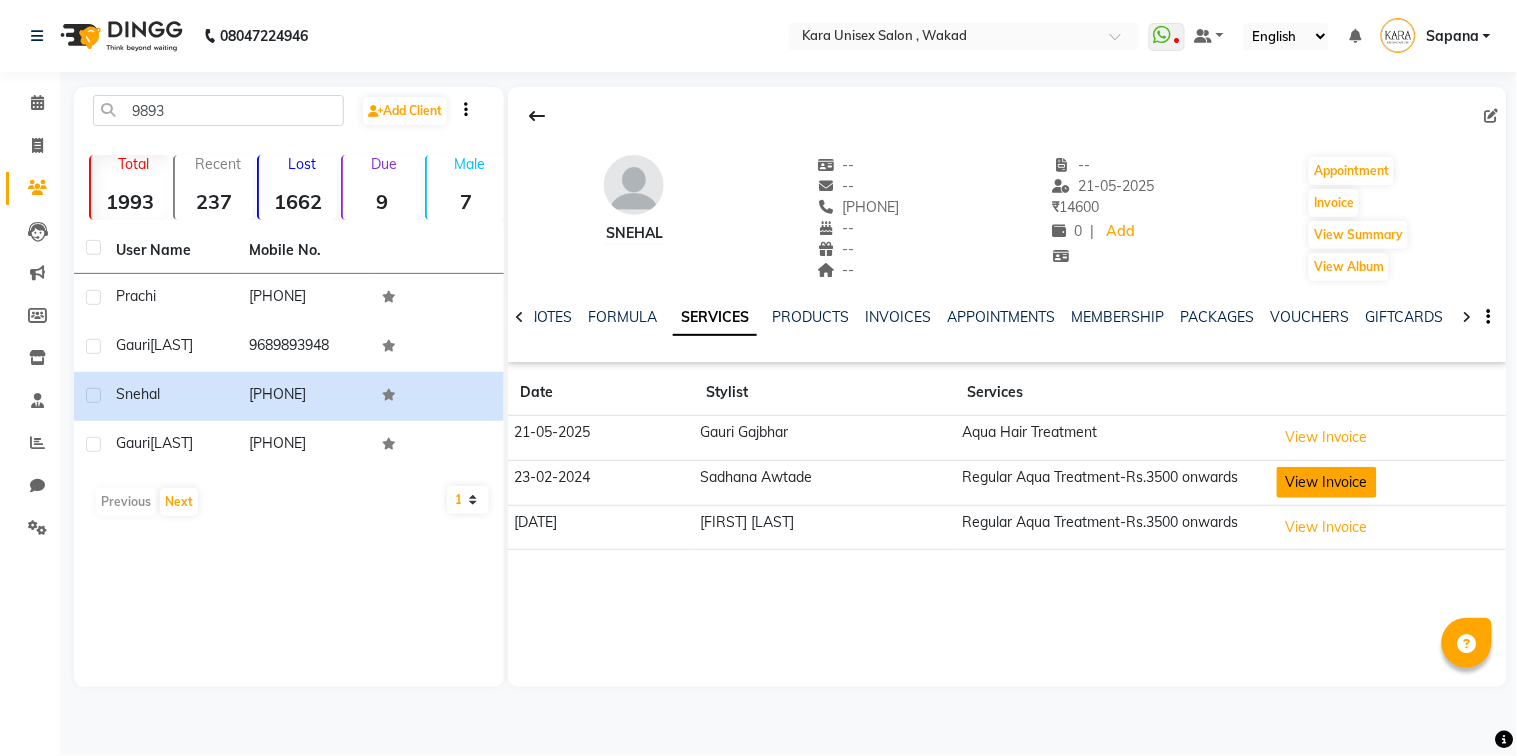 click on "View Invoice" 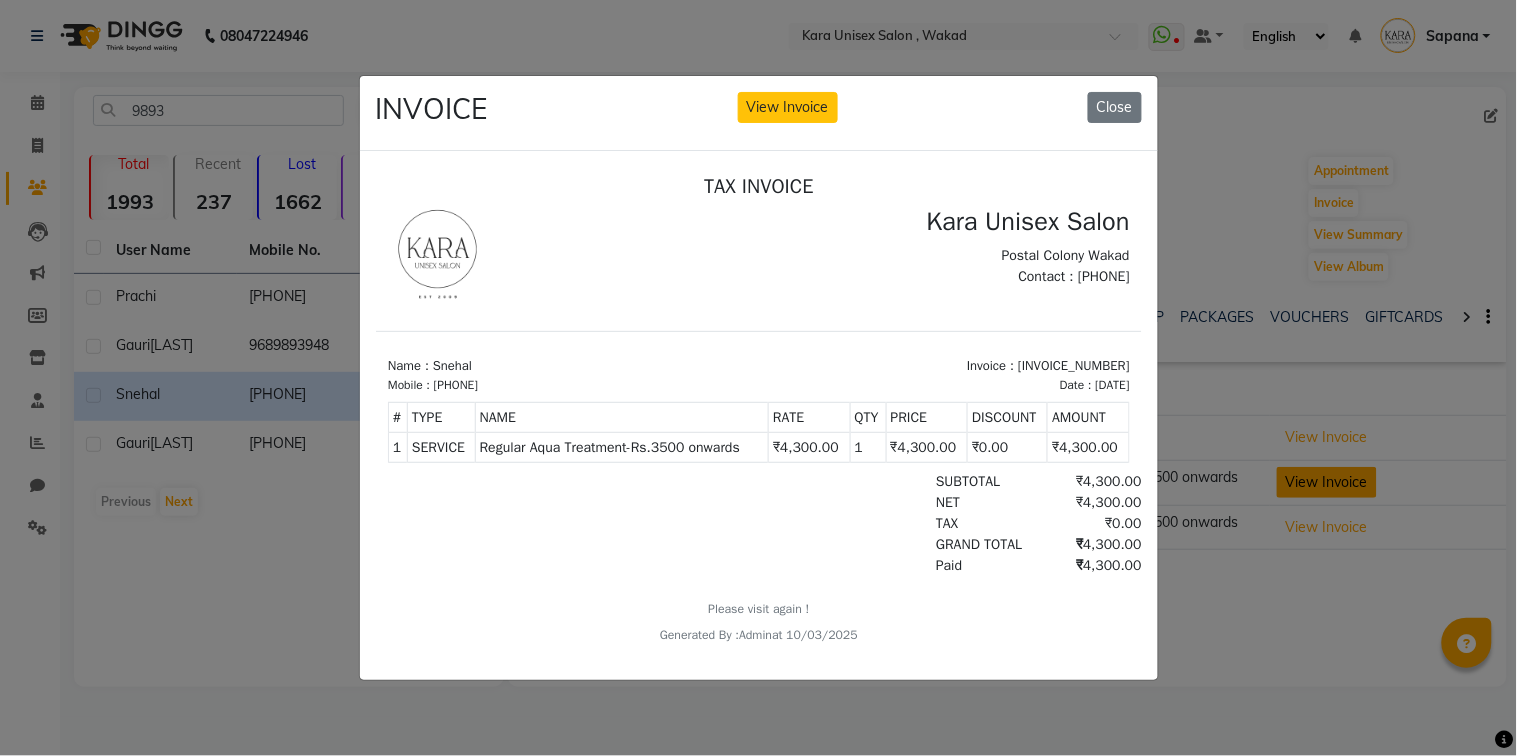 scroll, scrollTop: 0, scrollLeft: 0, axis: both 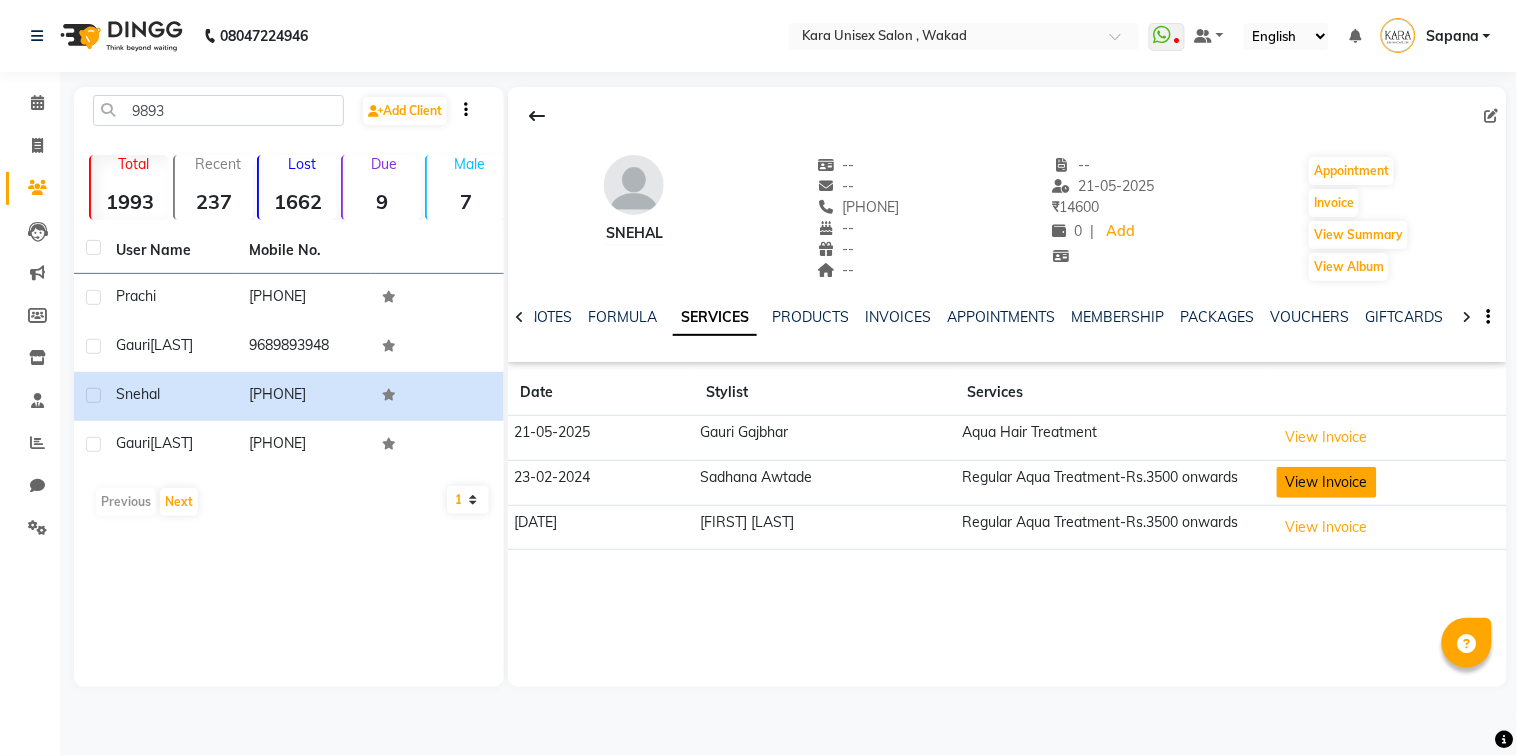 click on "View Invoice" 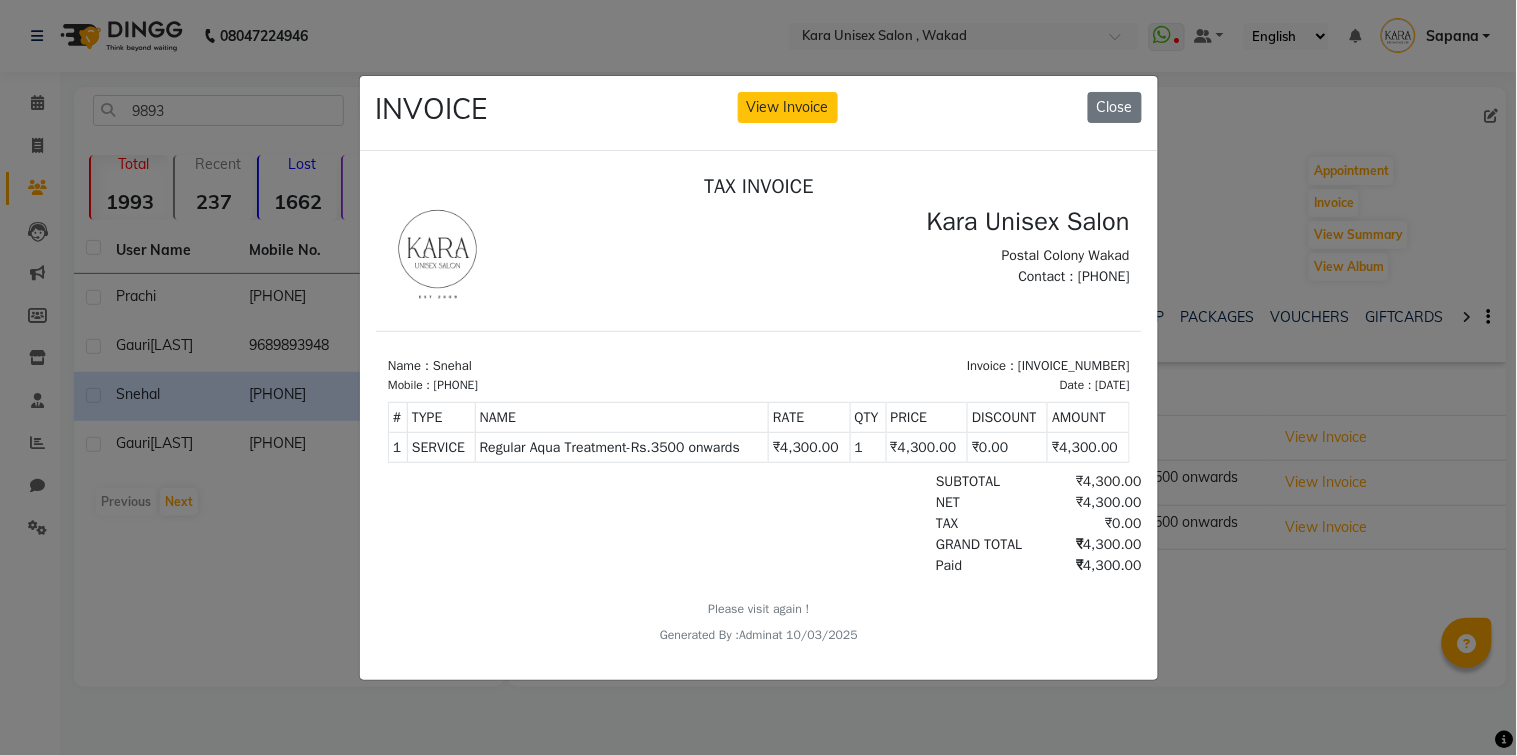 scroll, scrollTop: 0, scrollLeft: 0, axis: both 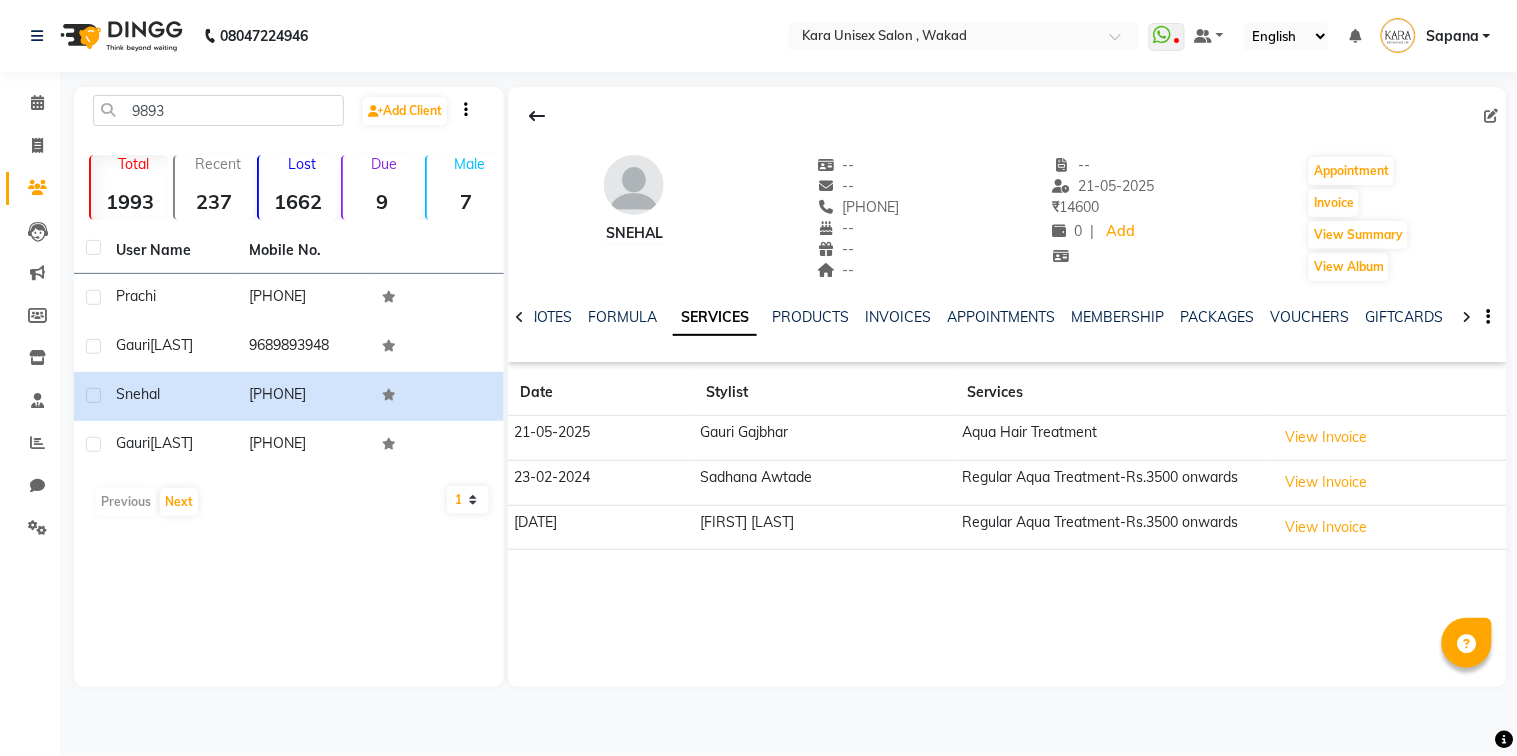 click on "Aqua Hair Treatment" 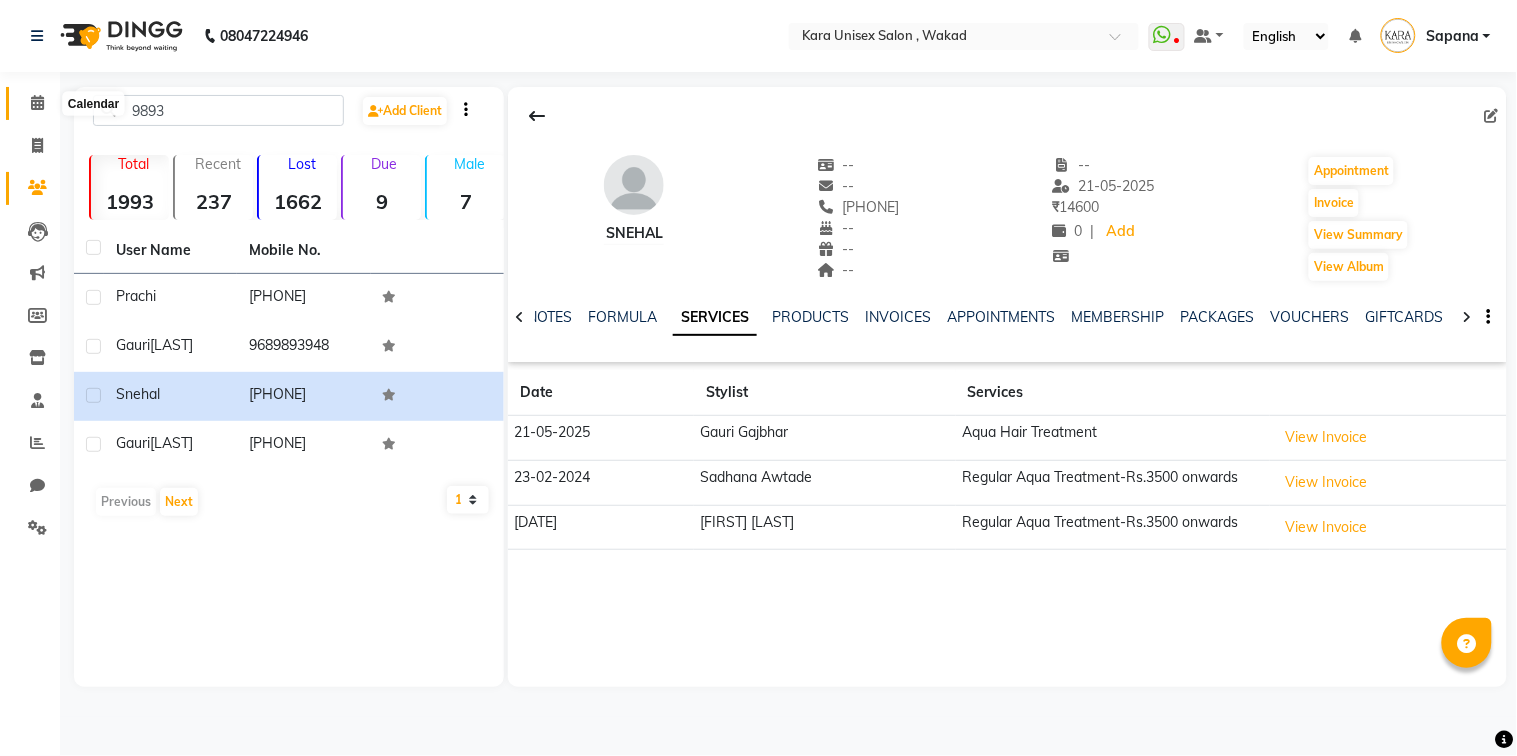 click 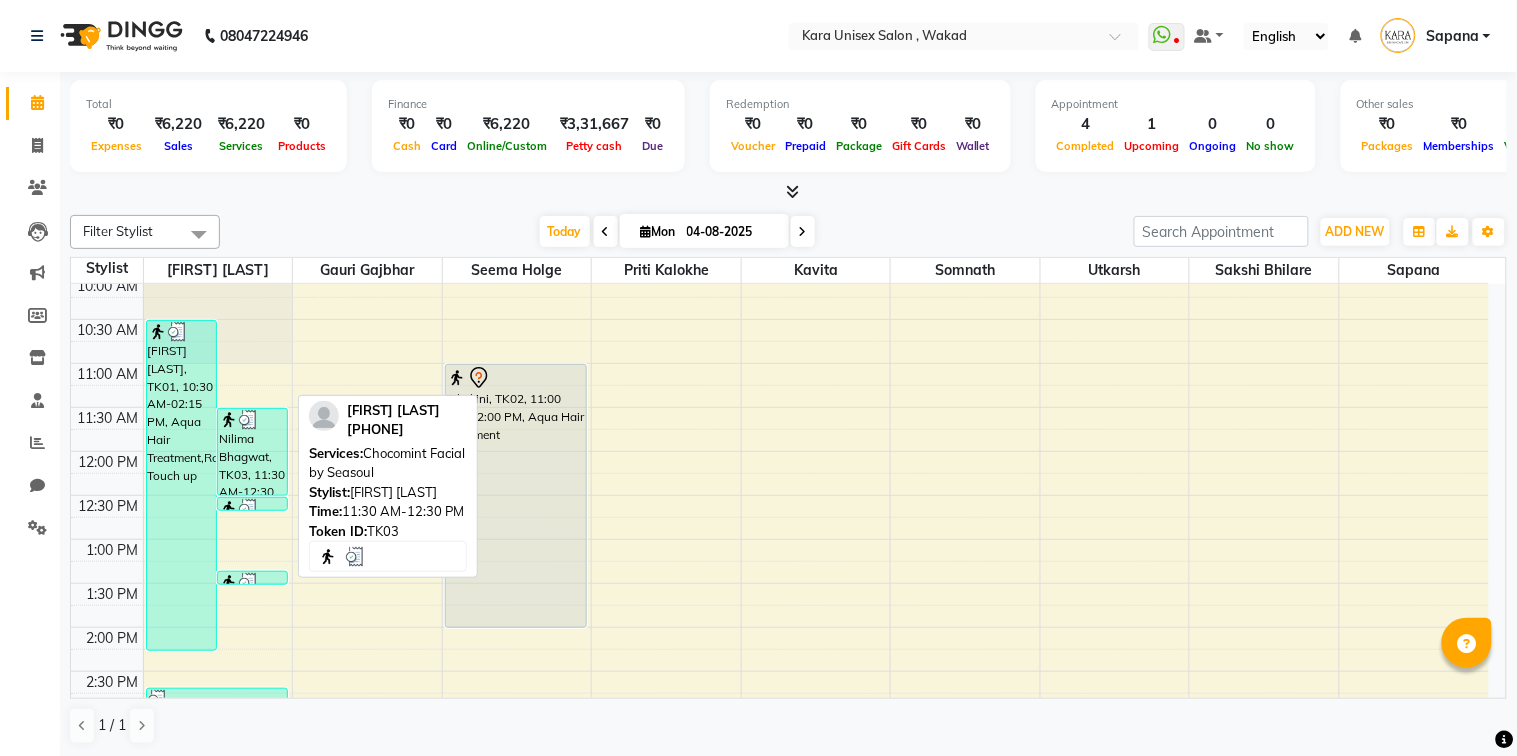 scroll, scrollTop: 86, scrollLeft: 0, axis: vertical 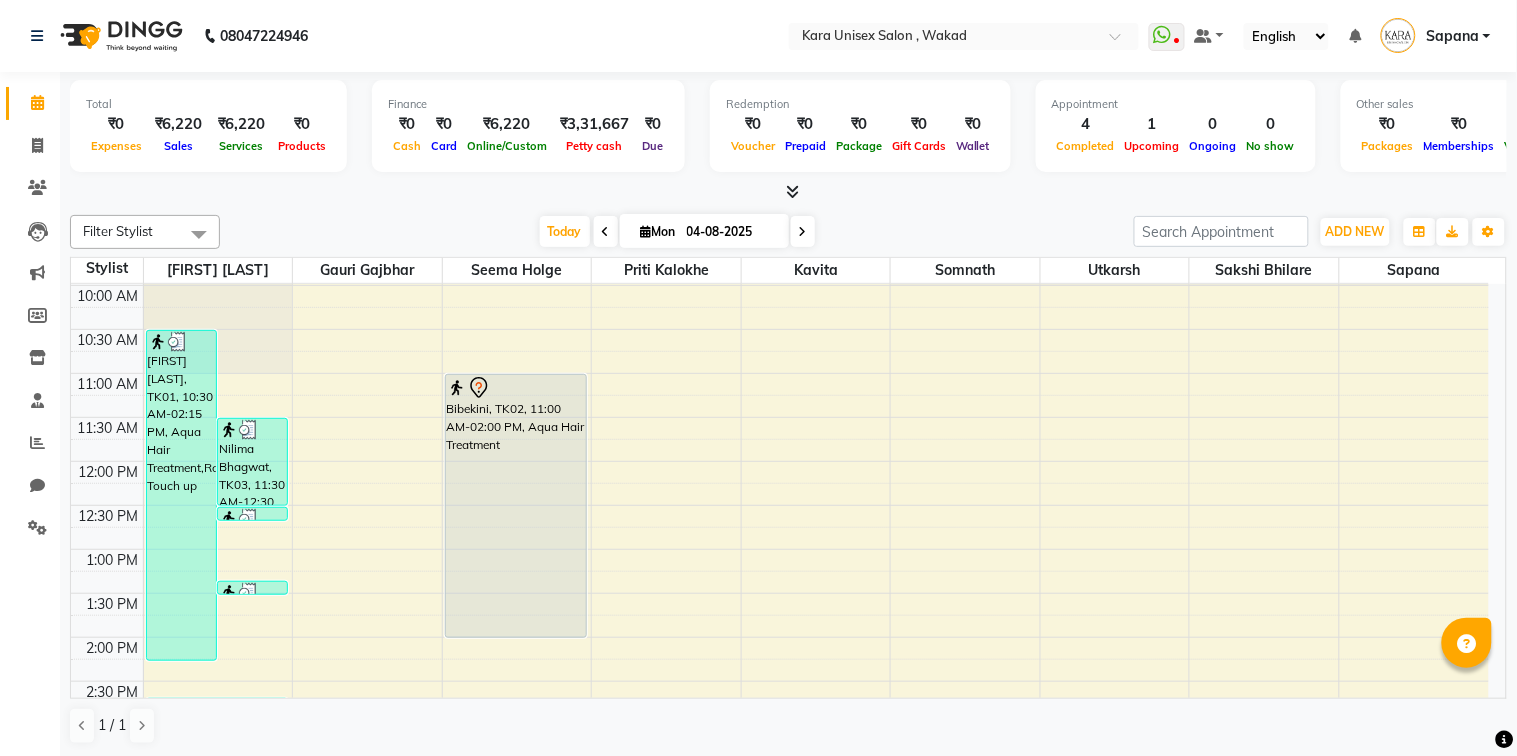 drag, startPoint x: 281, startPoint y: 364, endPoint x: 0, endPoint y: 170, distance: 341.46304 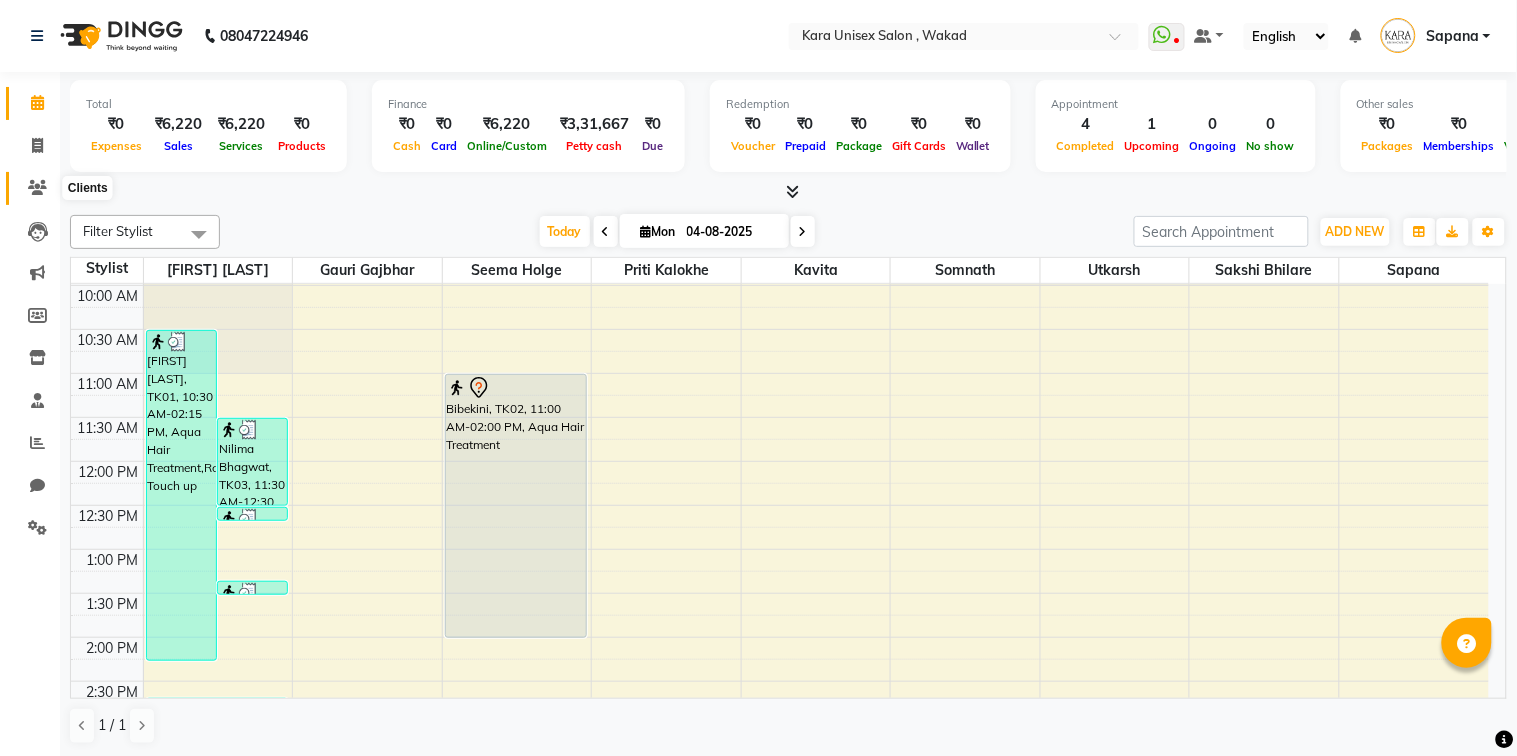 click 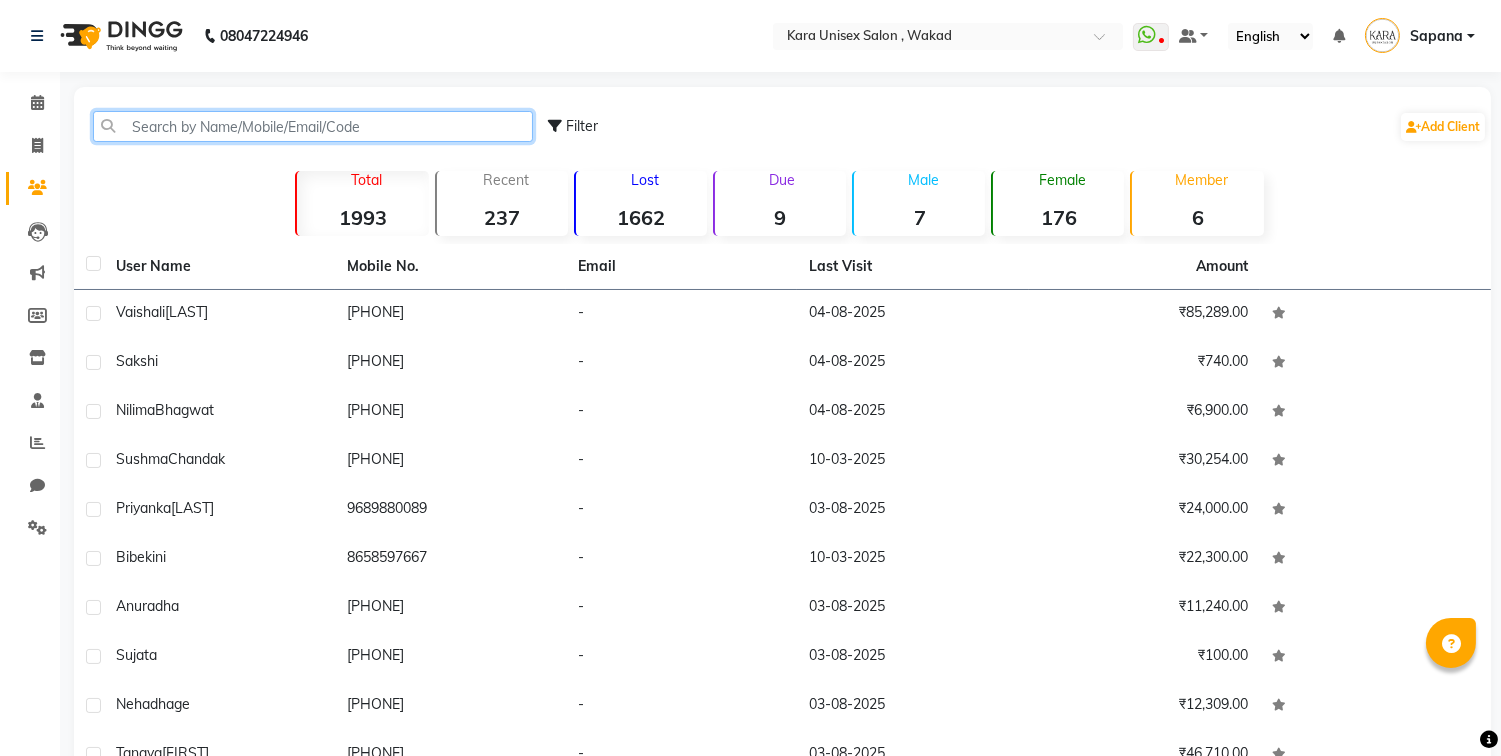 click 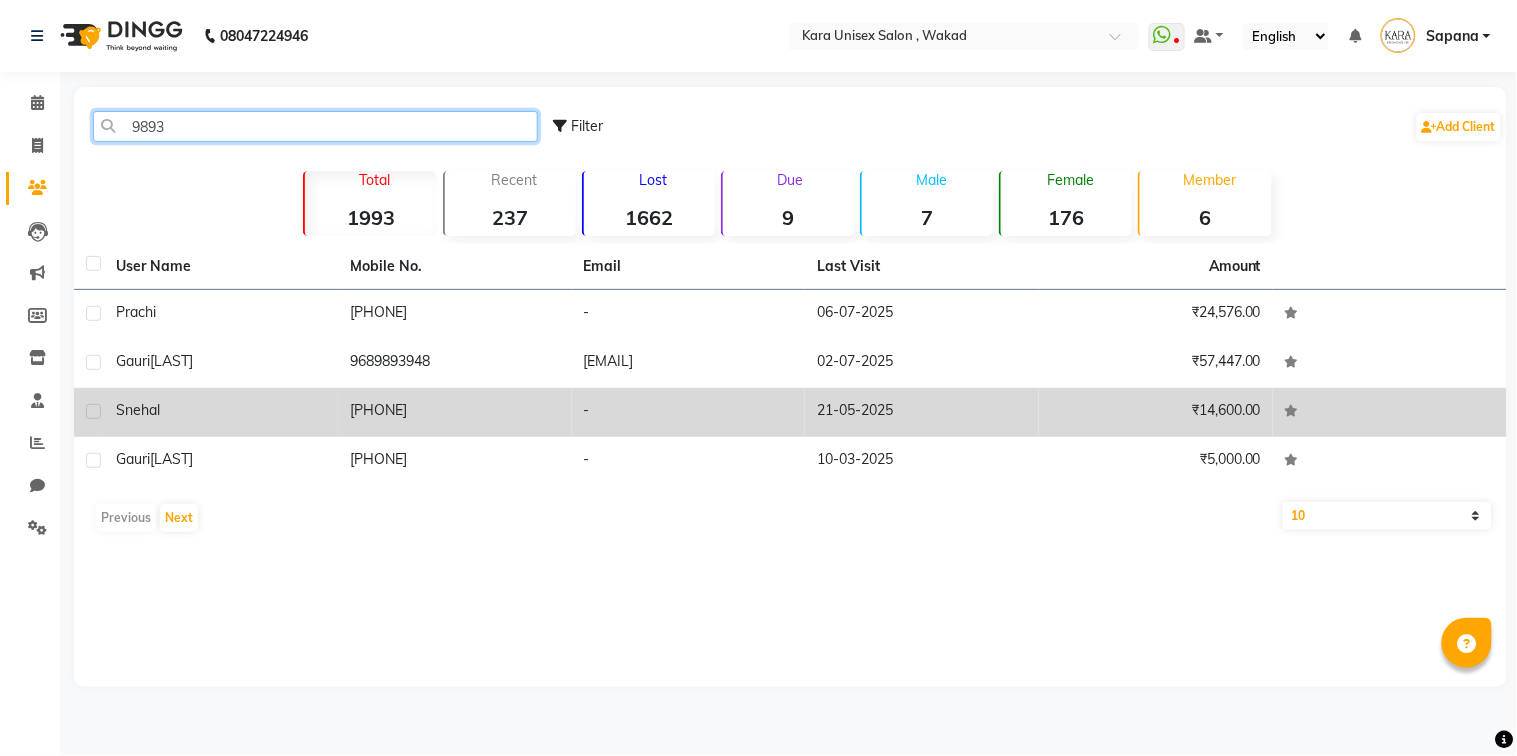 type on "9893" 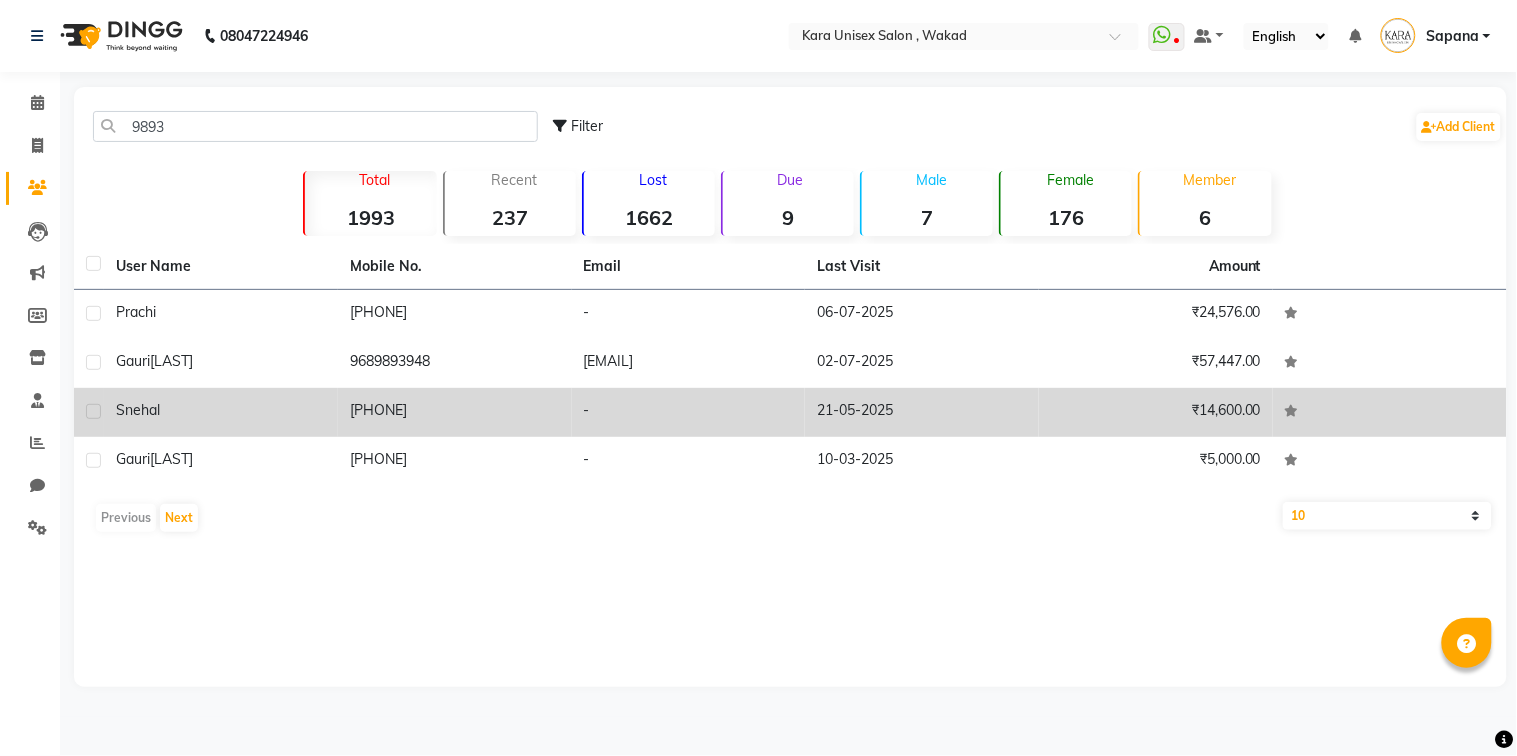 click on "[PHONE]" 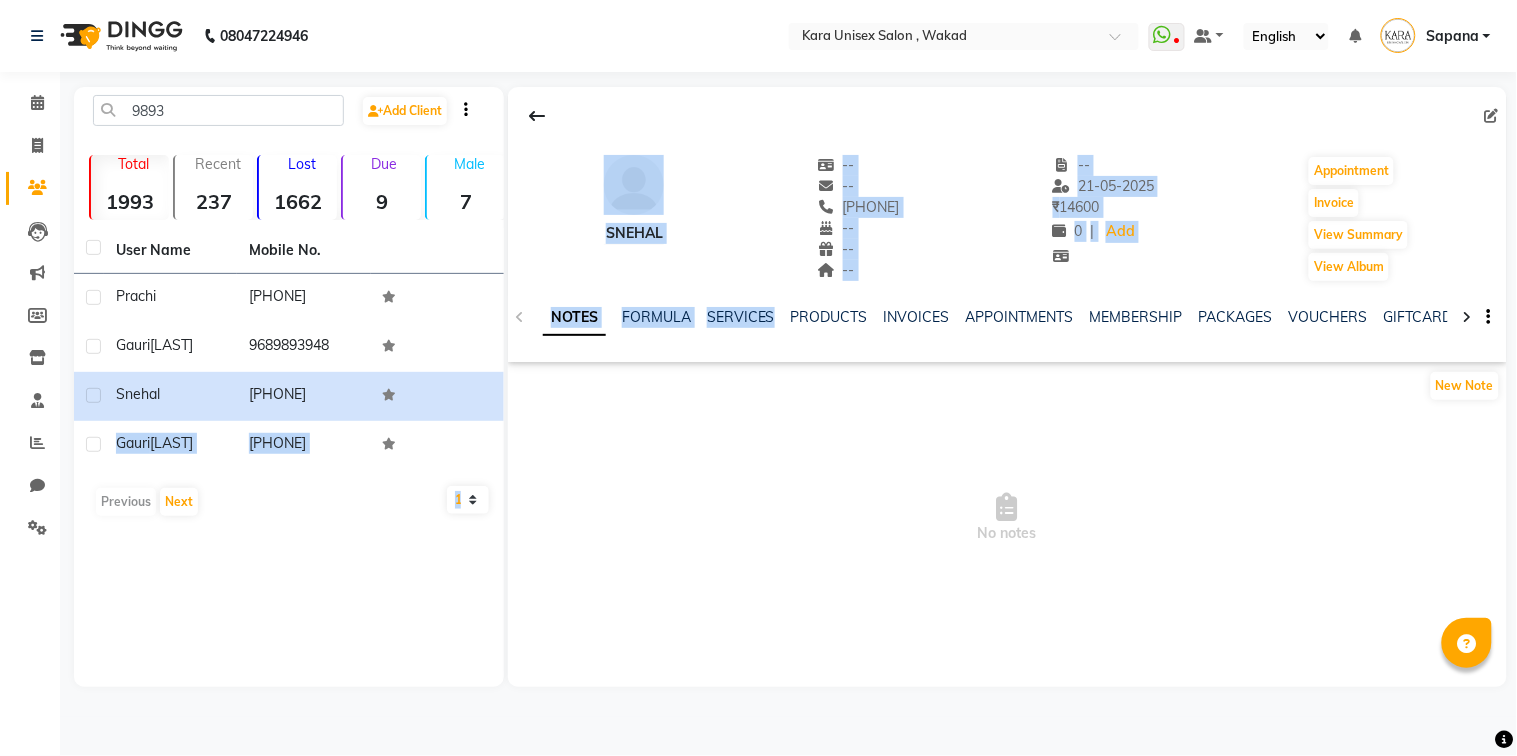 drag, startPoint x: 402, startPoint y: 394, endPoint x: 746, endPoint y: 332, distance: 349.54257 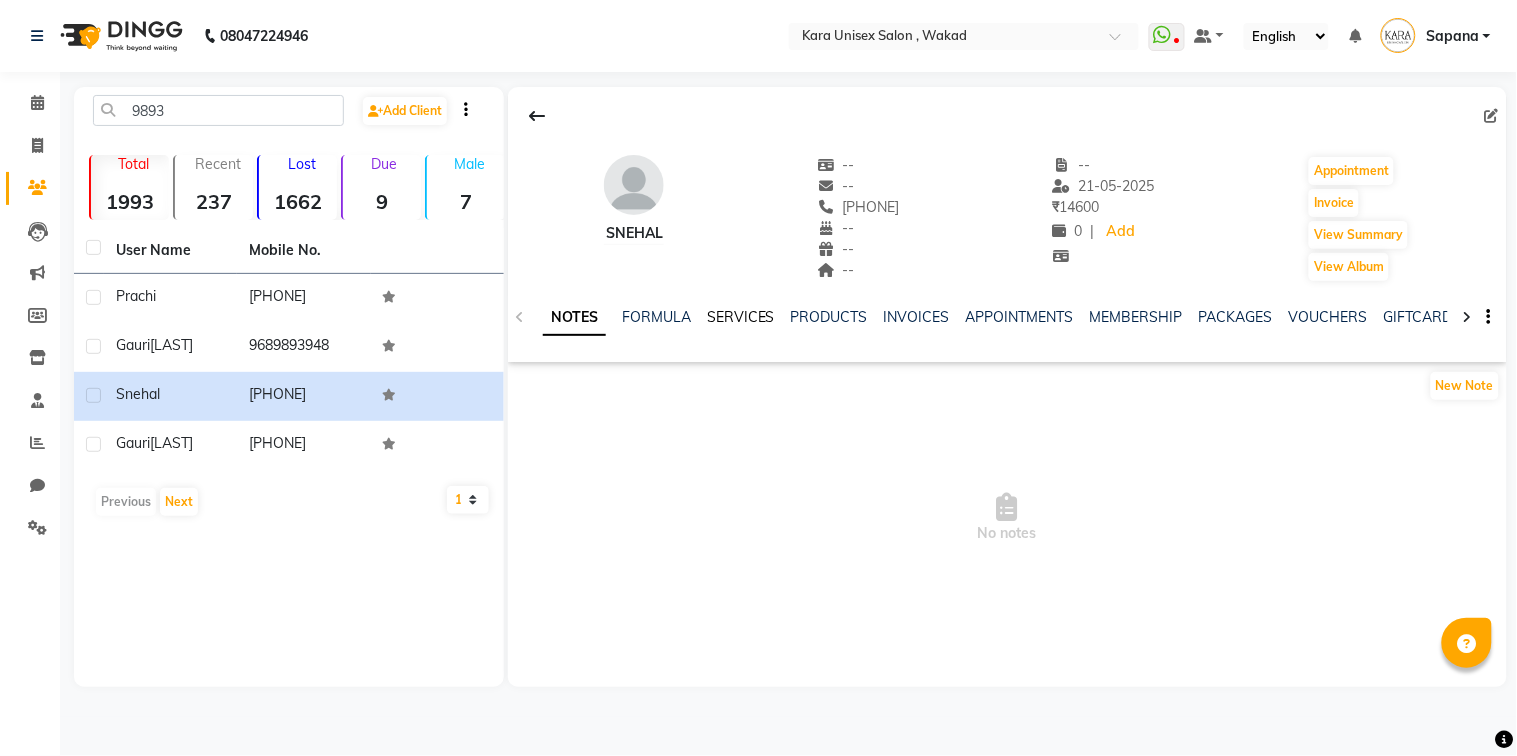 click on "SERVICES" 